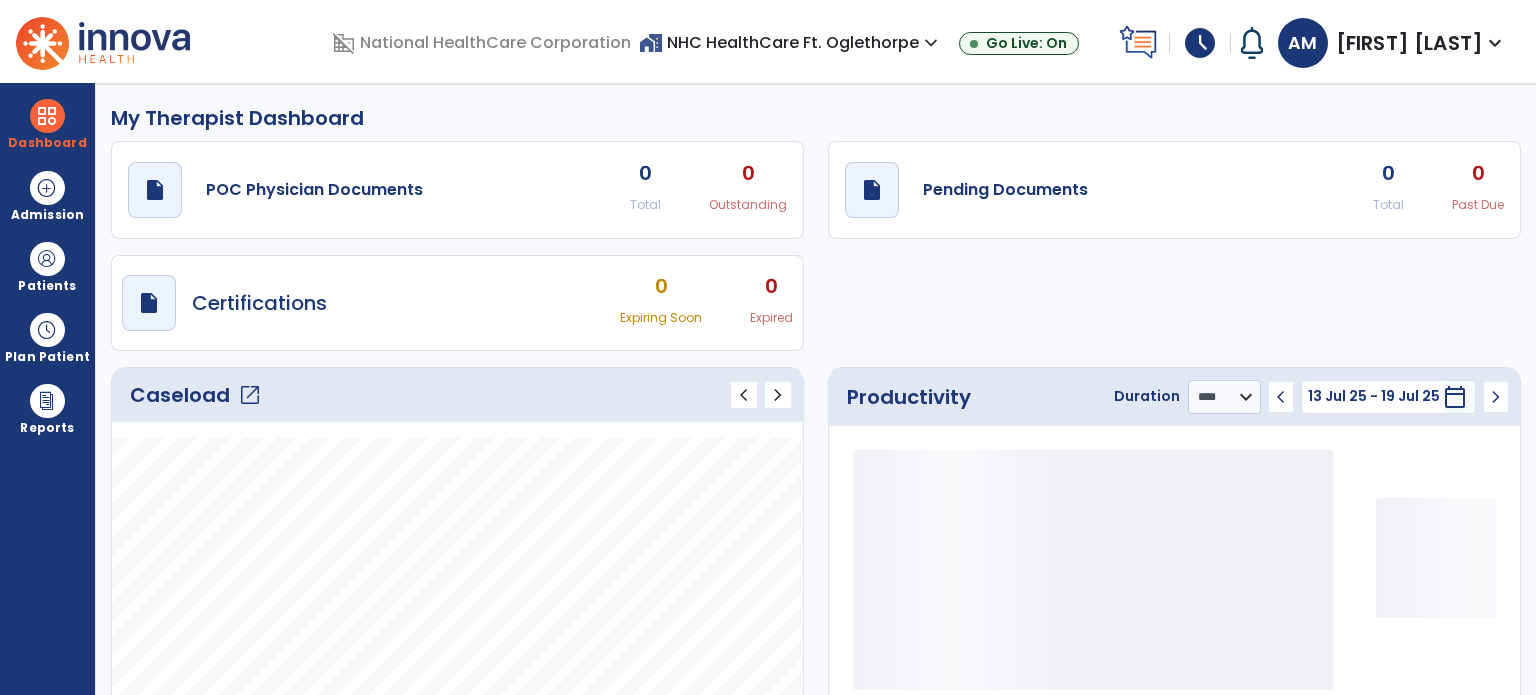 select on "****" 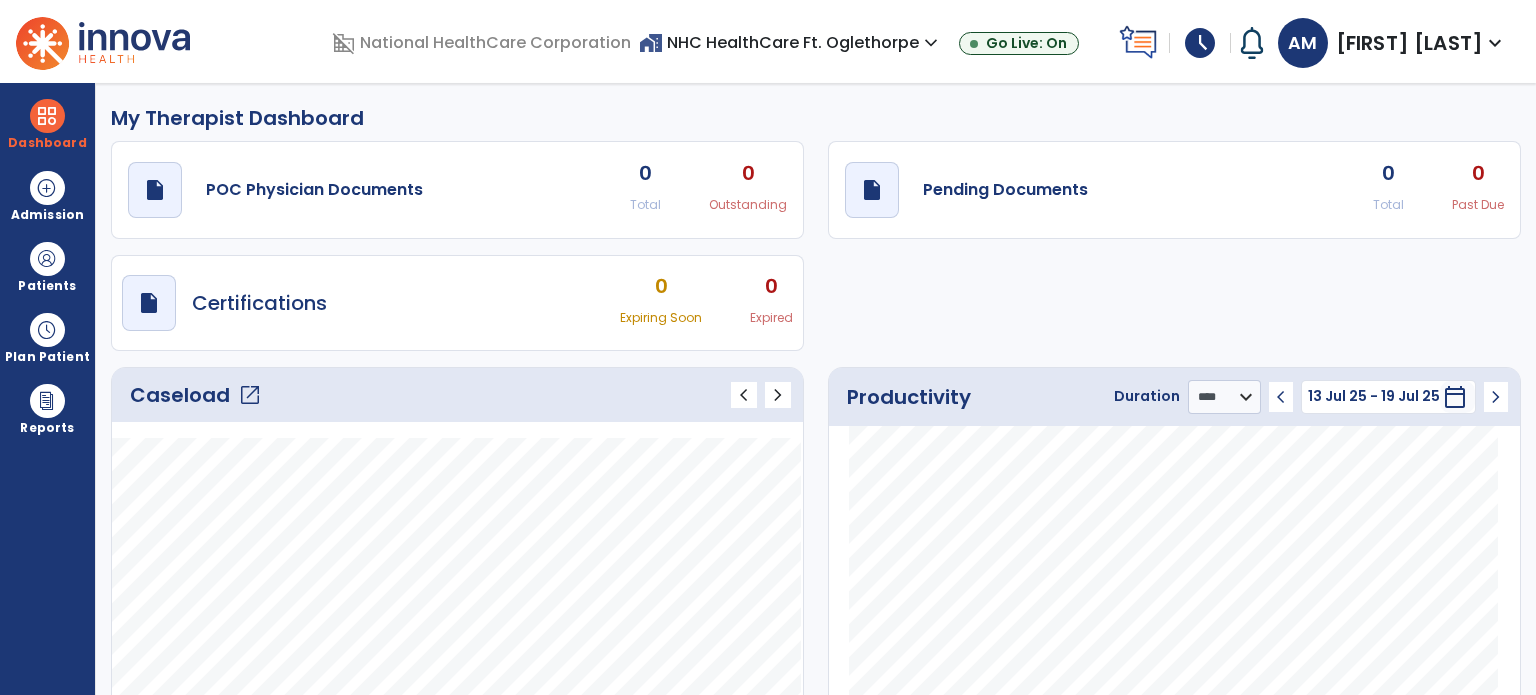 click on "Caseload   open_in_new" 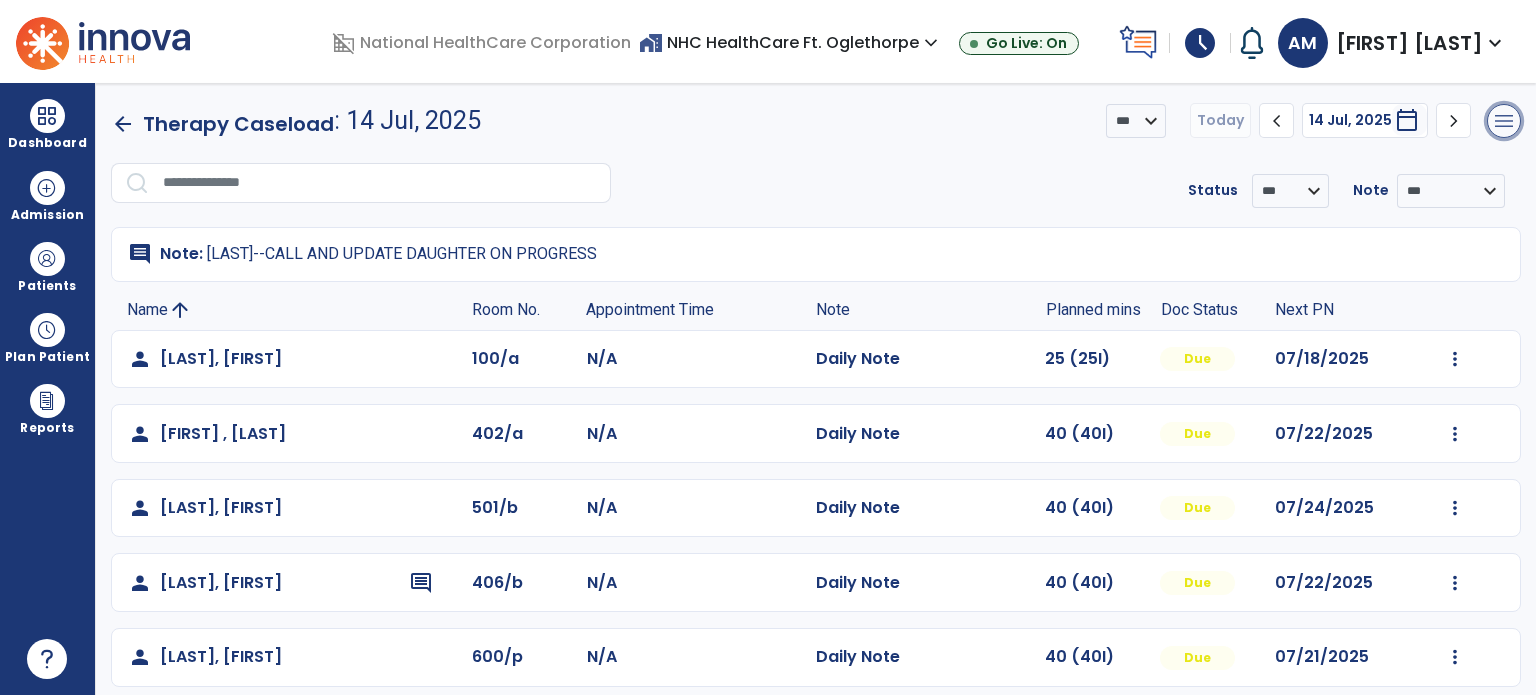click on "menu" at bounding box center [1504, 121] 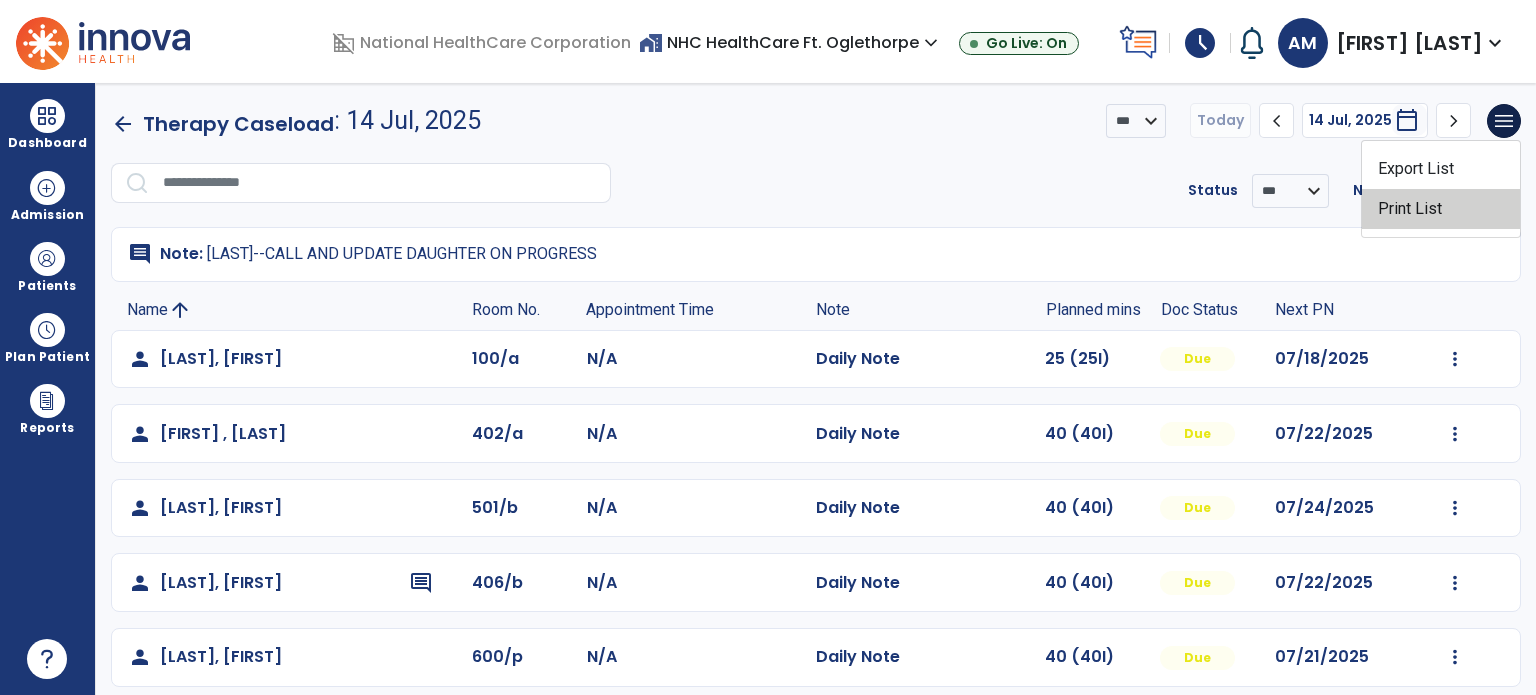 click on "Print List" 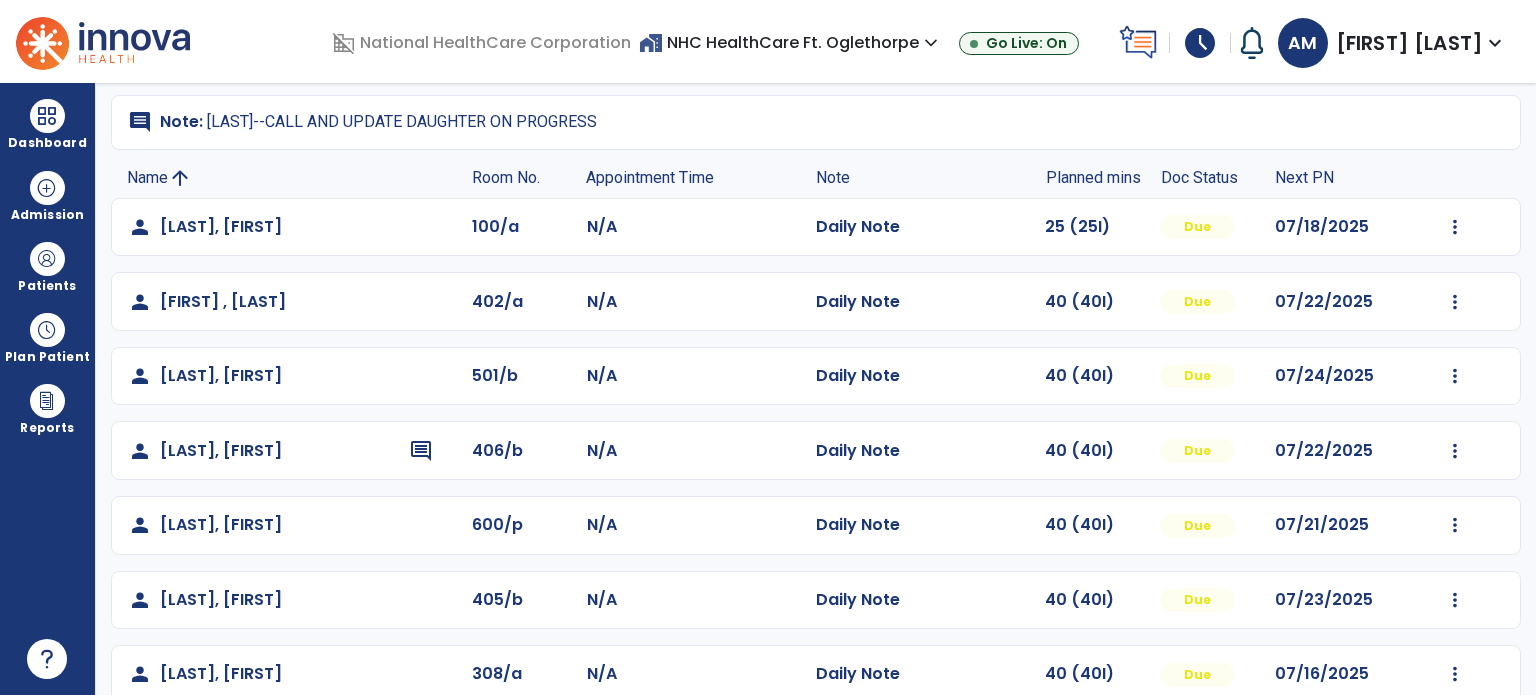 scroll, scrollTop: 0, scrollLeft: 0, axis: both 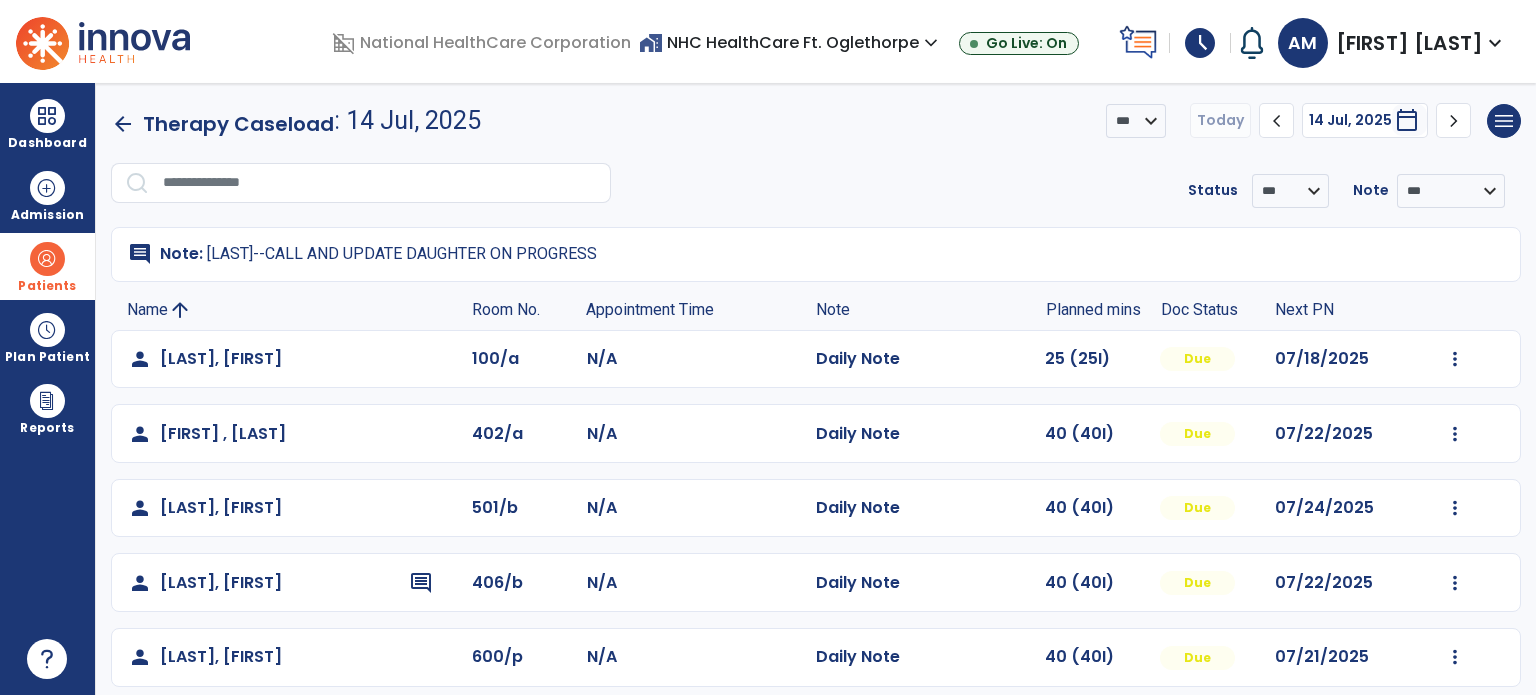 click at bounding box center [47, 259] 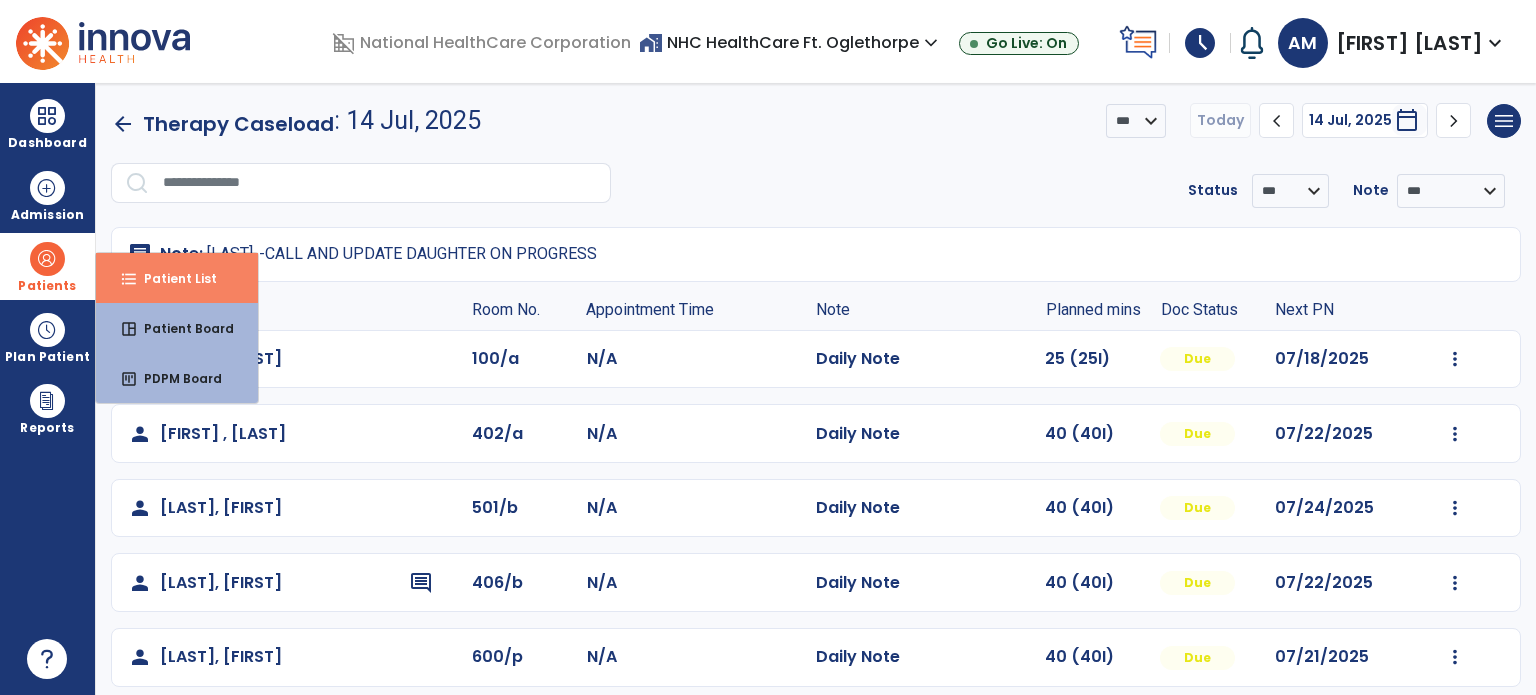 click on "format_list_bulleted  Patient List" at bounding box center (177, 278) 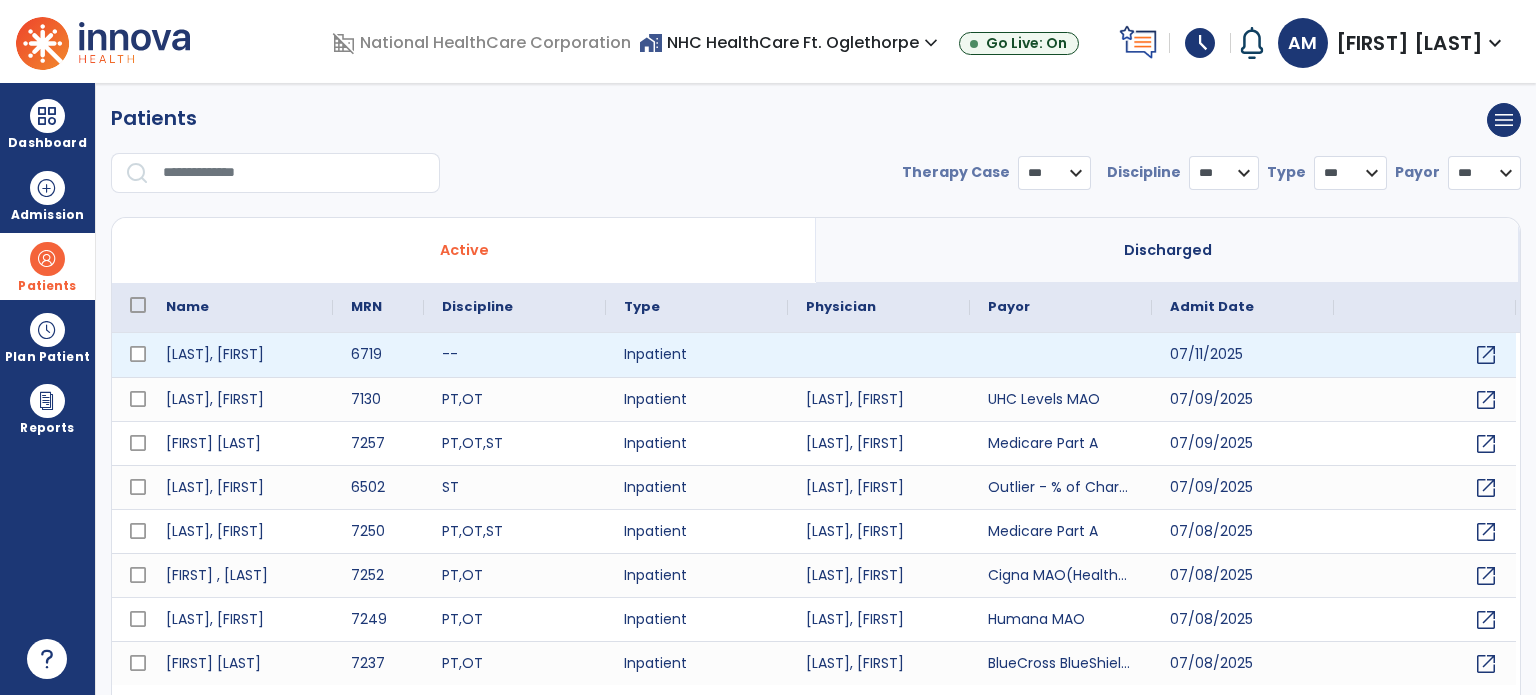 select on "***" 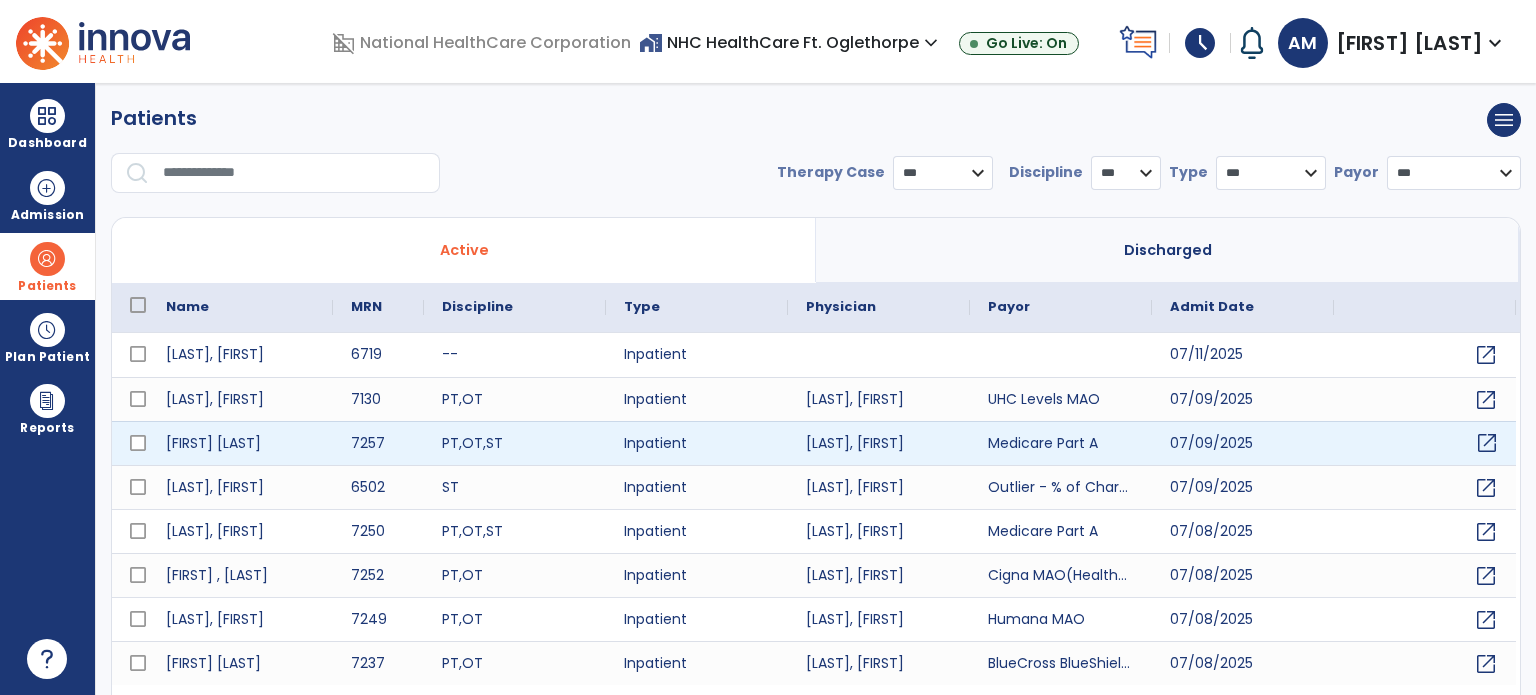 click on "open_in_new" at bounding box center [1487, 443] 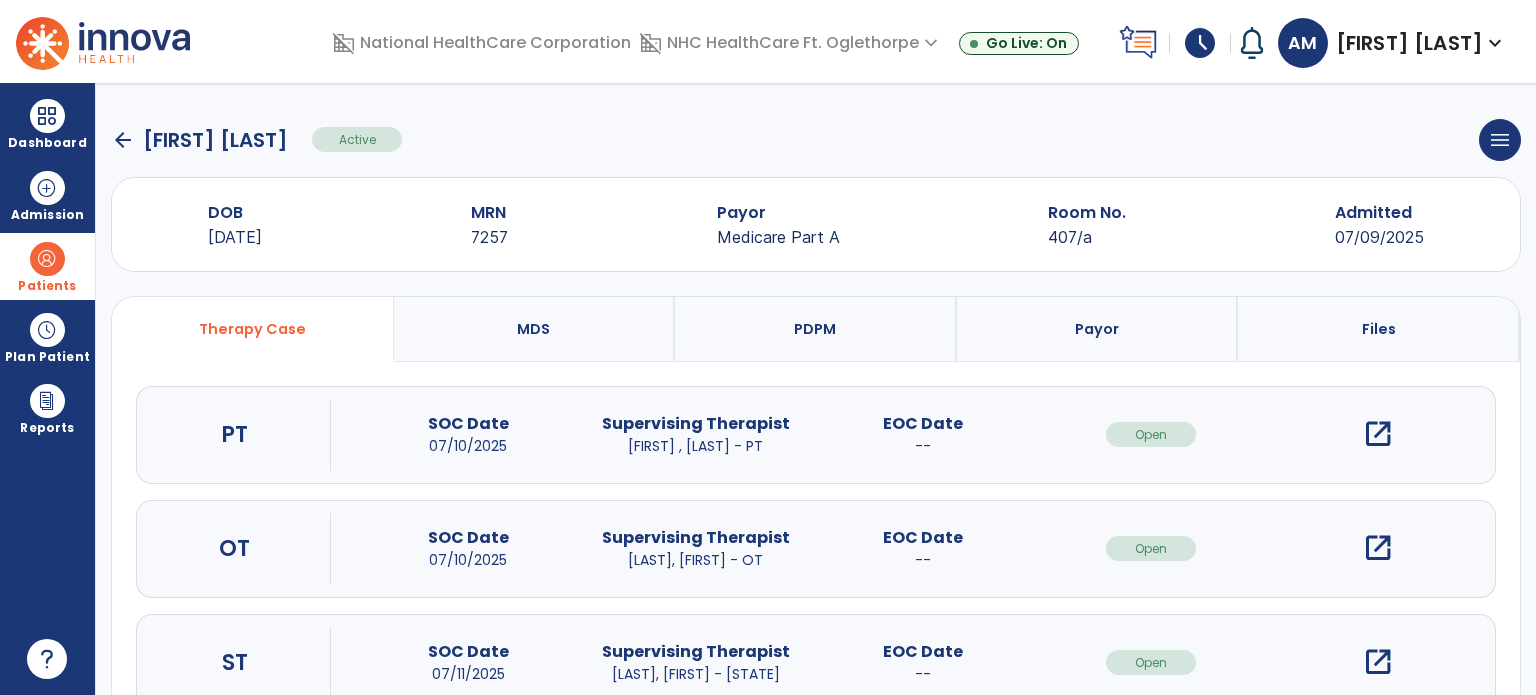 click on "open_in_new" at bounding box center (1378, 434) 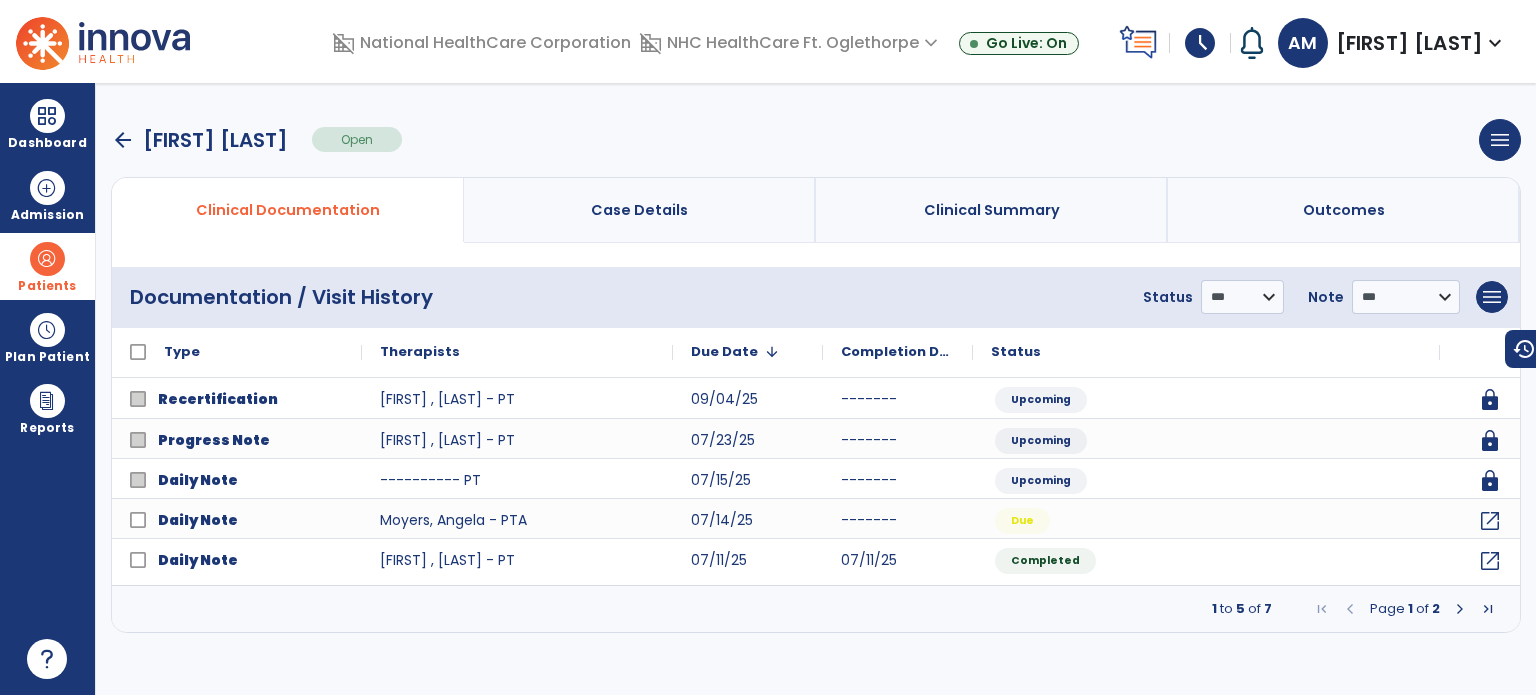 click at bounding box center (1460, 609) 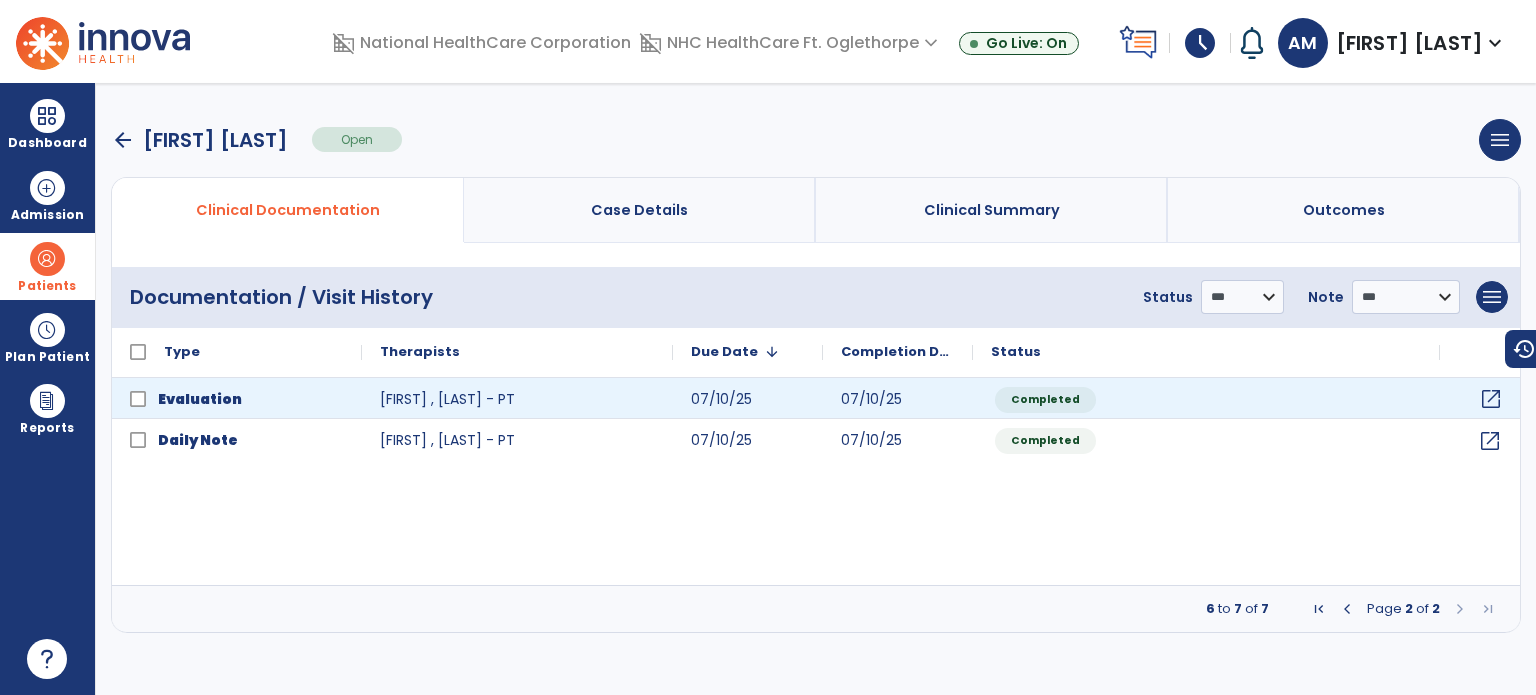 click on "open_in_new" 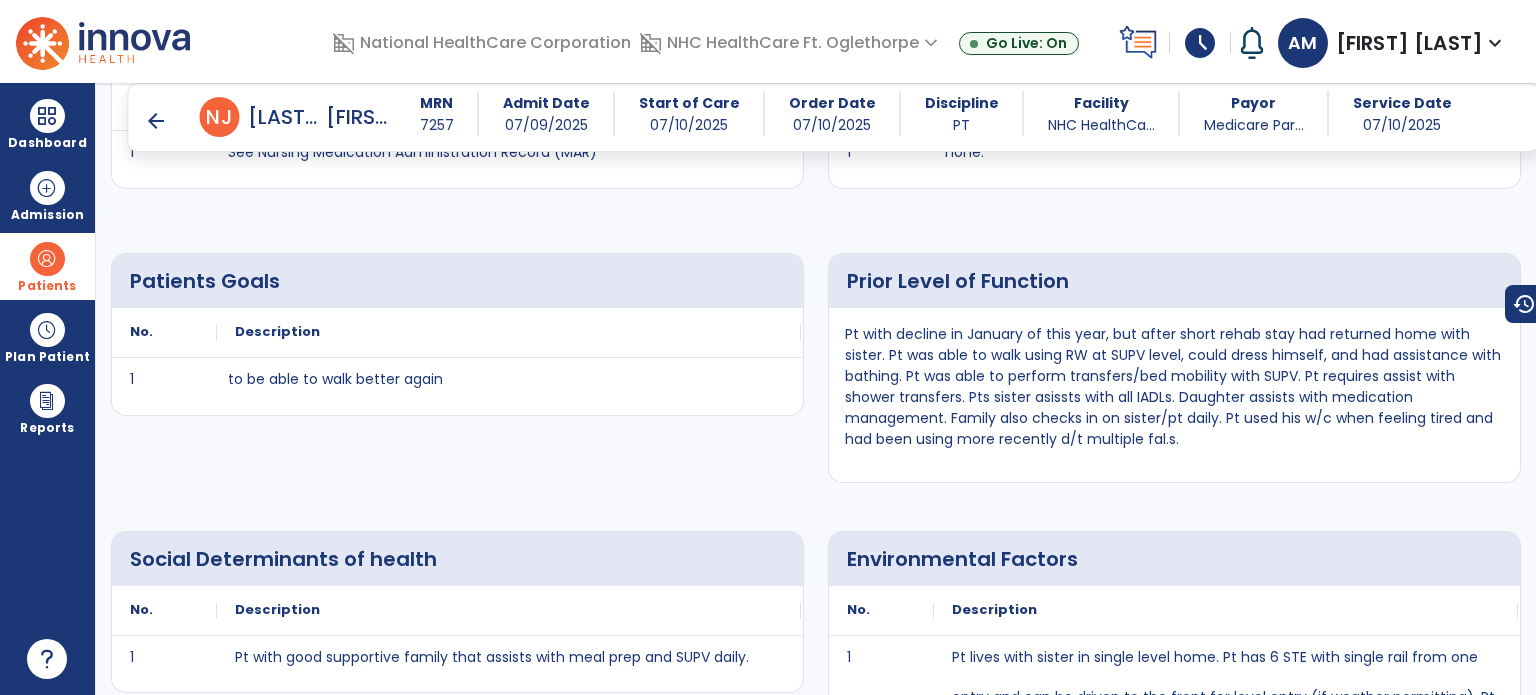 scroll, scrollTop: 1500, scrollLeft: 0, axis: vertical 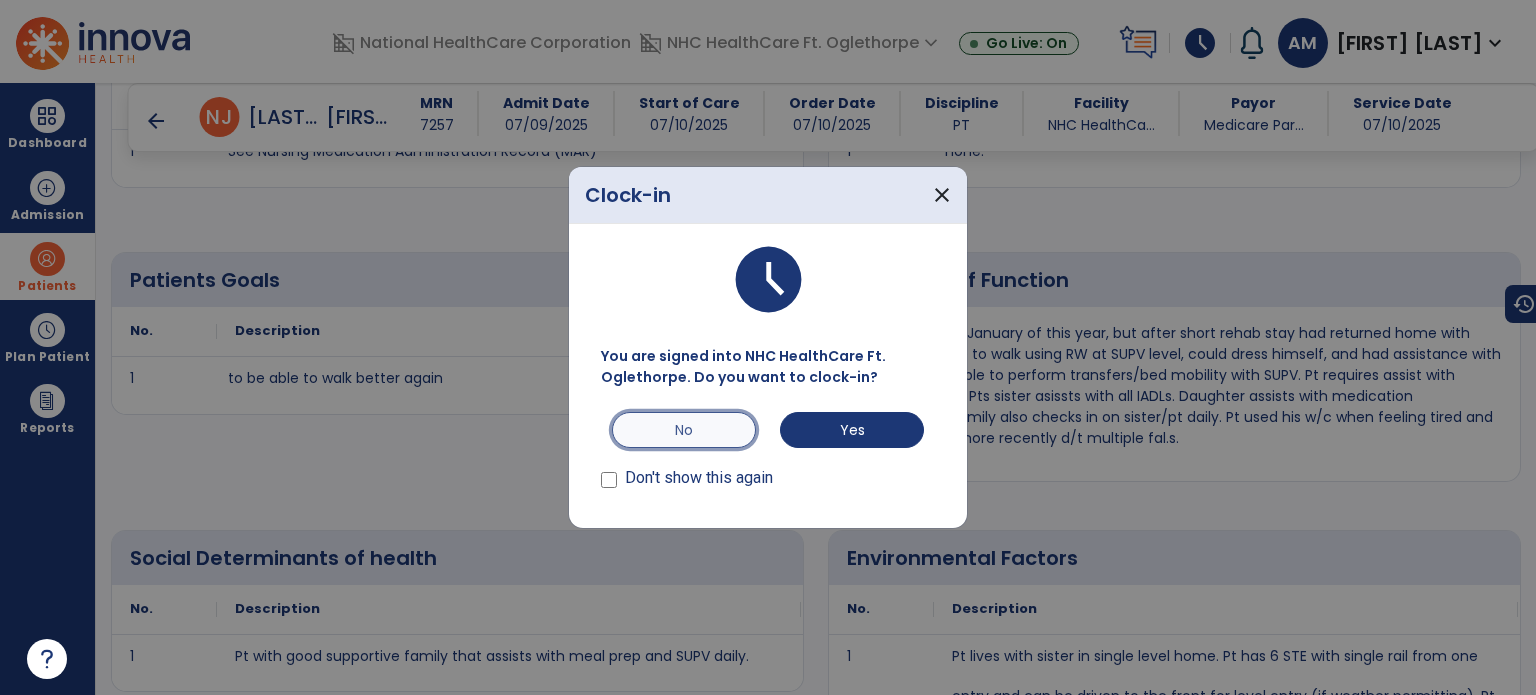 click on "No" at bounding box center [684, 430] 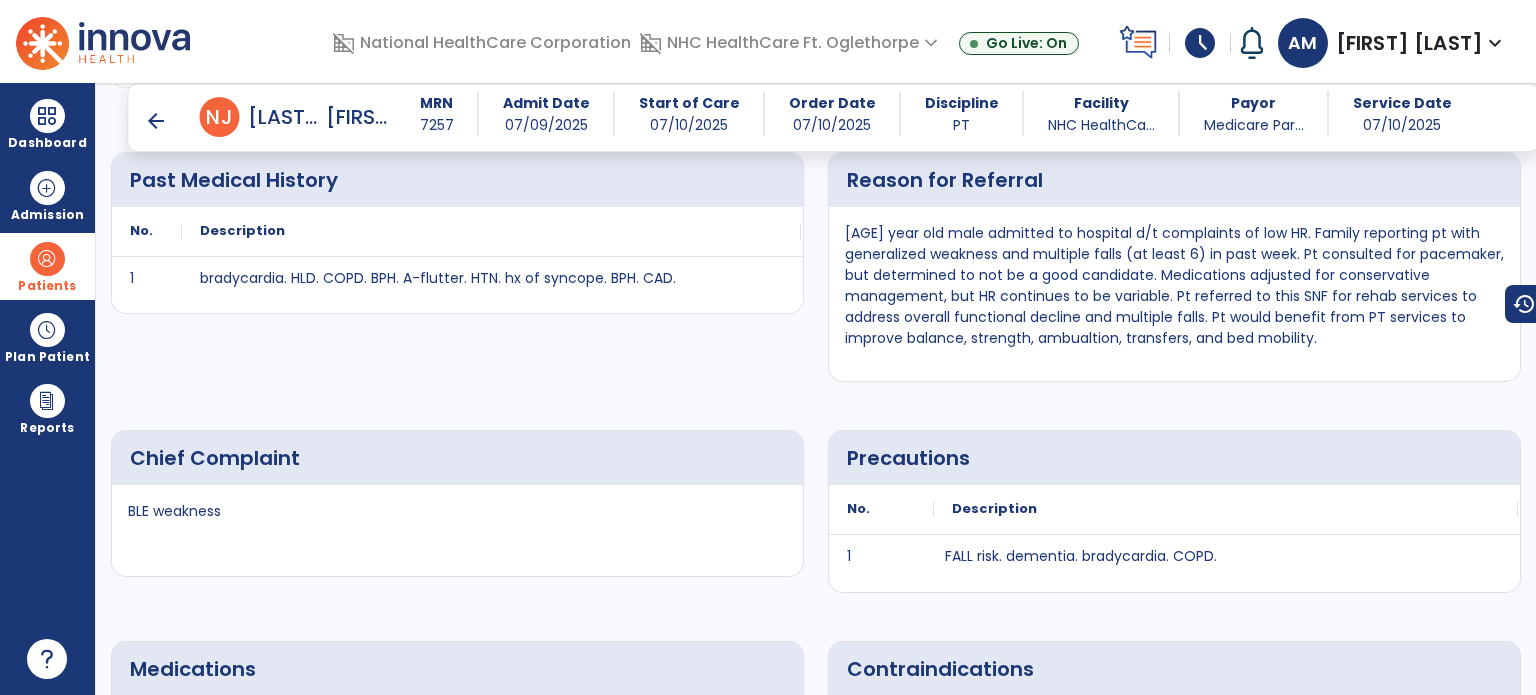 scroll, scrollTop: 700, scrollLeft: 0, axis: vertical 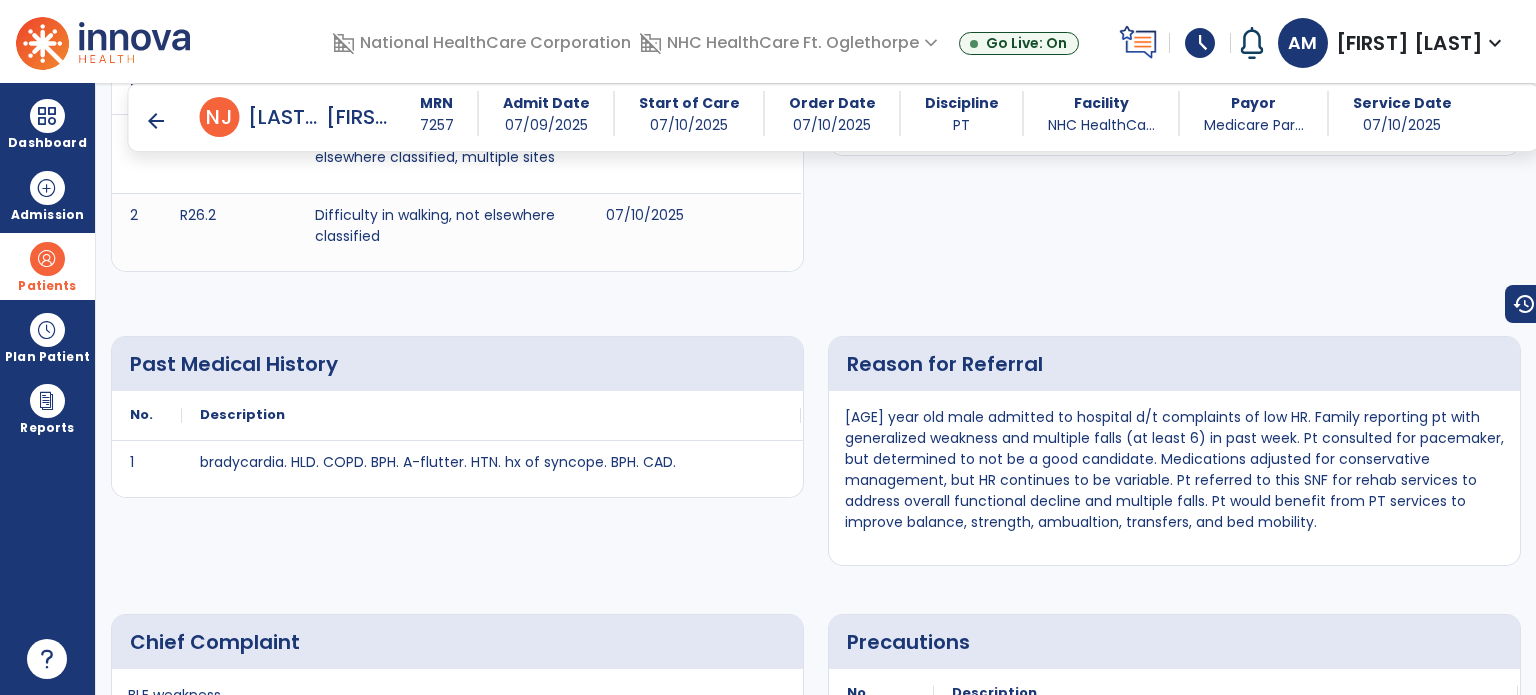 click on "arrow_back" at bounding box center (156, 121) 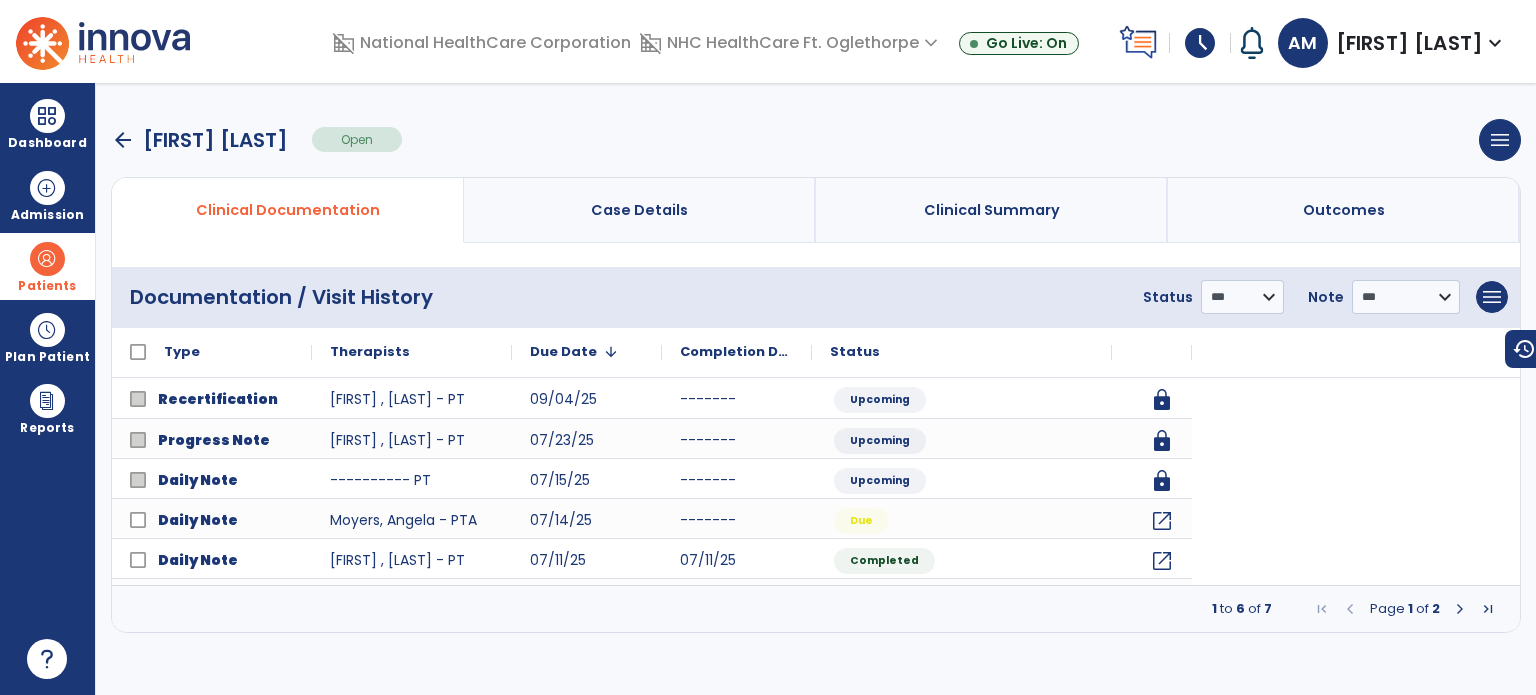 scroll, scrollTop: 0, scrollLeft: 0, axis: both 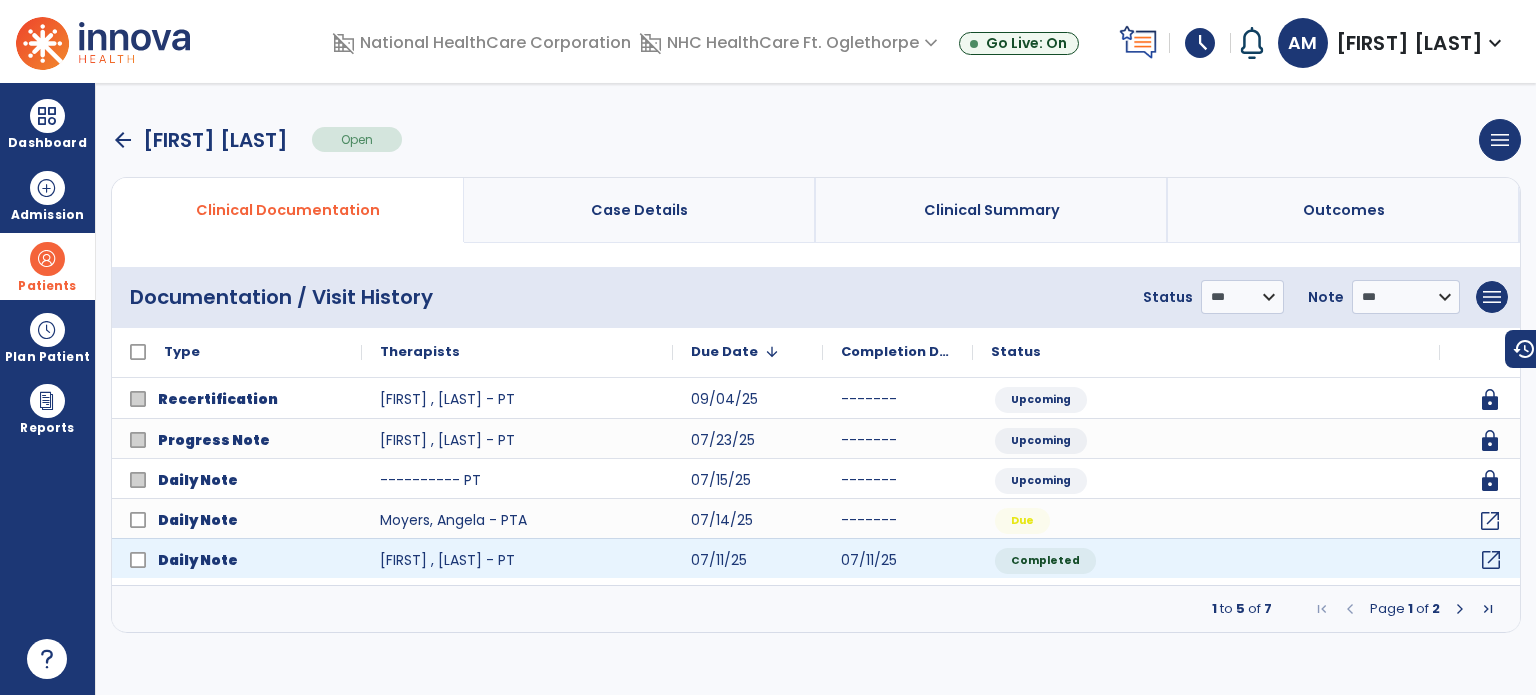 click on "open_in_new" 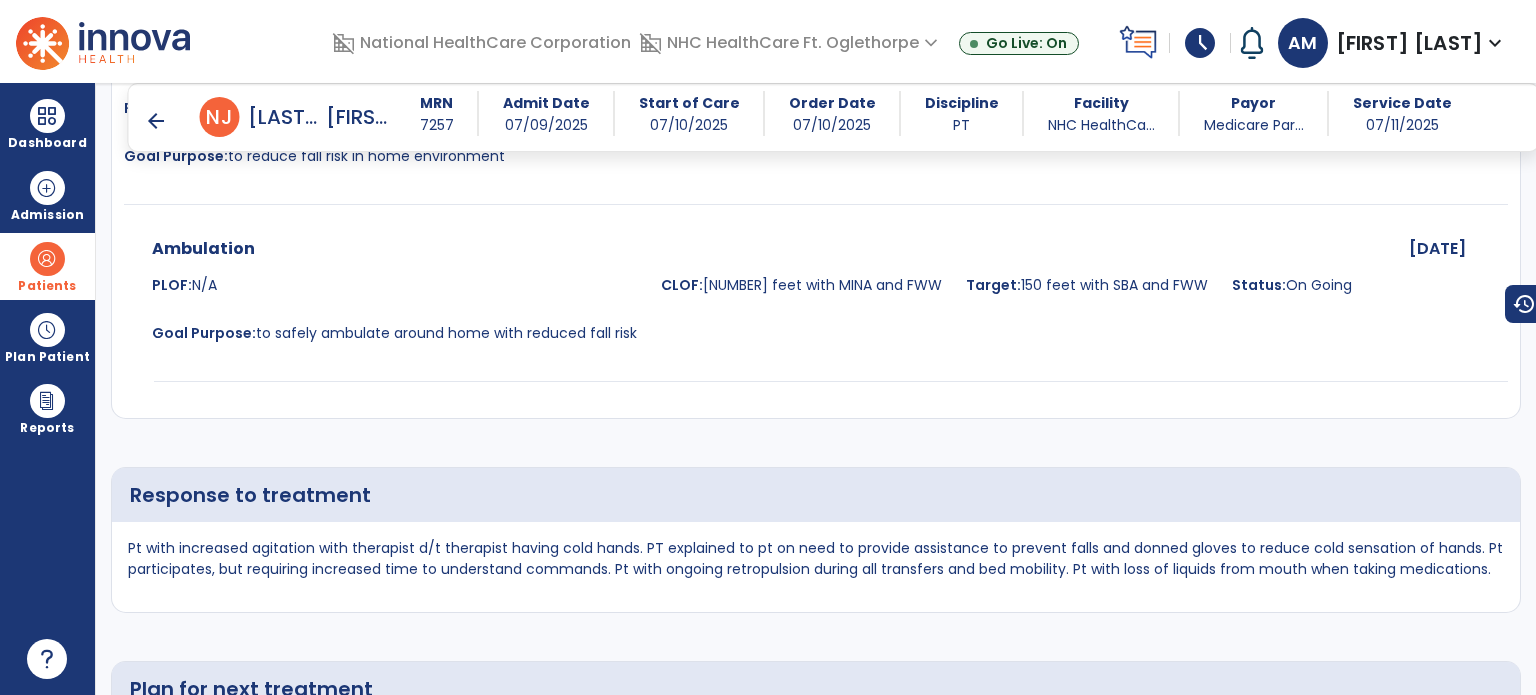 scroll, scrollTop: 3000, scrollLeft: 0, axis: vertical 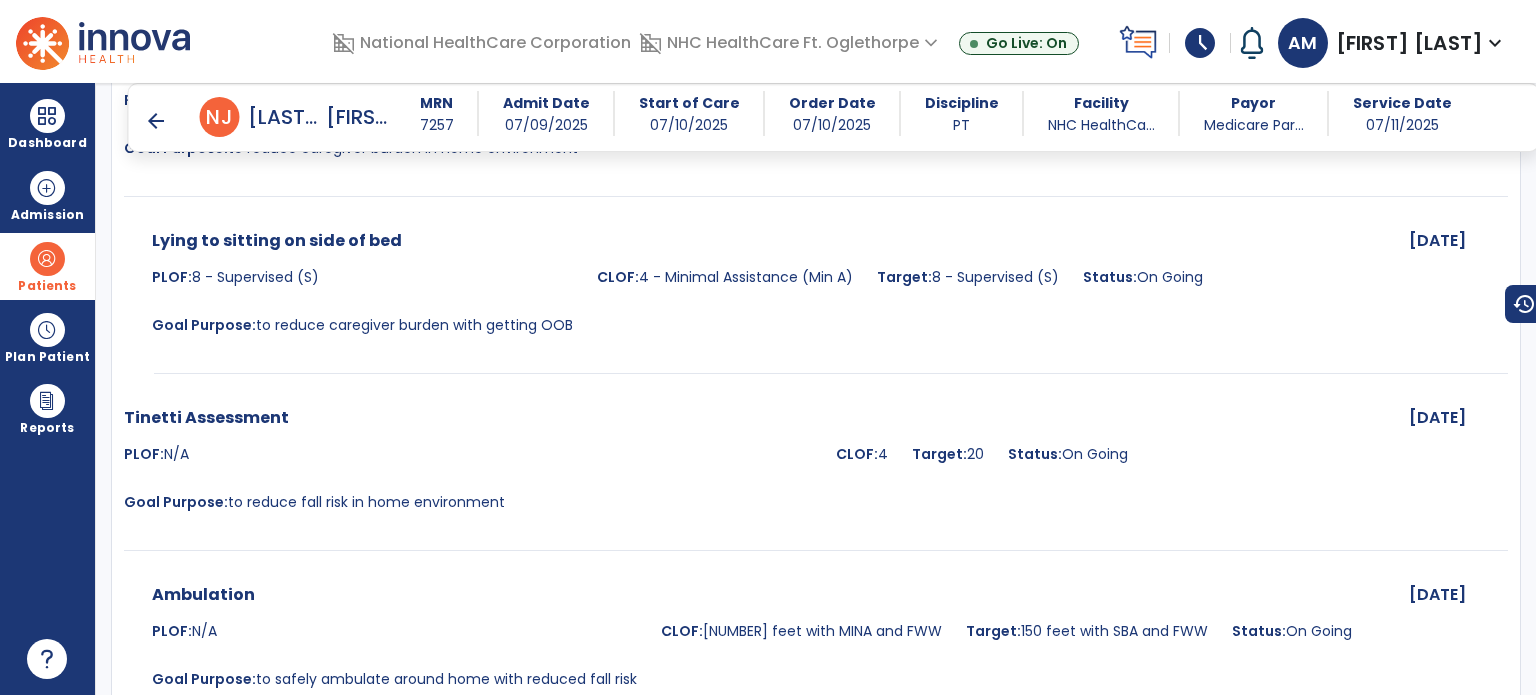 click on "arrow_back" at bounding box center [156, 121] 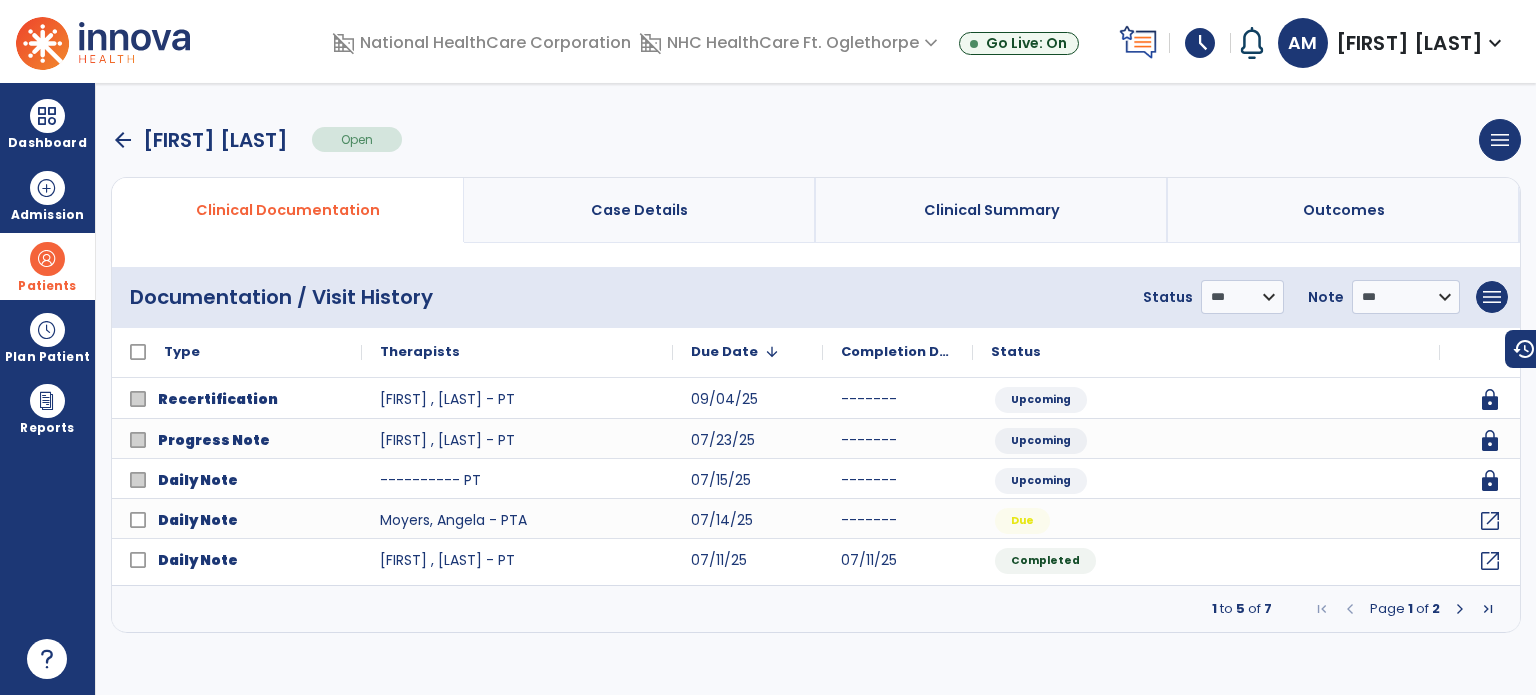 click on "arrow_back" at bounding box center (123, 140) 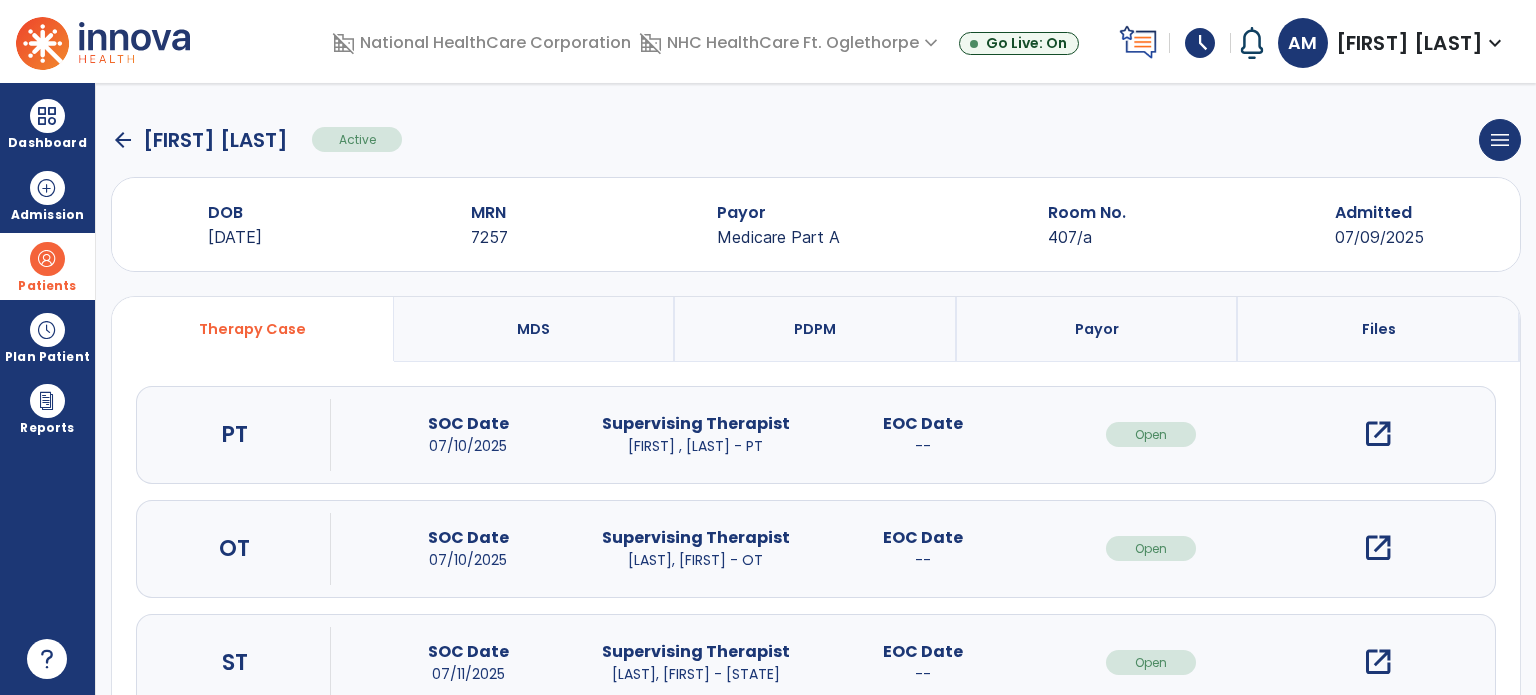 click on "arrow_back" 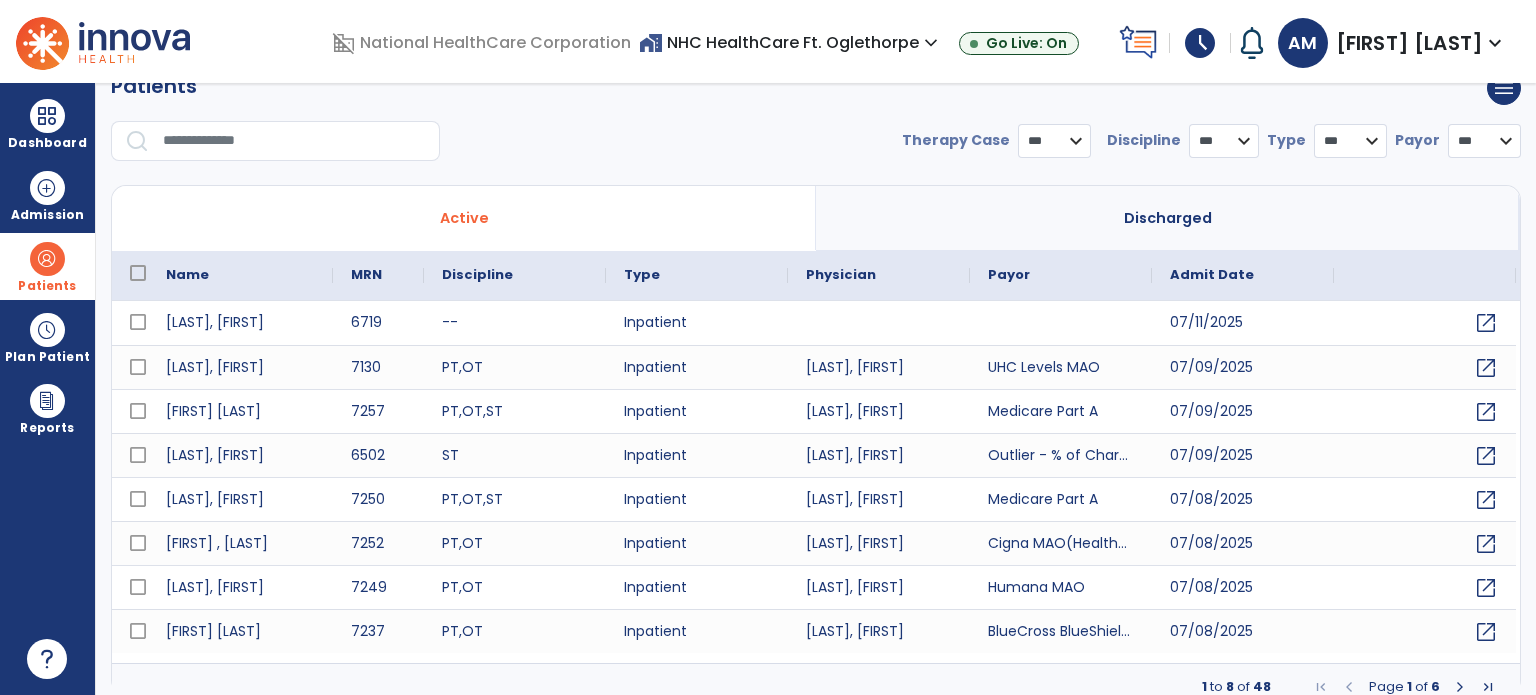 scroll, scrollTop: 46, scrollLeft: 0, axis: vertical 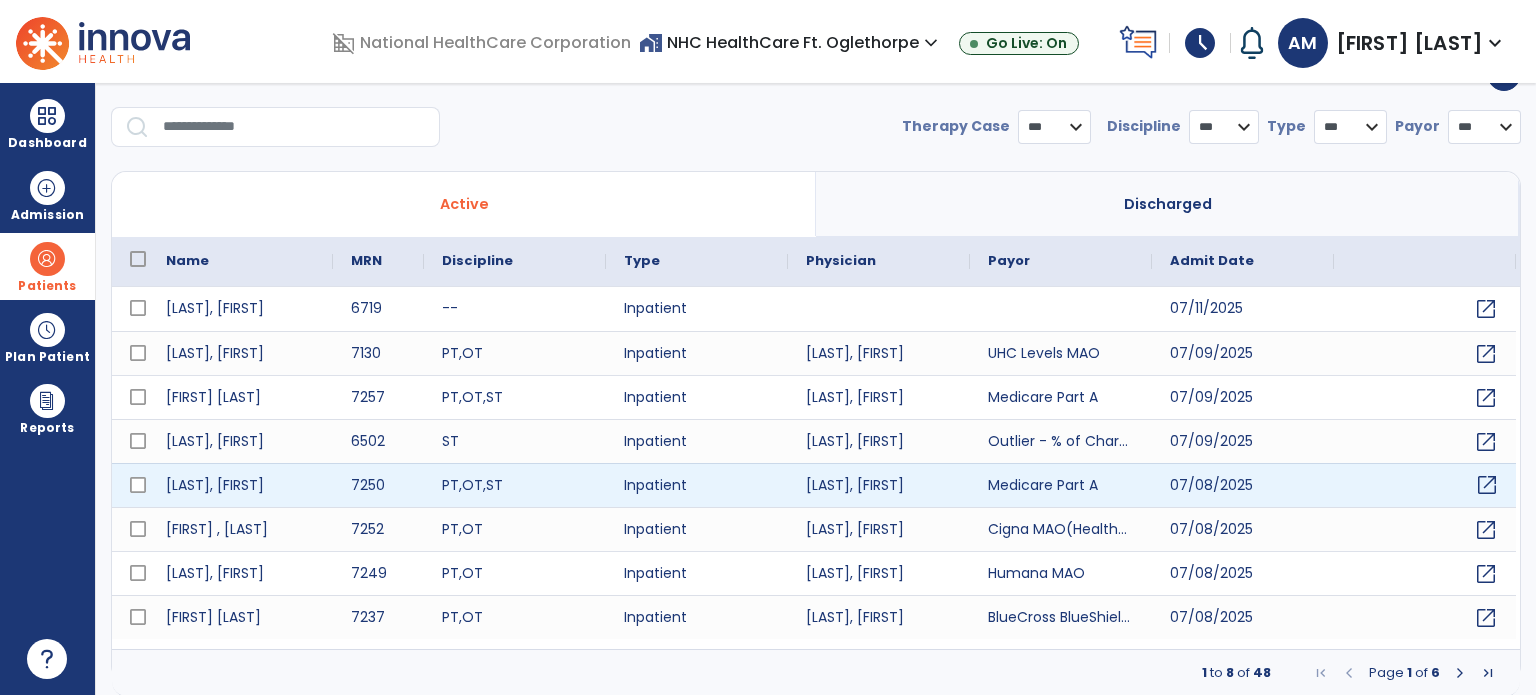 click on "open_in_new" at bounding box center [1487, 485] 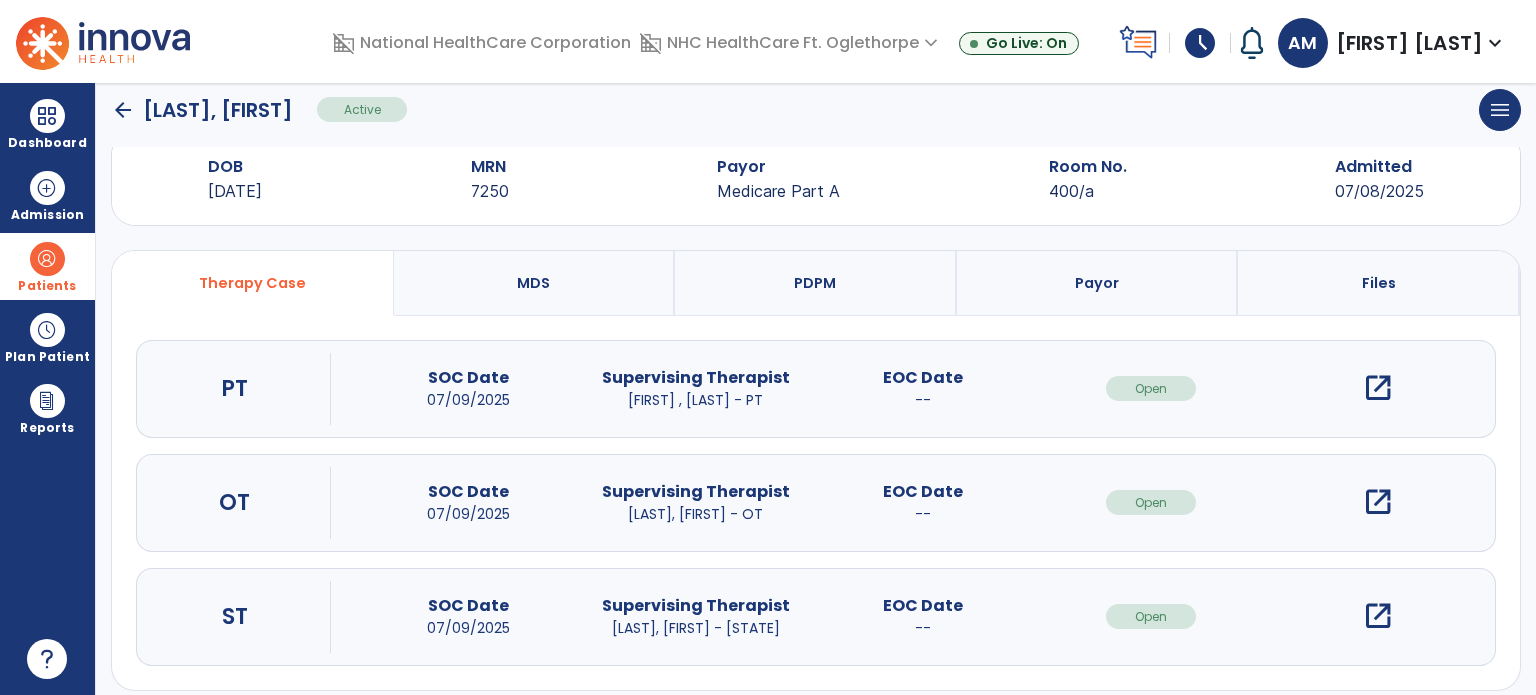 click on "open_in_new" at bounding box center [1378, 388] 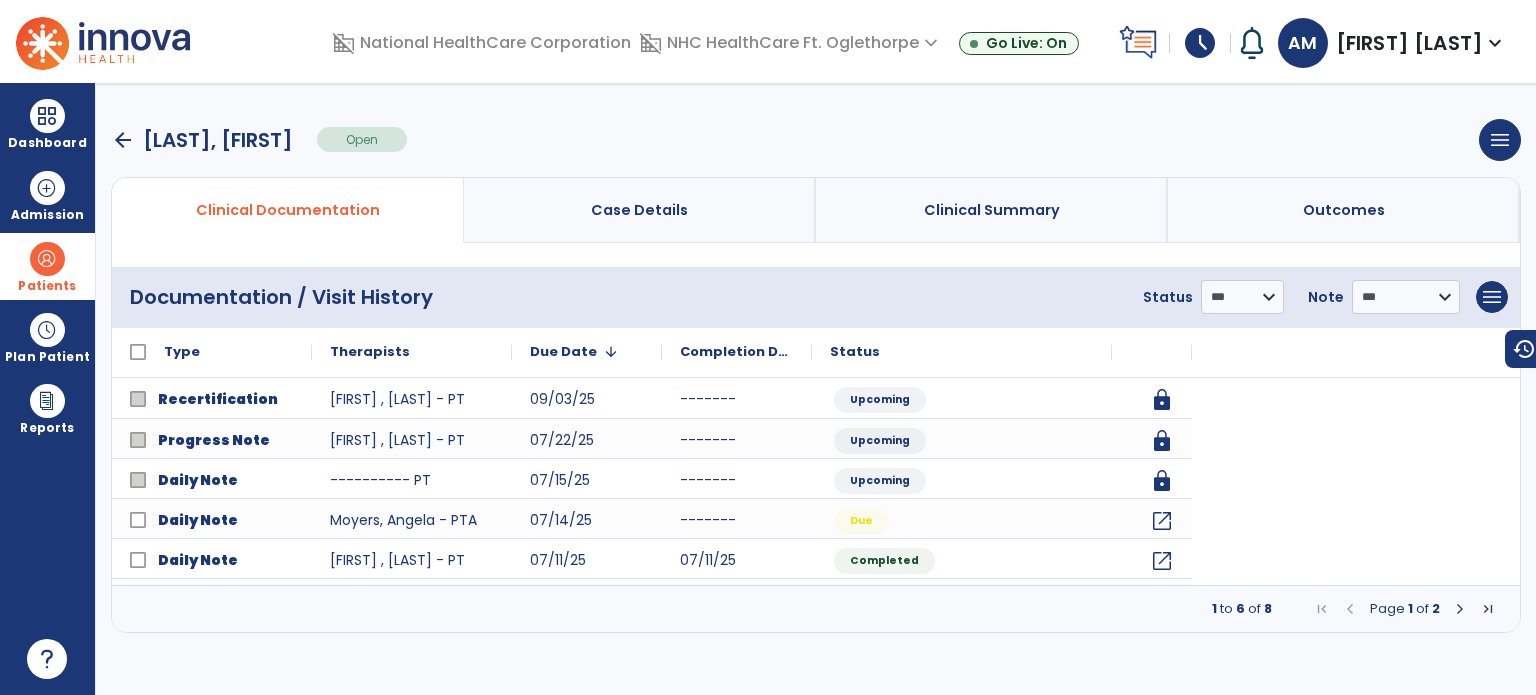 scroll, scrollTop: 0, scrollLeft: 0, axis: both 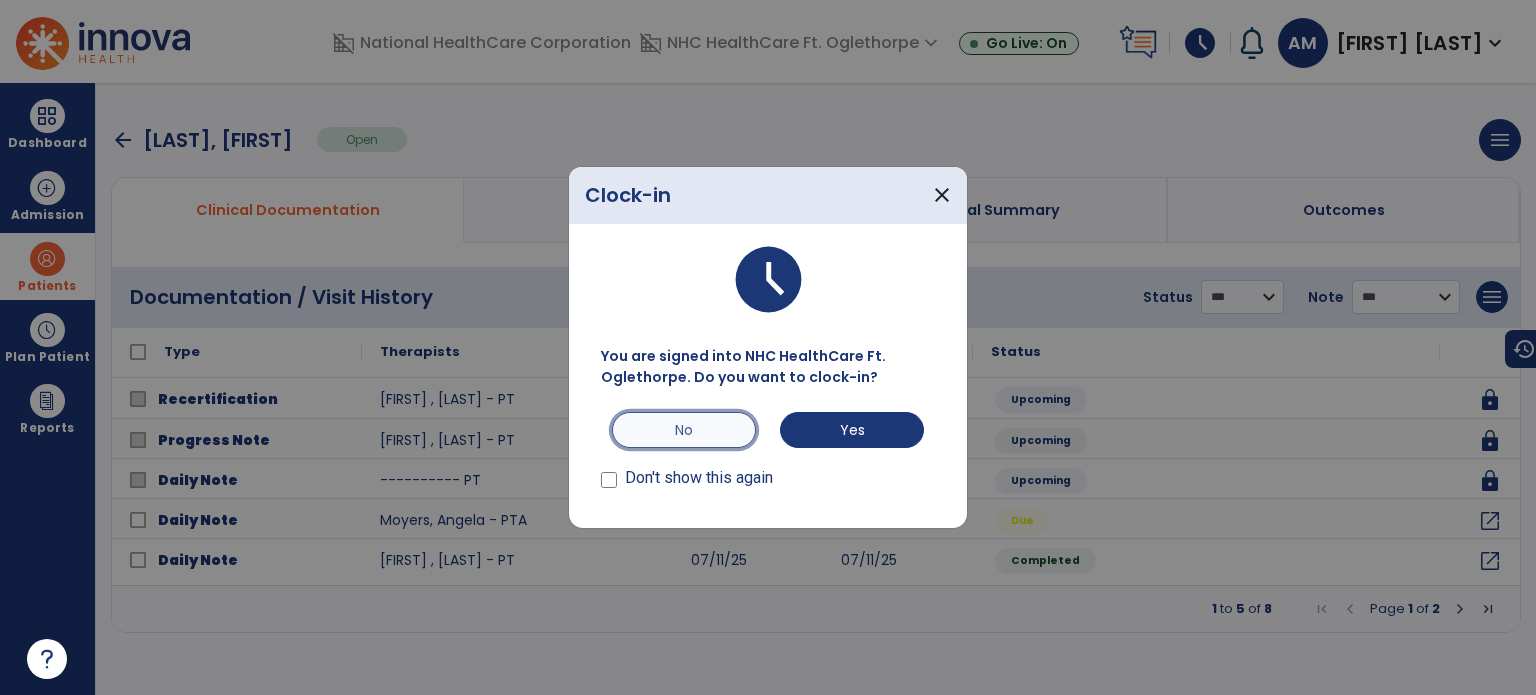 click on "No" at bounding box center (684, 430) 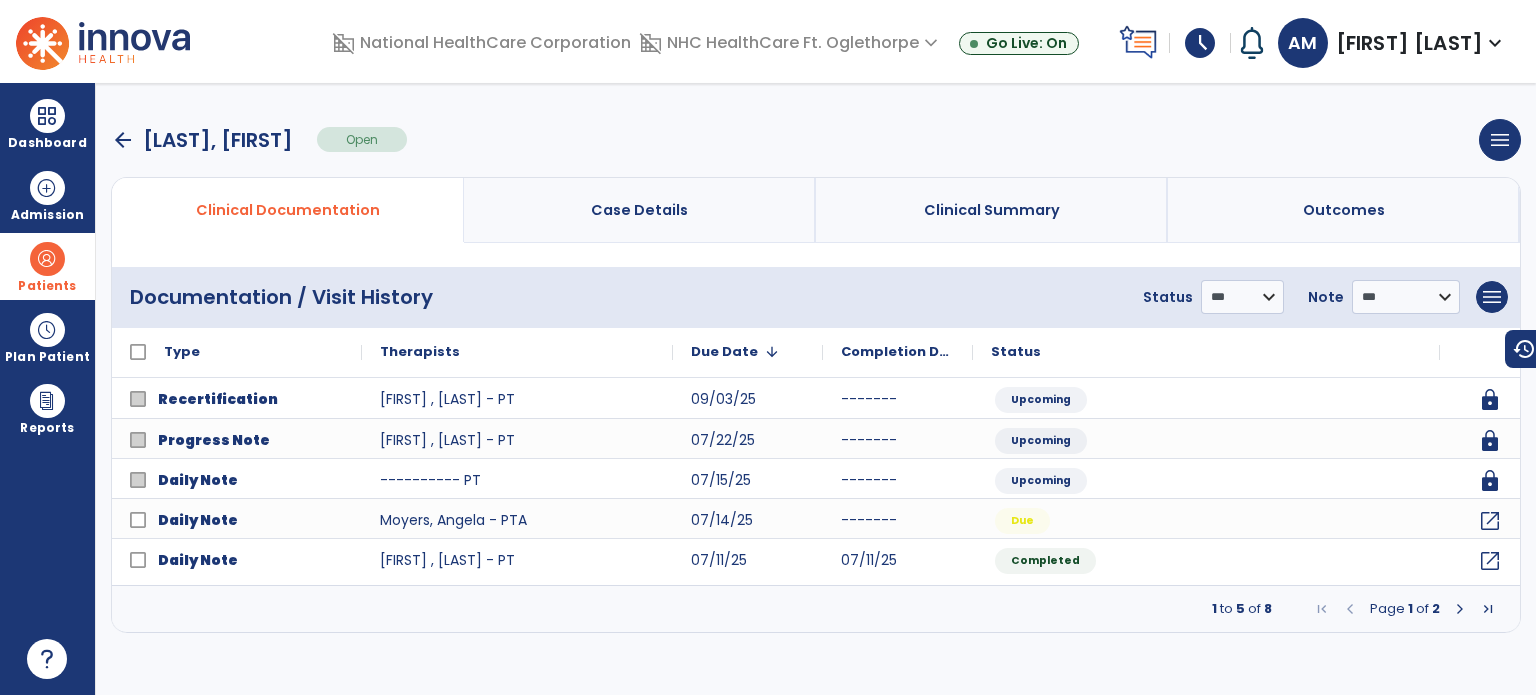 click at bounding box center (1460, 609) 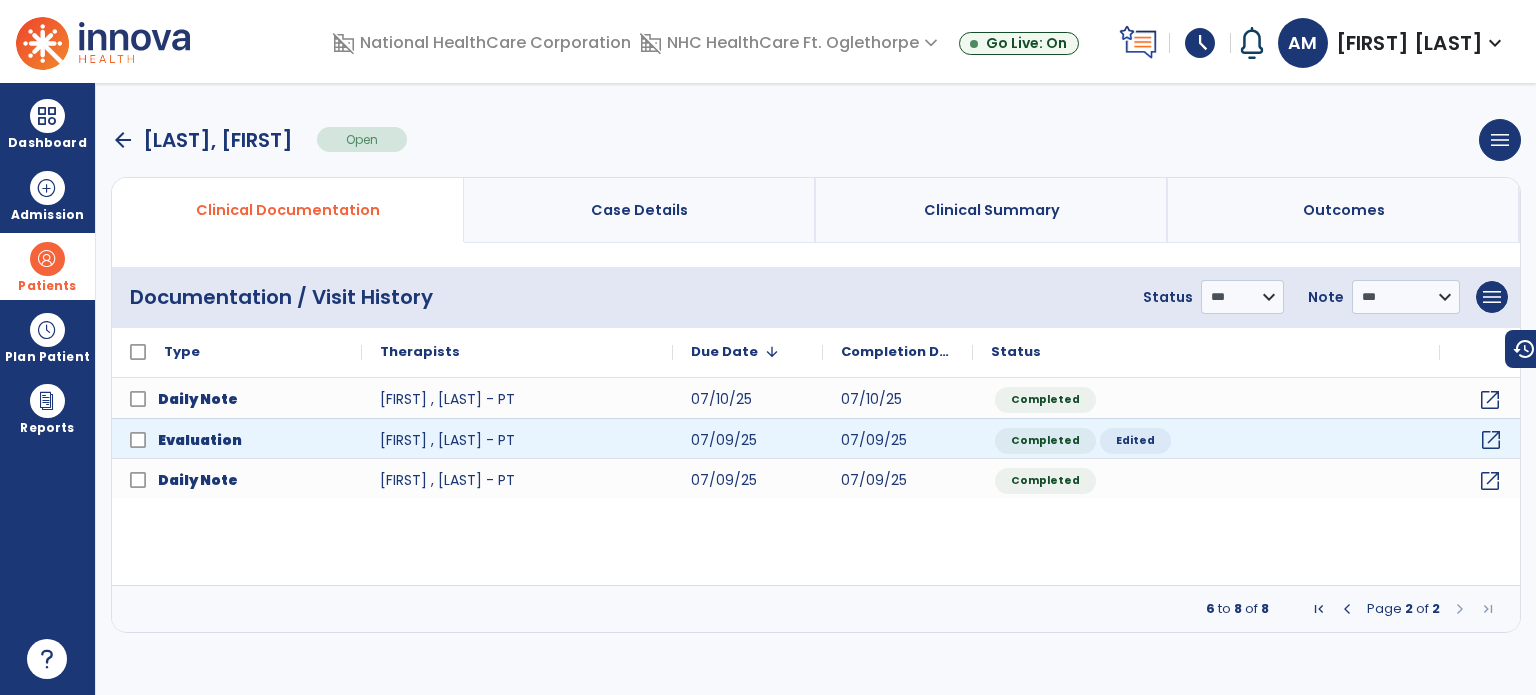 click on "open_in_new" 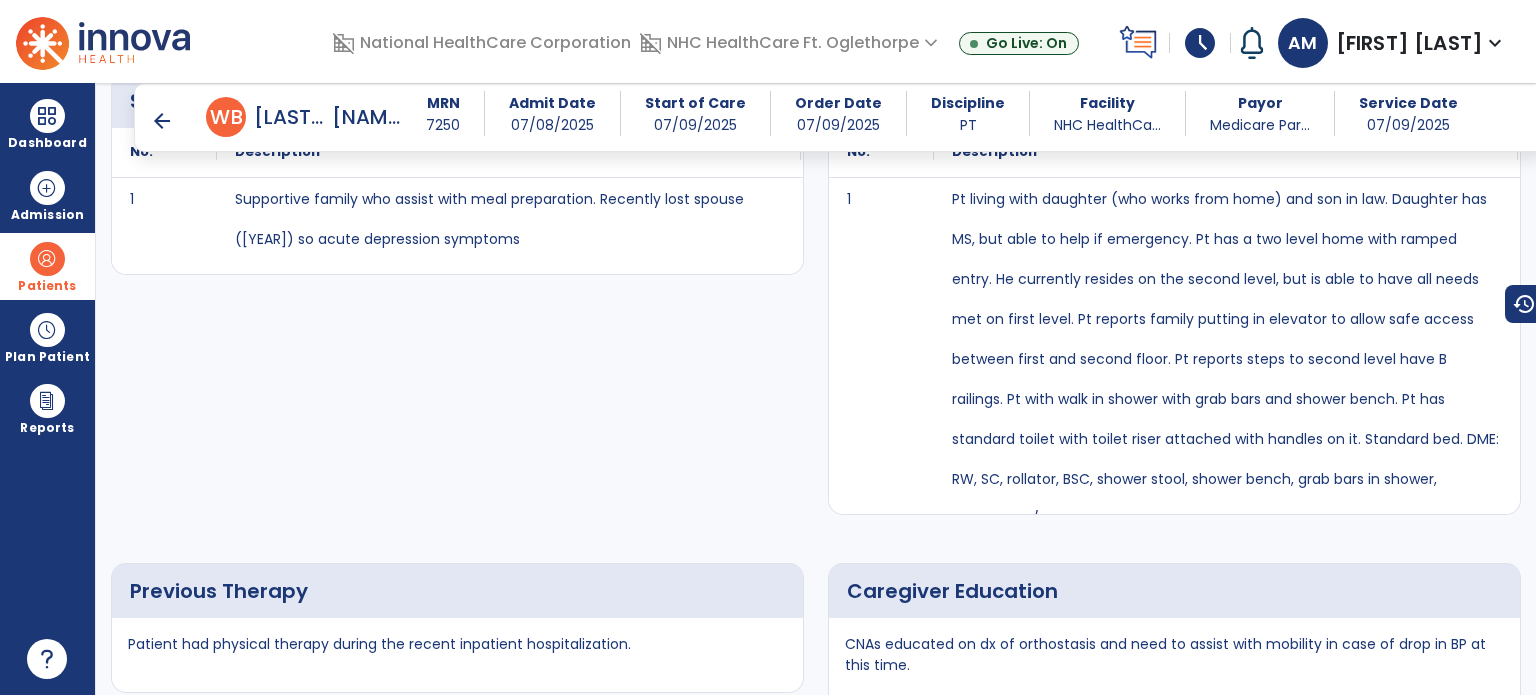 scroll, scrollTop: 1500, scrollLeft: 0, axis: vertical 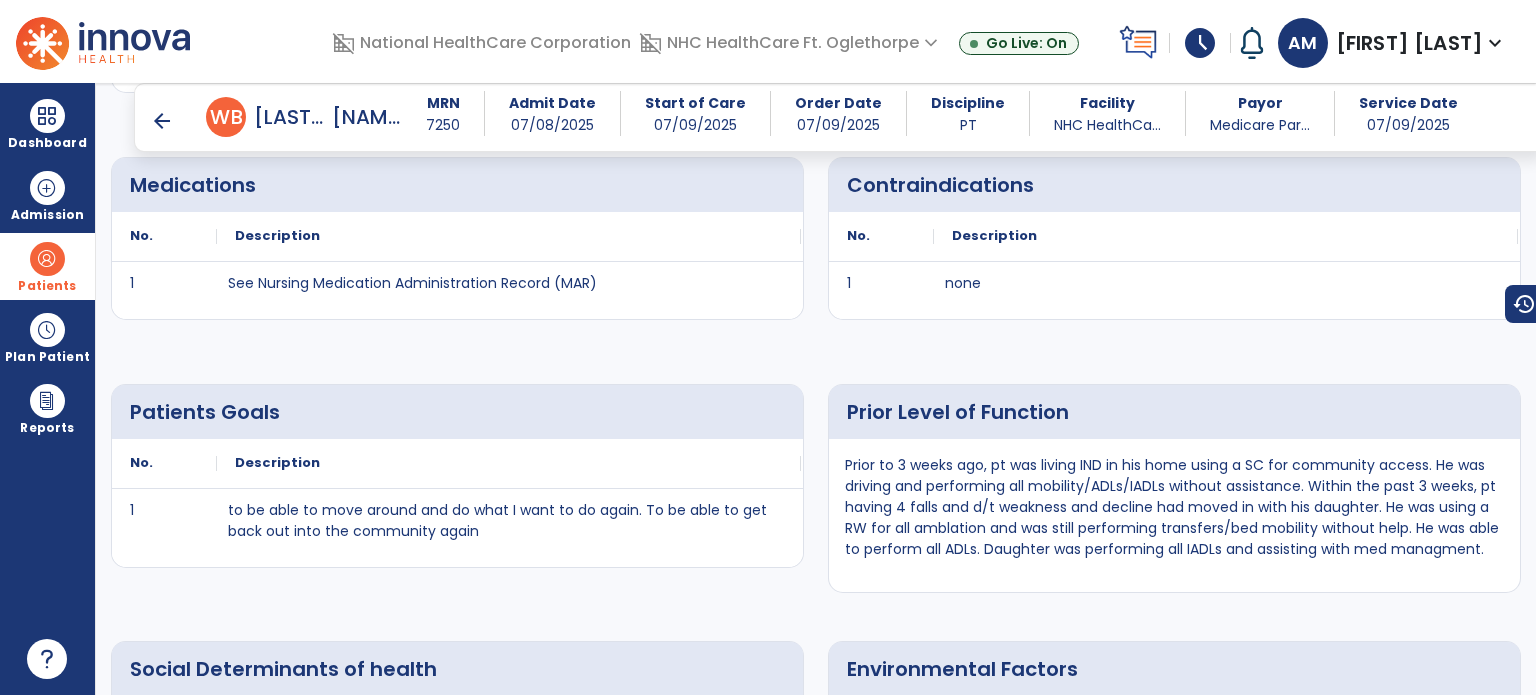 click on "arrow_back" at bounding box center [162, 121] 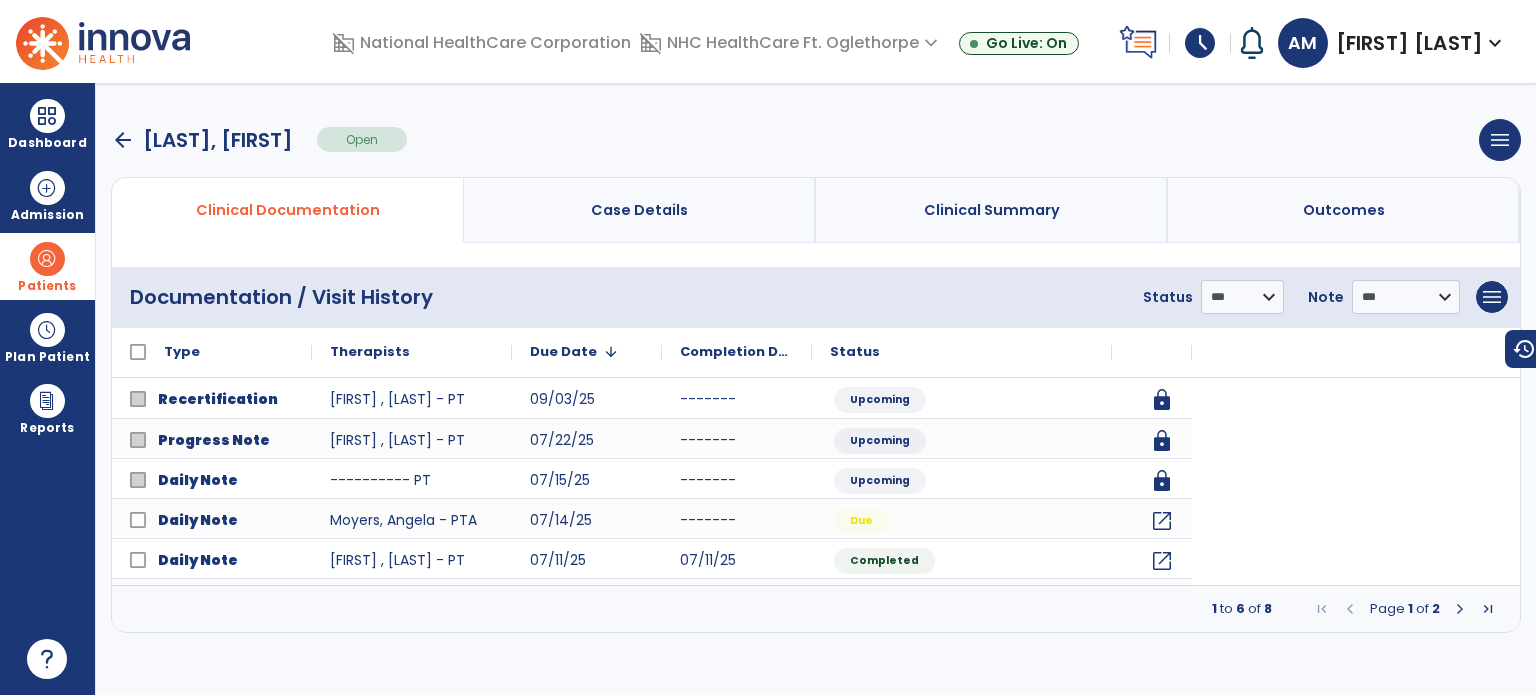 scroll, scrollTop: 0, scrollLeft: 0, axis: both 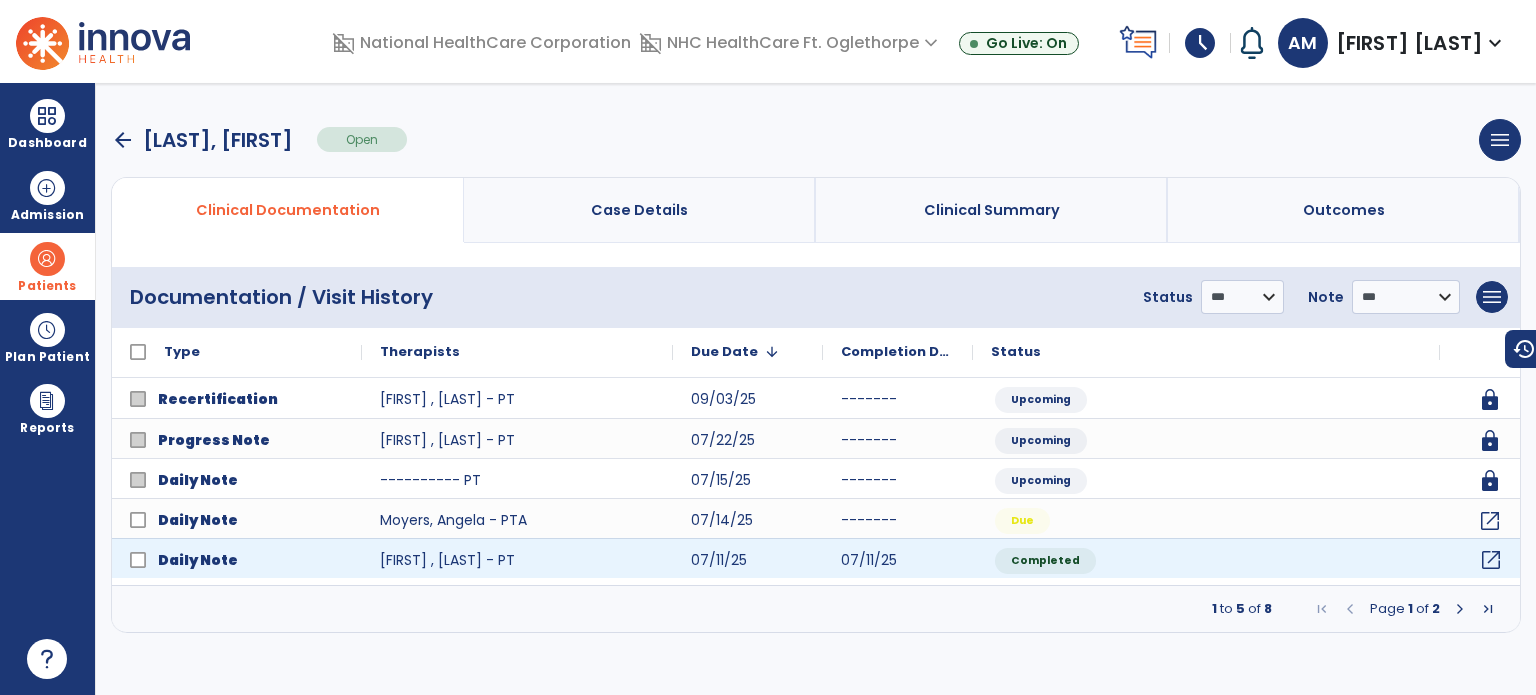 click on "open_in_new" 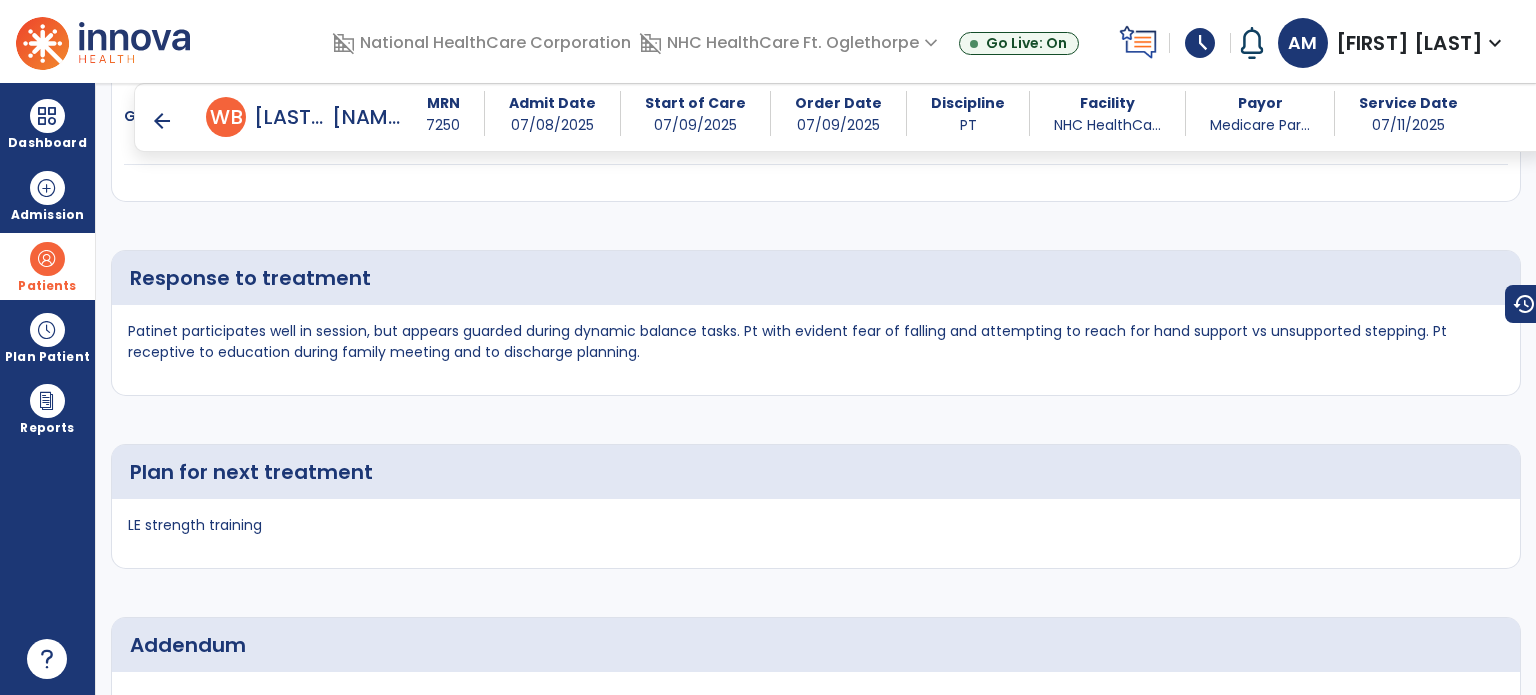 scroll, scrollTop: 3900, scrollLeft: 0, axis: vertical 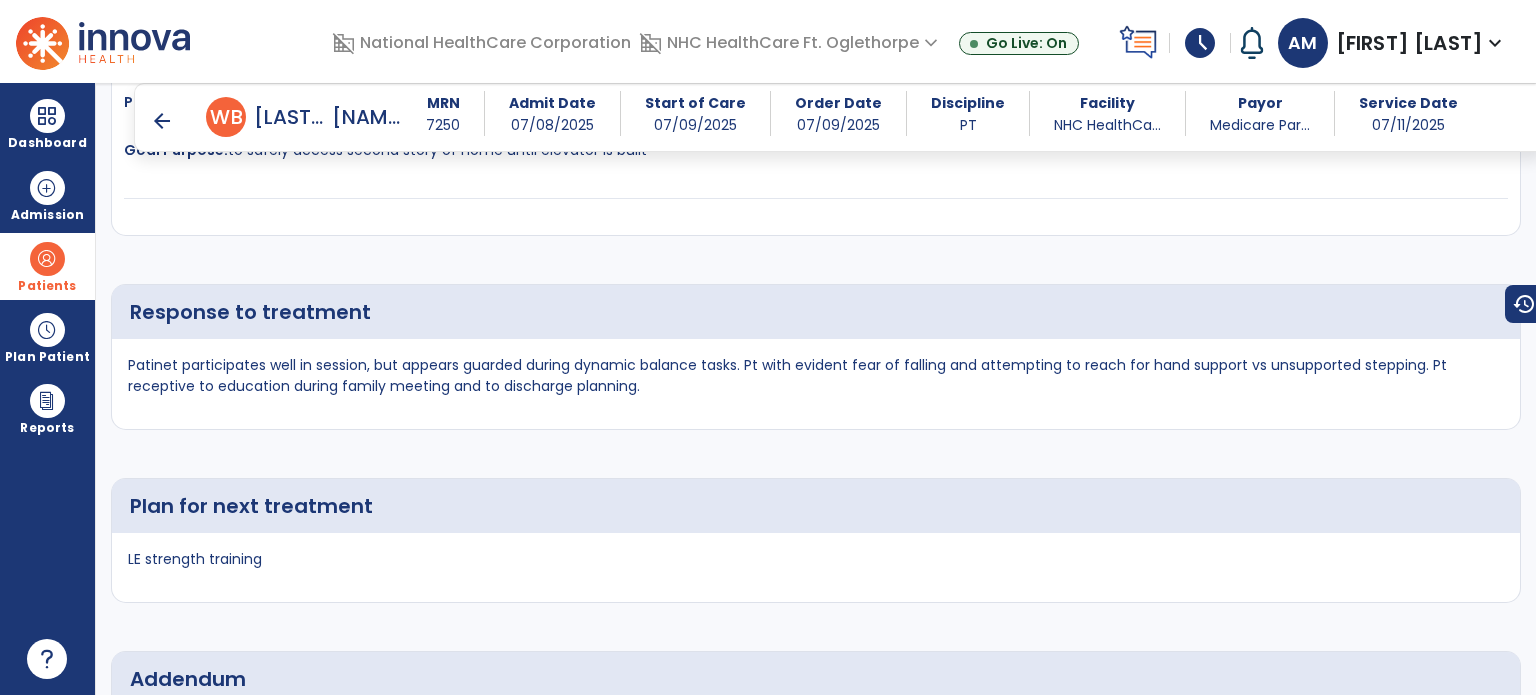 click on "arrow_back" at bounding box center [162, 121] 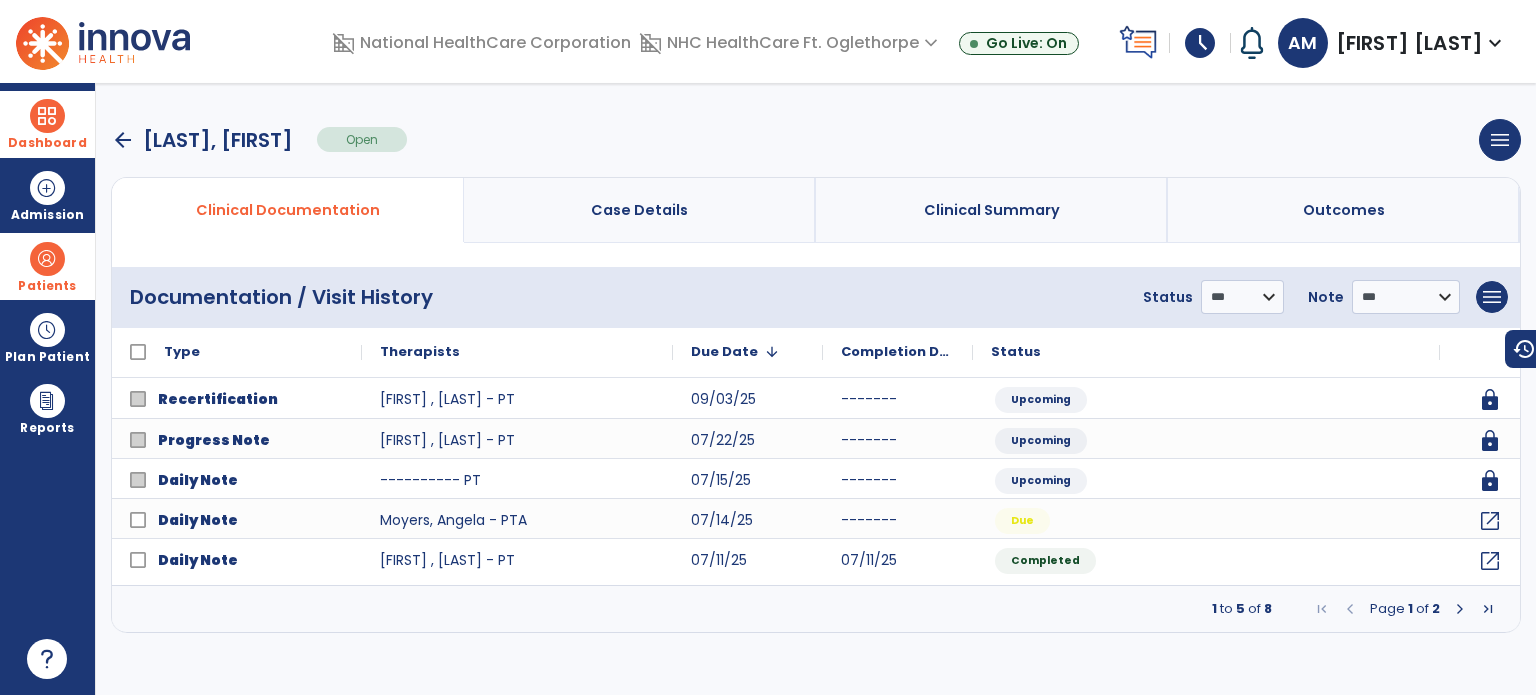 click on "Dashboard" at bounding box center (47, 124) 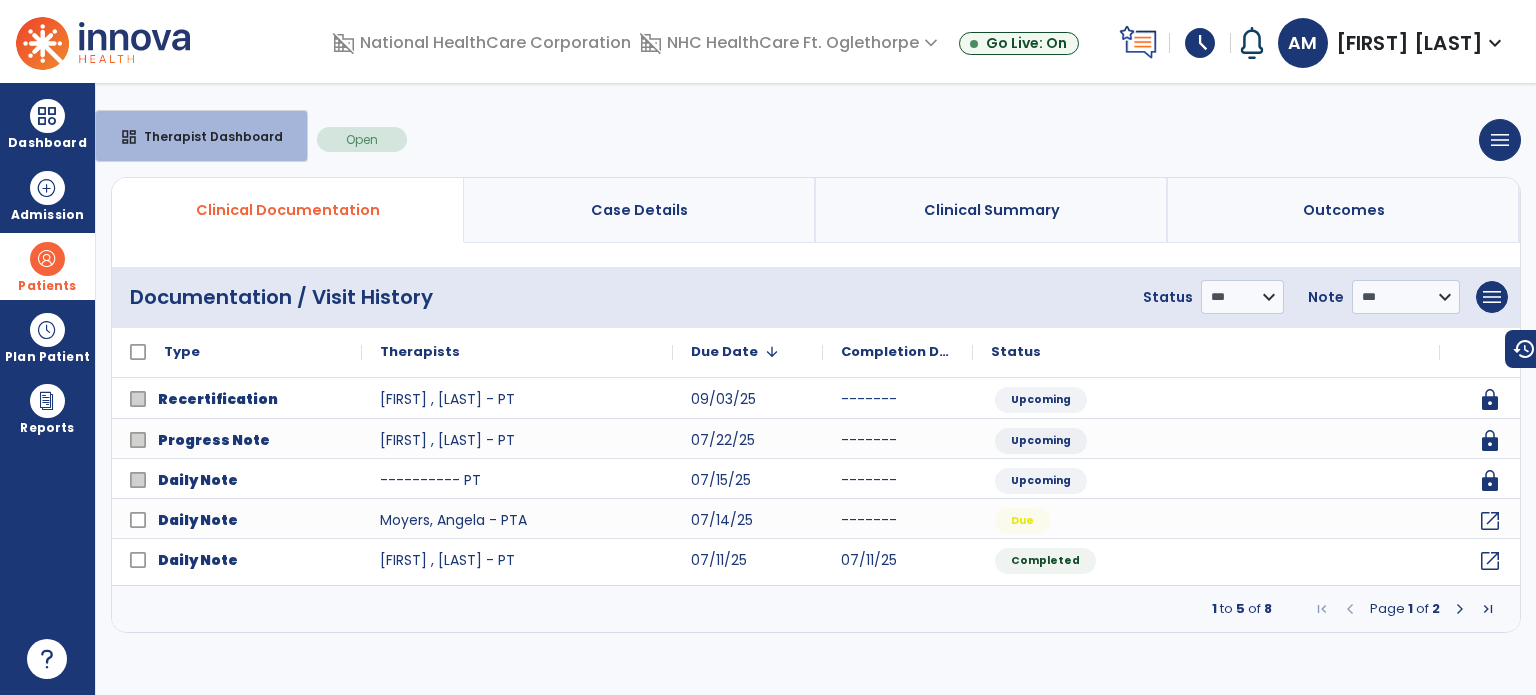 click on "**********" at bounding box center (816, 389) 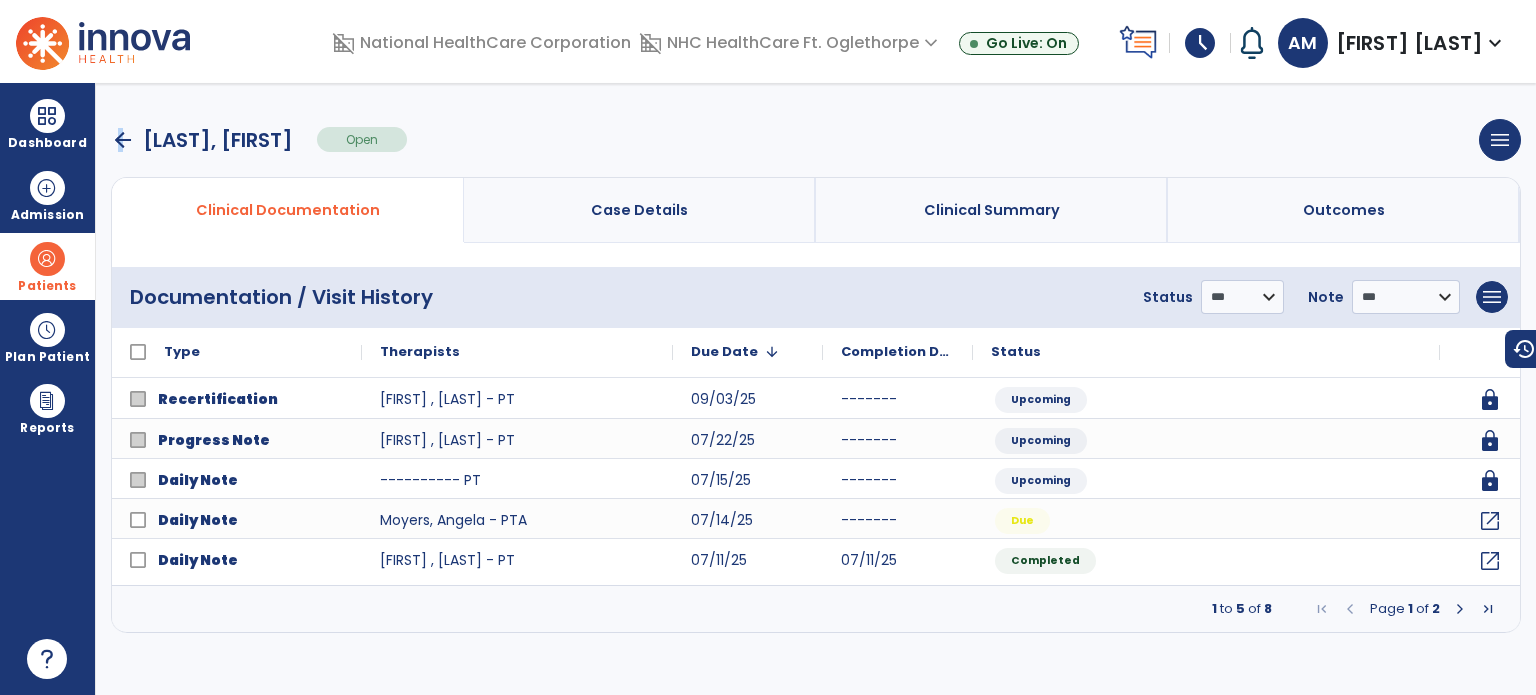 click on "arrow_back" at bounding box center (123, 140) 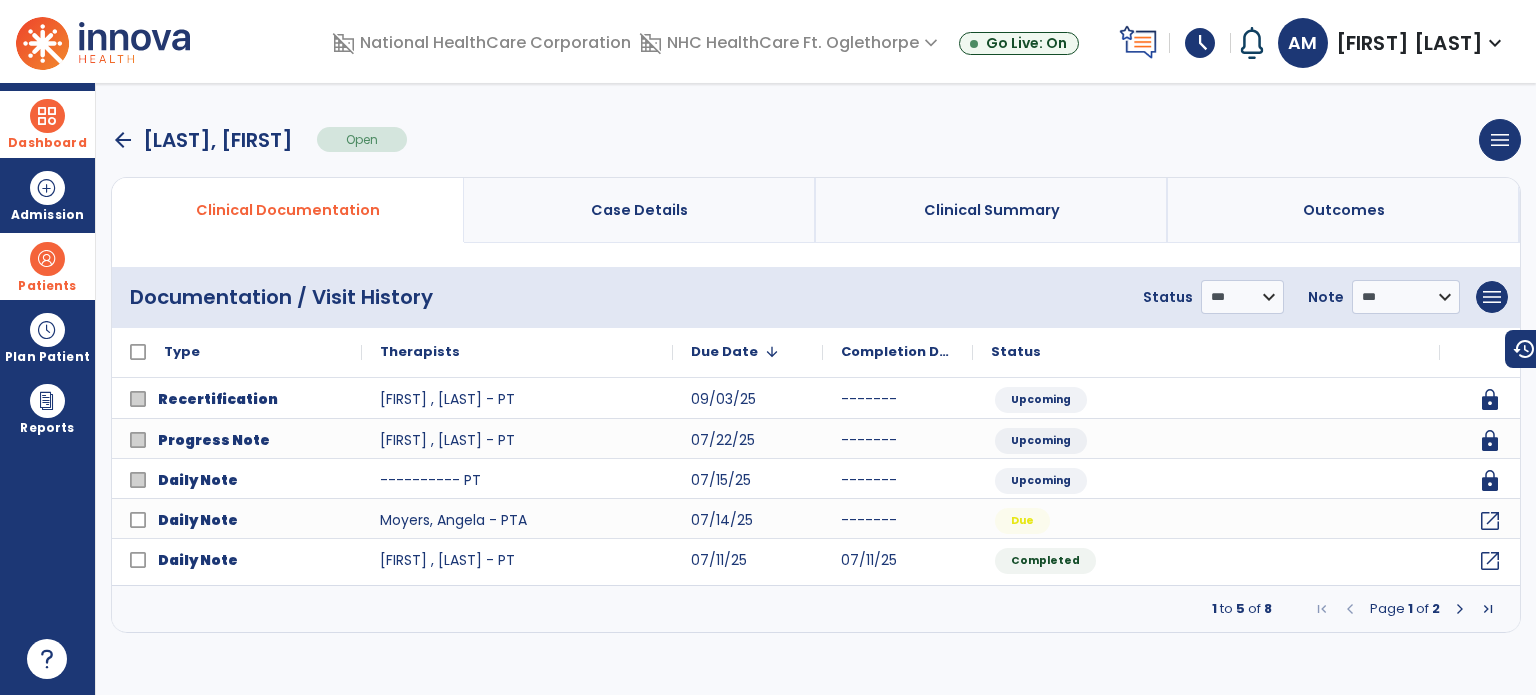 click at bounding box center (47, 116) 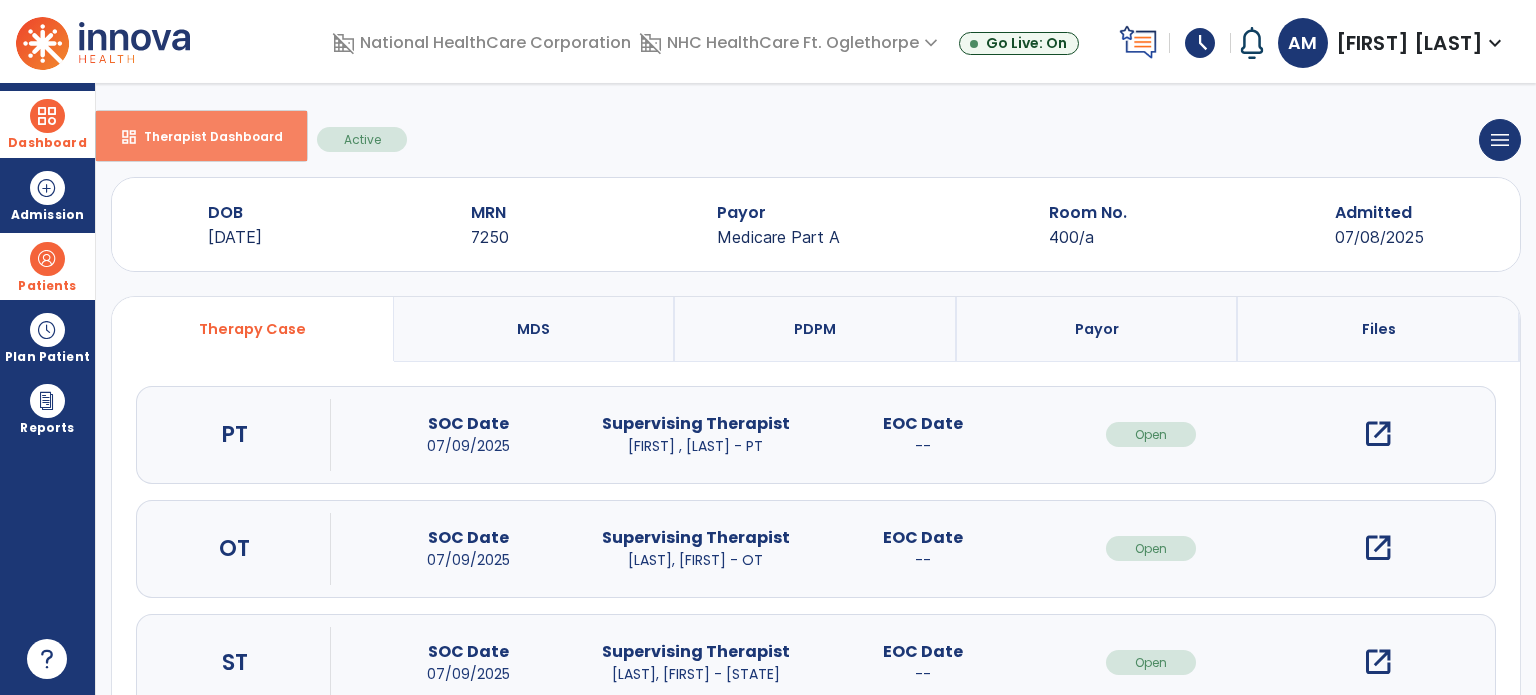 click on "dashboard  Therapist Dashboard" at bounding box center [201, 136] 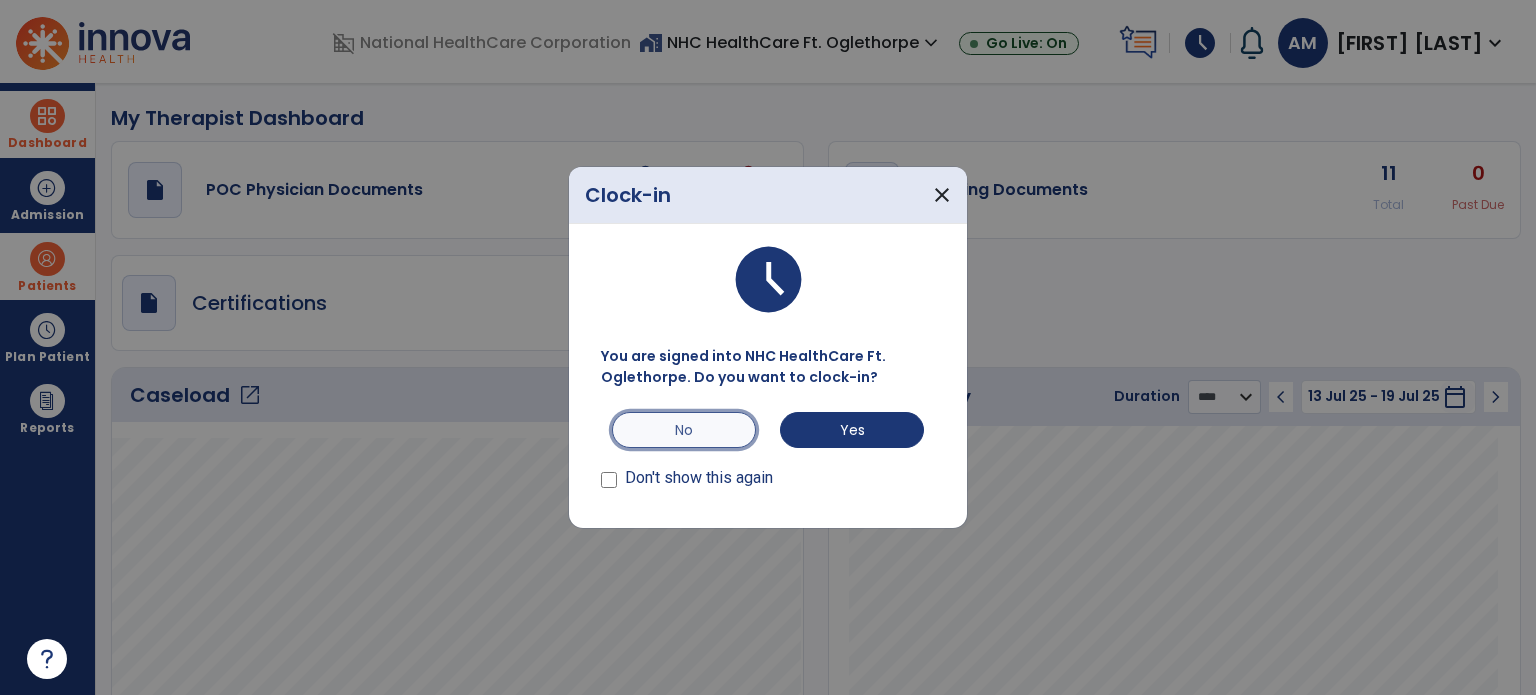 click on "No" at bounding box center (684, 430) 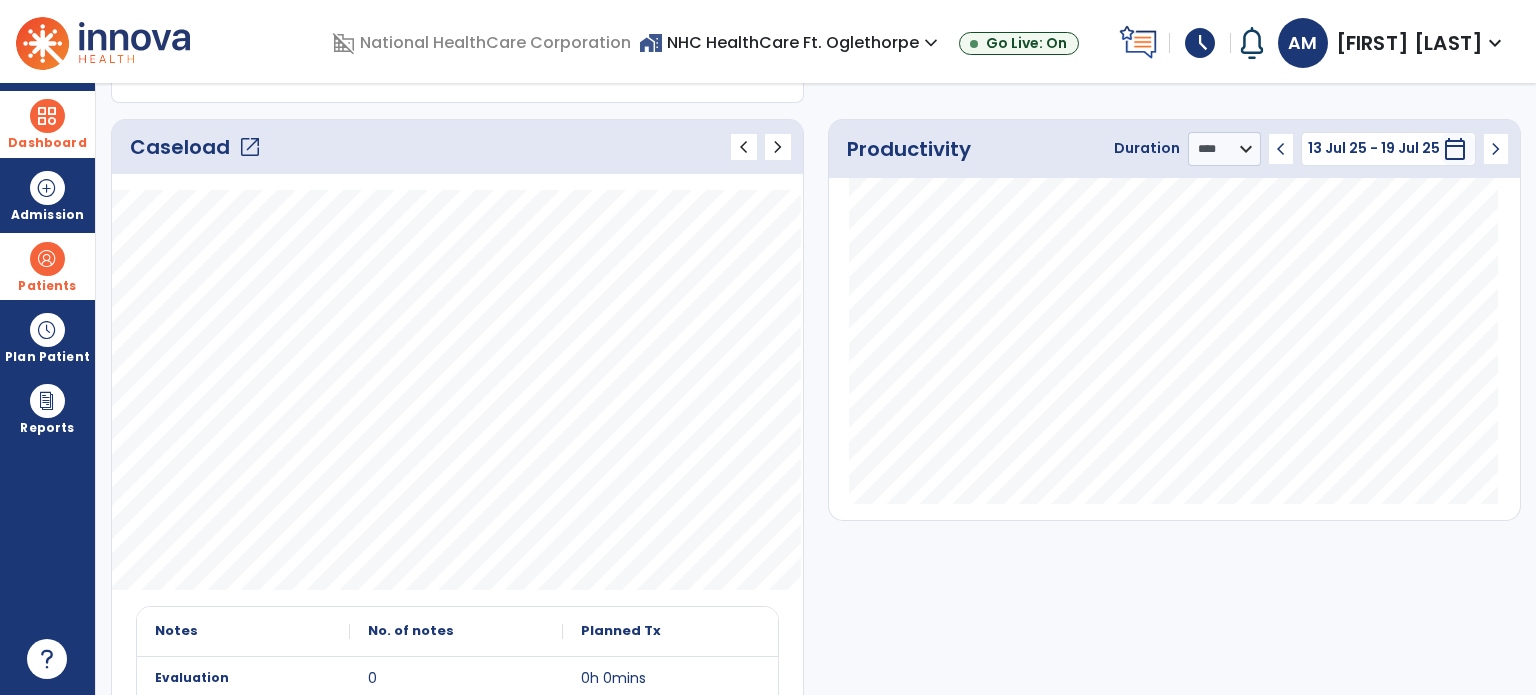 scroll, scrollTop: 300, scrollLeft: 0, axis: vertical 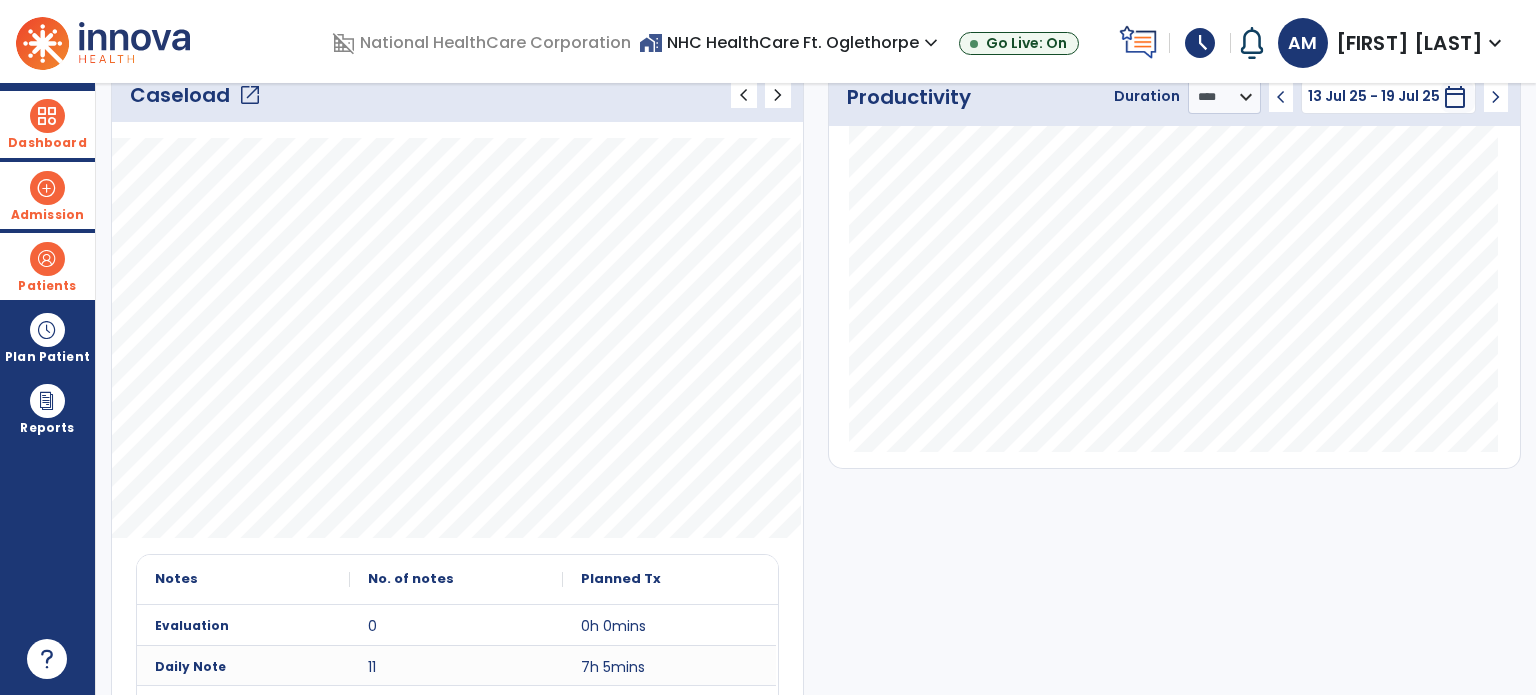 click on "Admission" at bounding box center (47, 195) 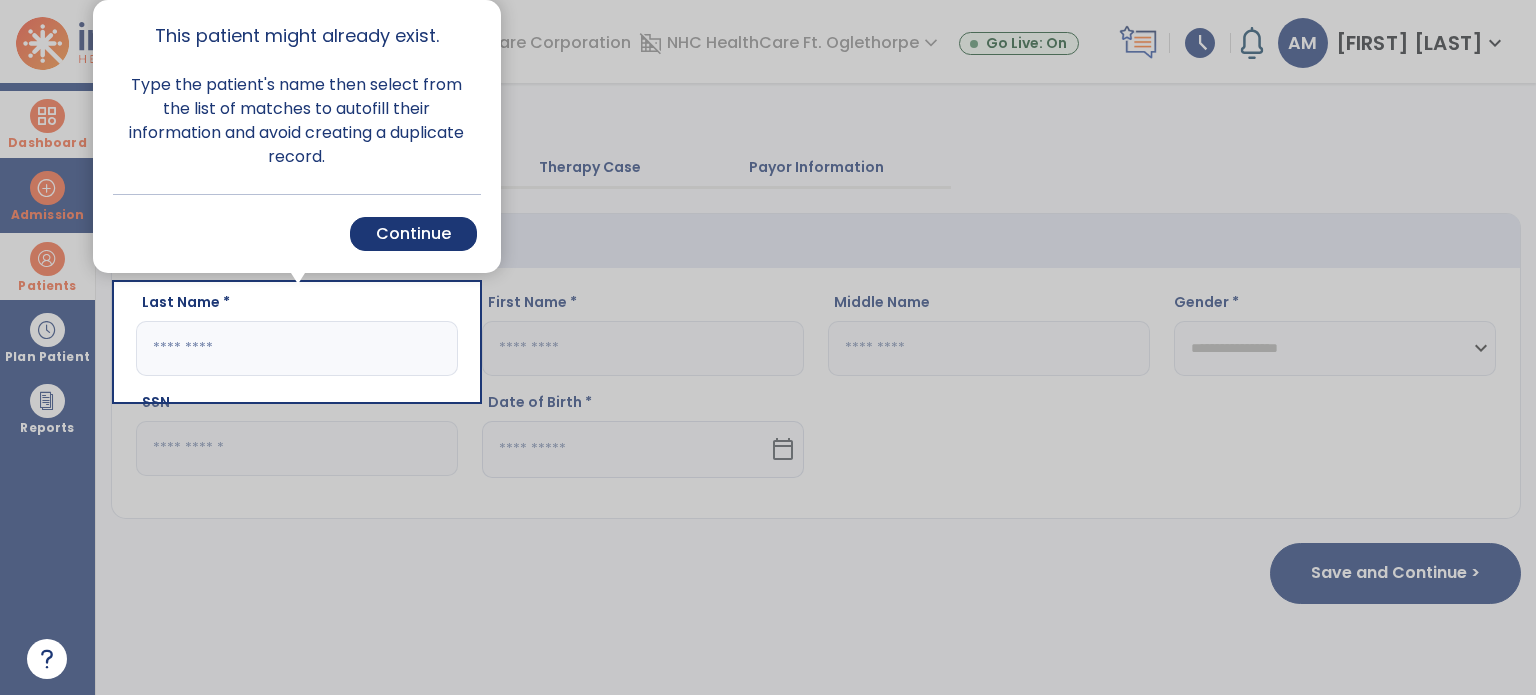 drag, startPoint x: 647, startPoint y: 211, endPoint x: 633, endPoint y: 215, distance: 14.56022 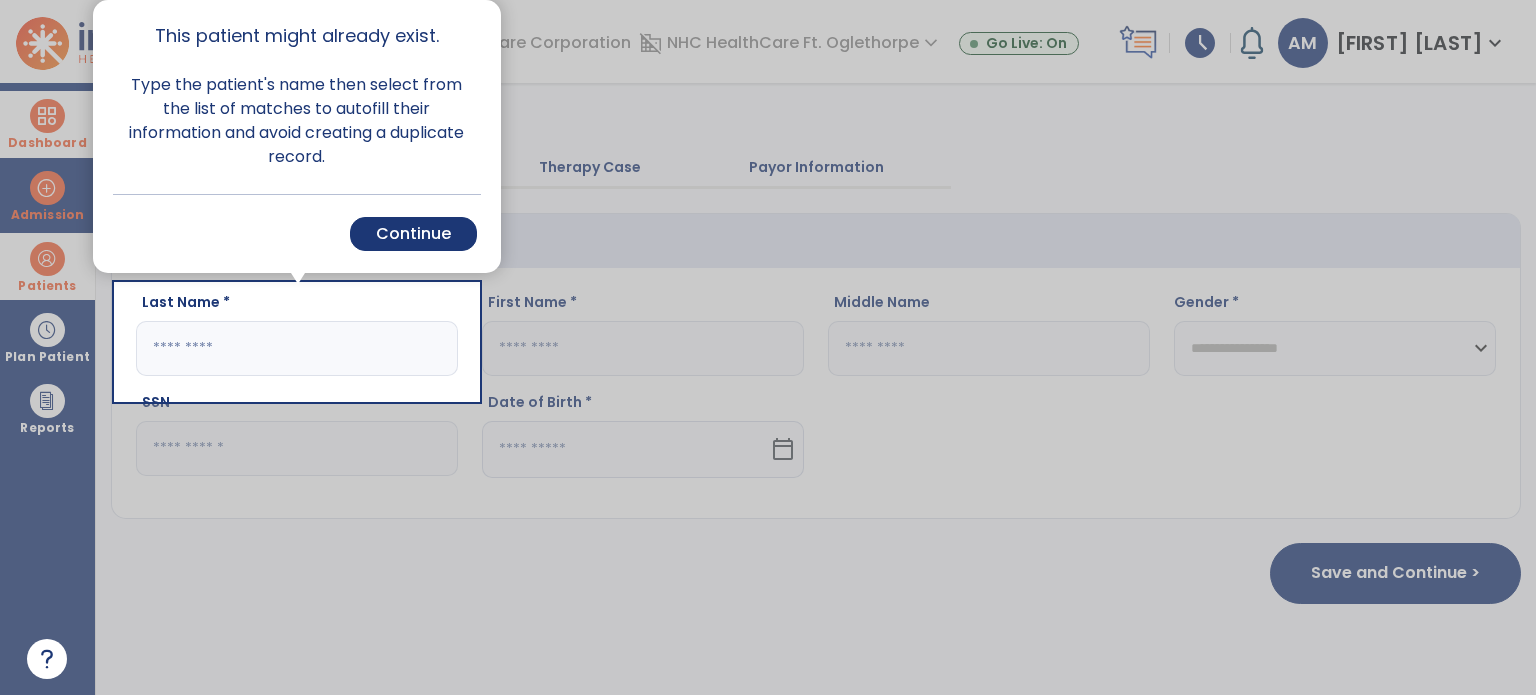 click on "Continue" at bounding box center [413, 234] 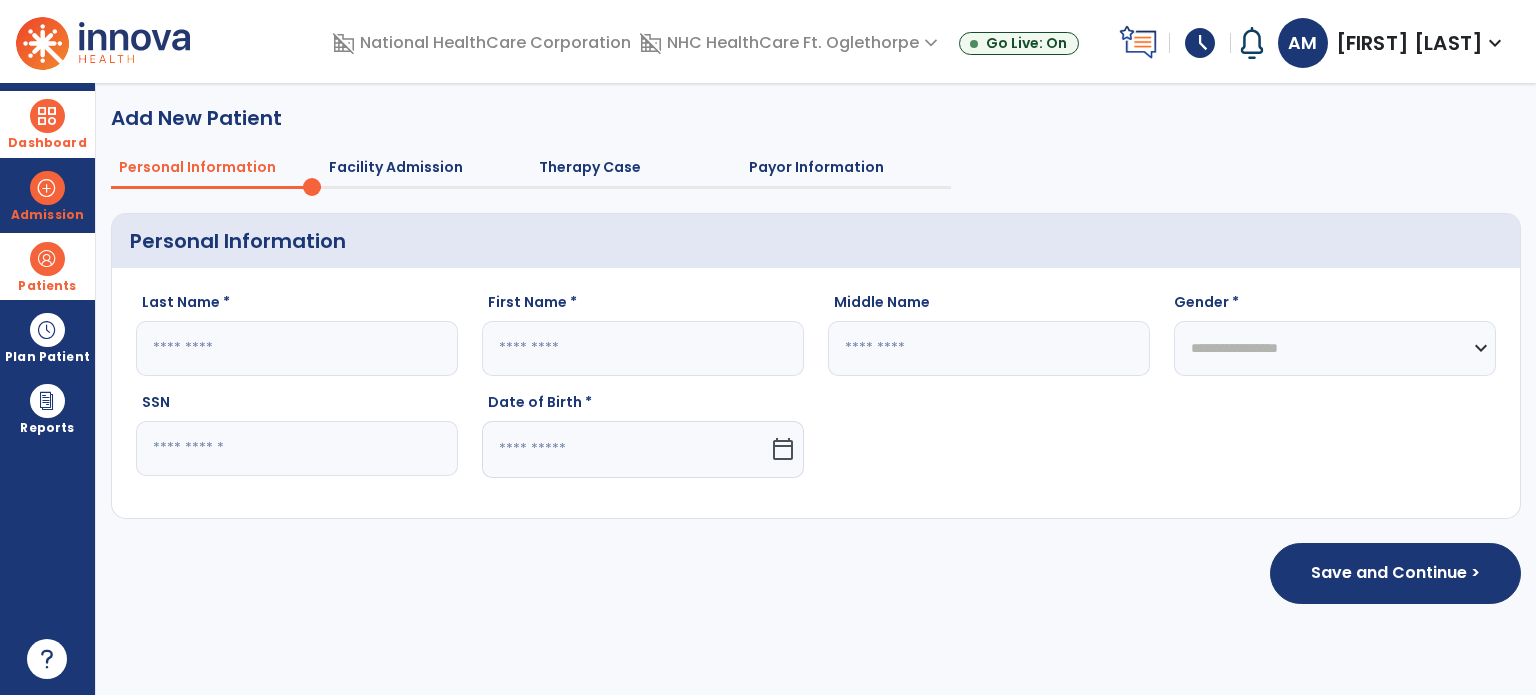 click at bounding box center (47, 116) 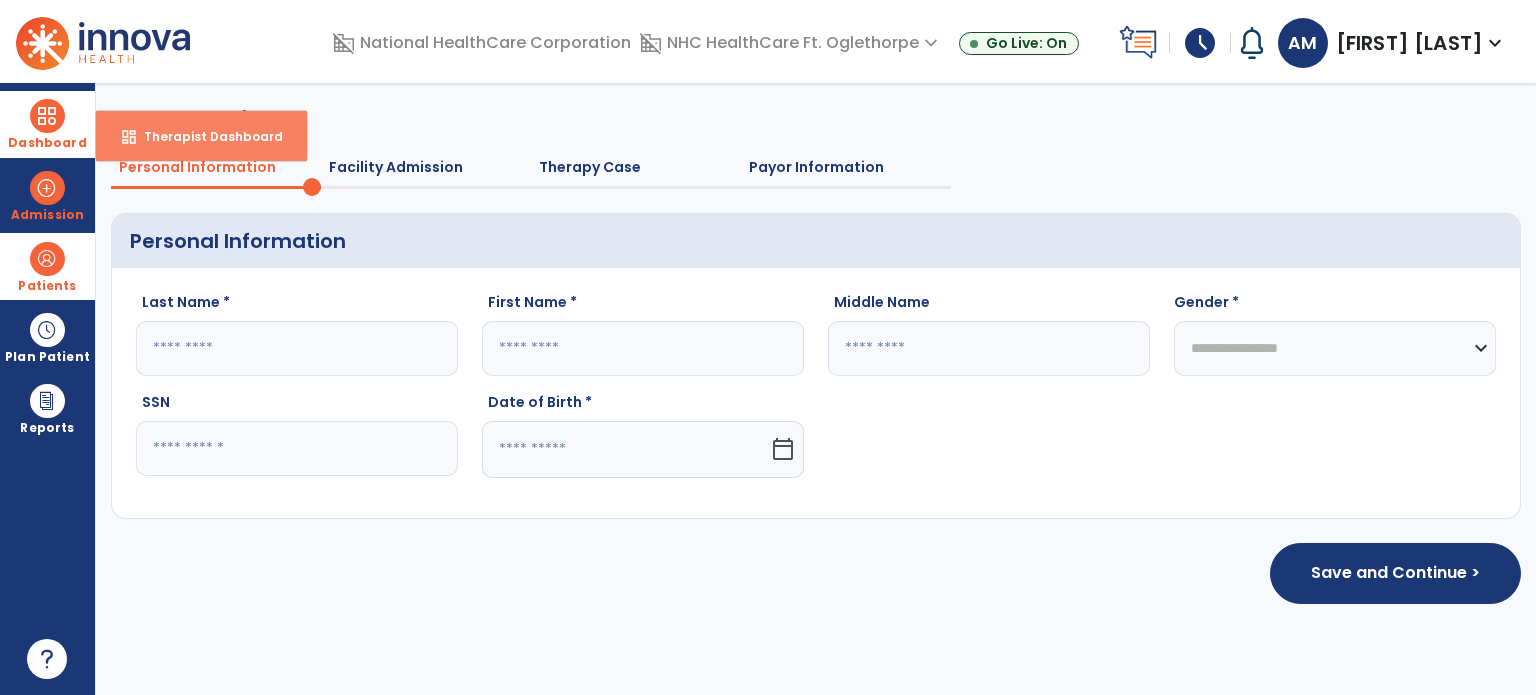 click on "dashboard  Therapist Dashboard" at bounding box center (201, 136) 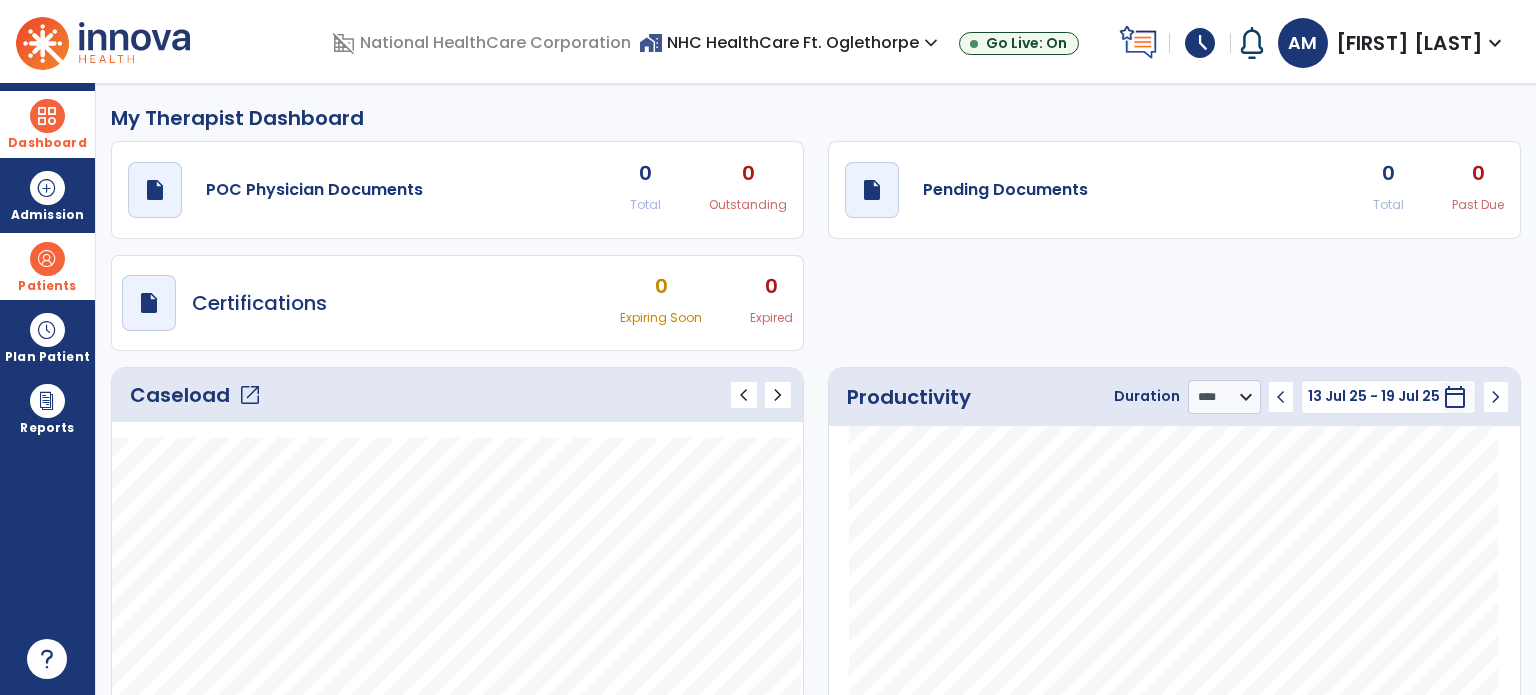 click at bounding box center (47, 259) 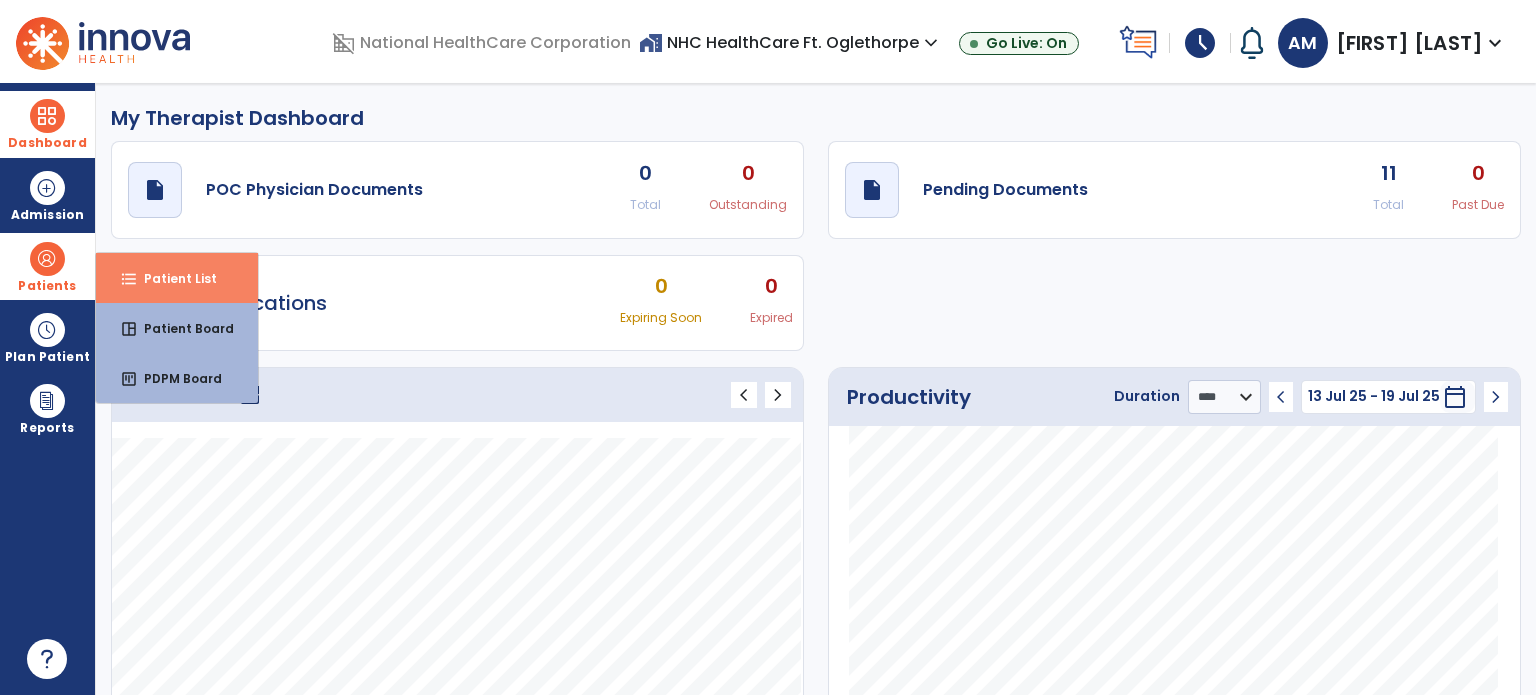 click on "Patient List" at bounding box center [172, 278] 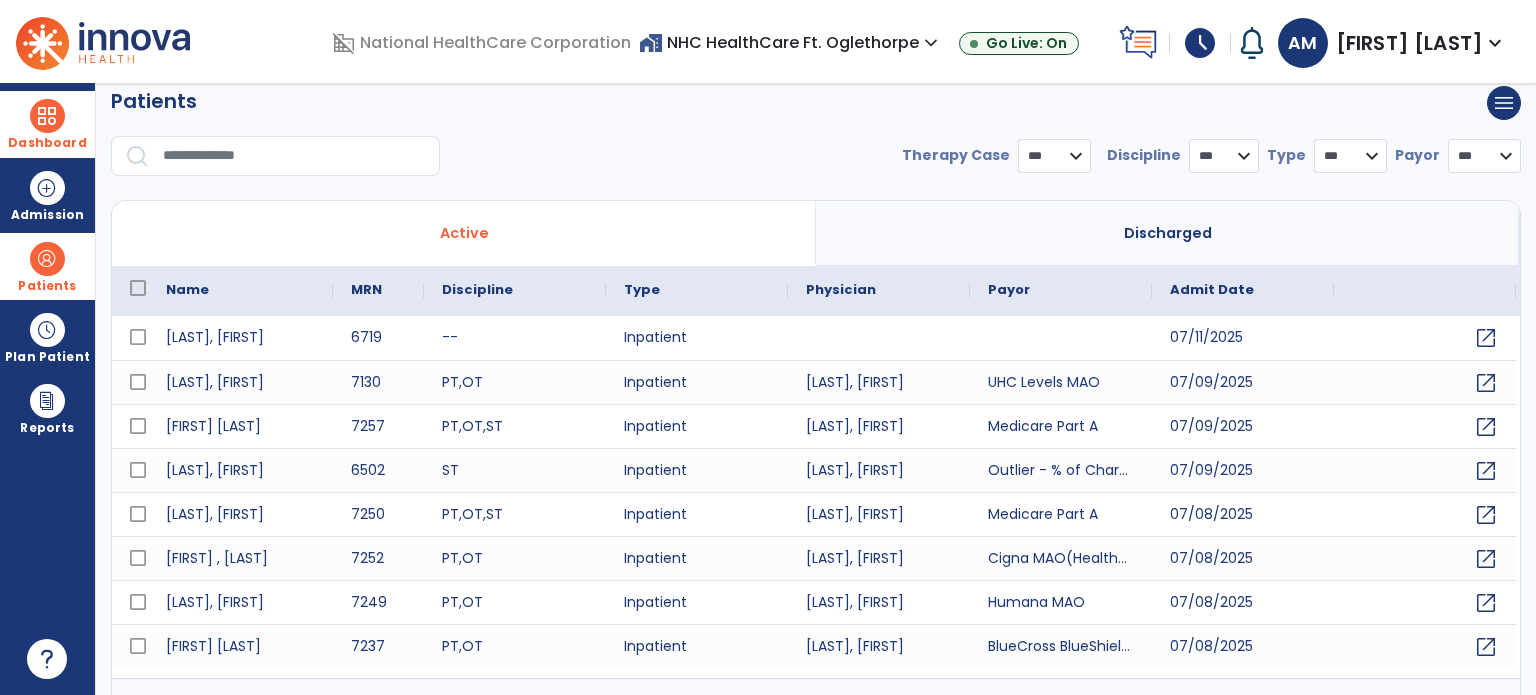 scroll, scrollTop: 46, scrollLeft: 0, axis: vertical 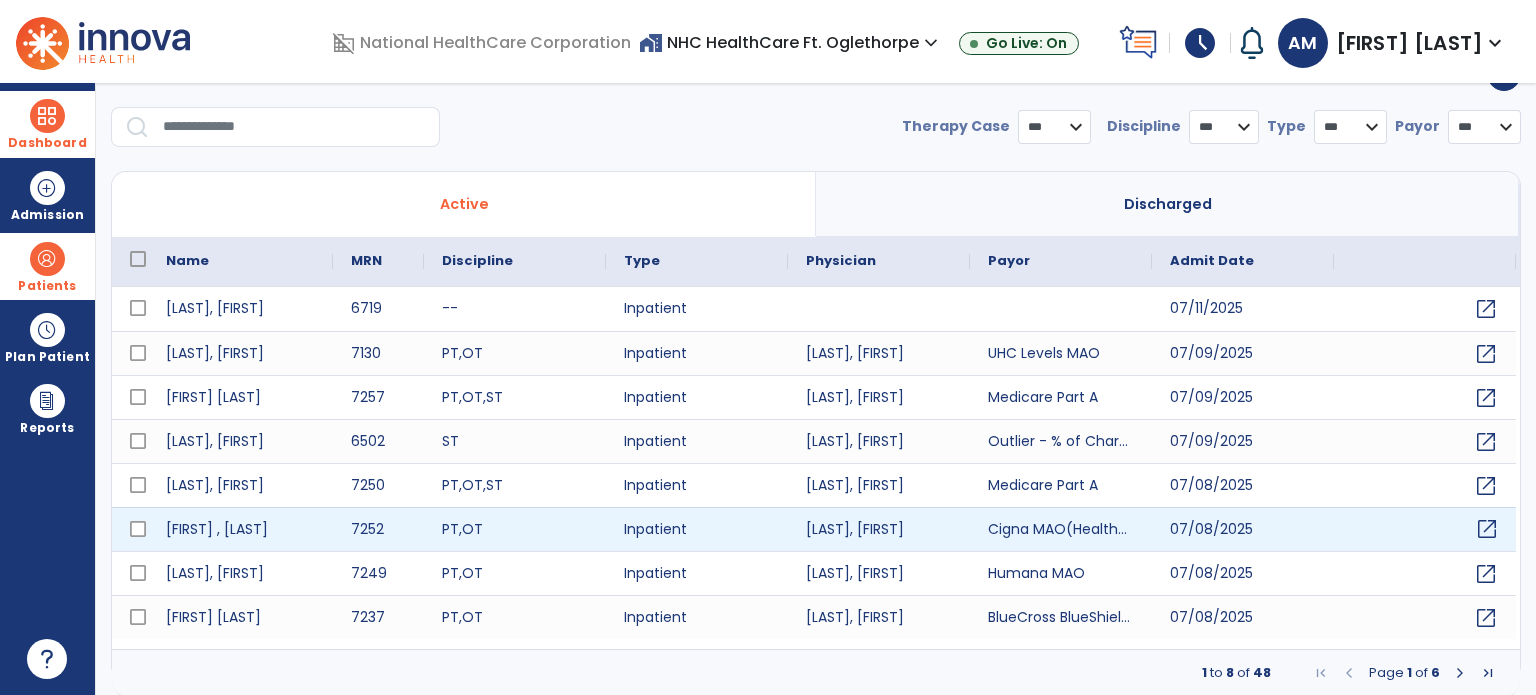 click on "open_in_new" at bounding box center (1487, 529) 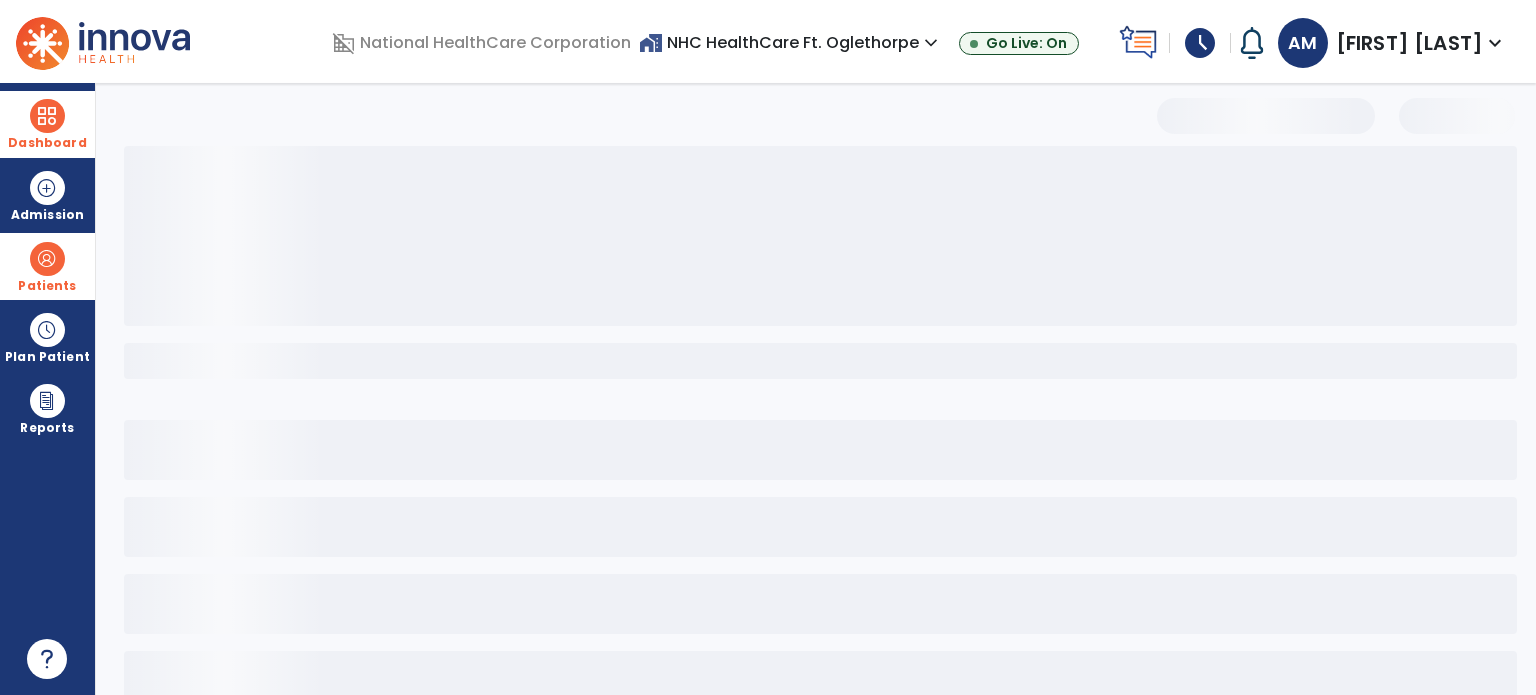 select on "***" 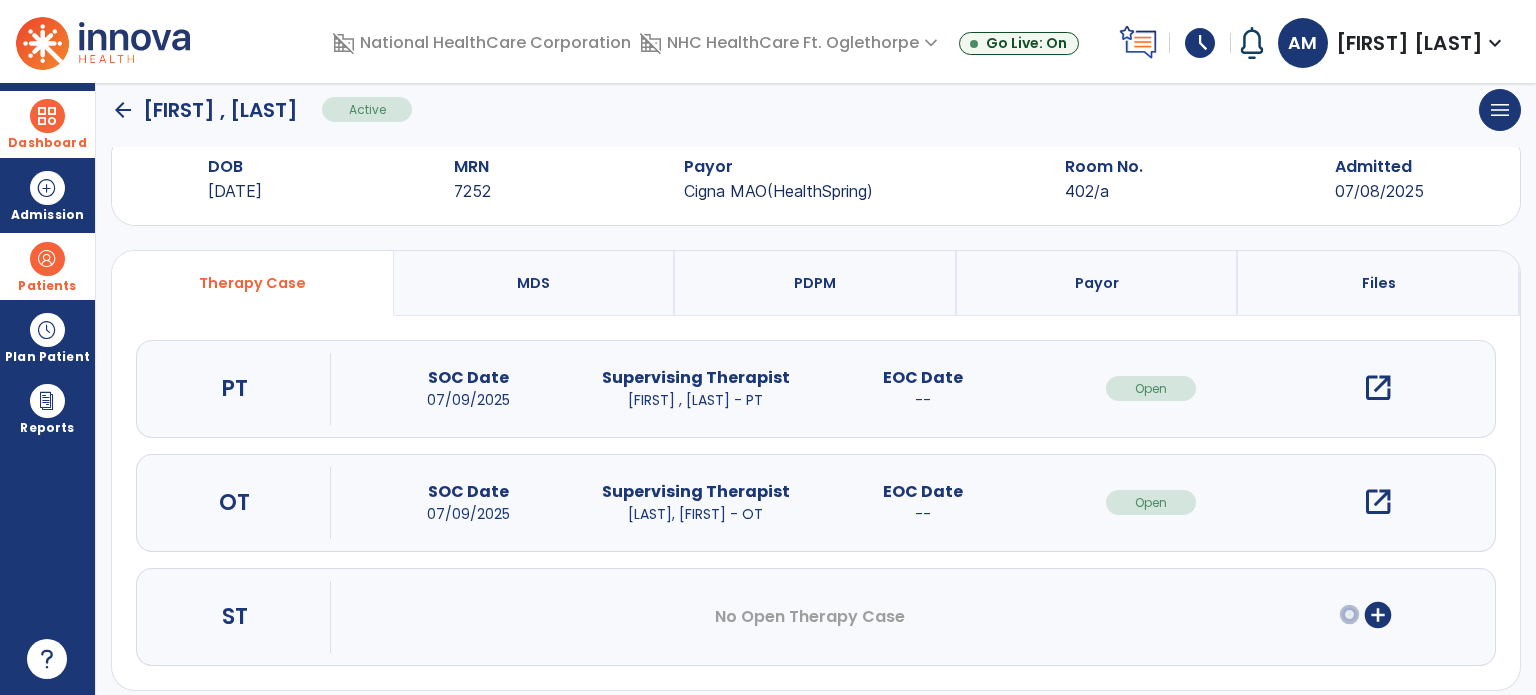 click on "open_in_new" at bounding box center (1378, 388) 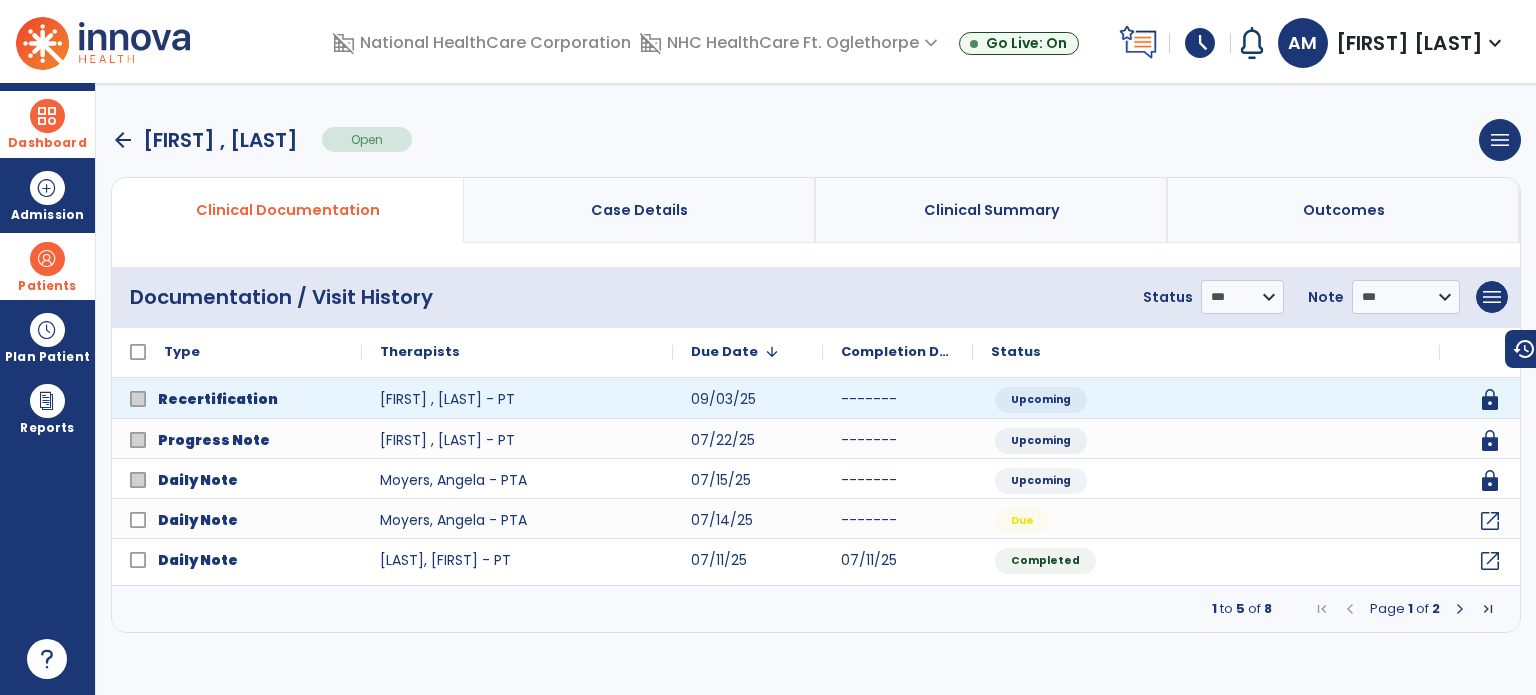 scroll, scrollTop: 0, scrollLeft: 0, axis: both 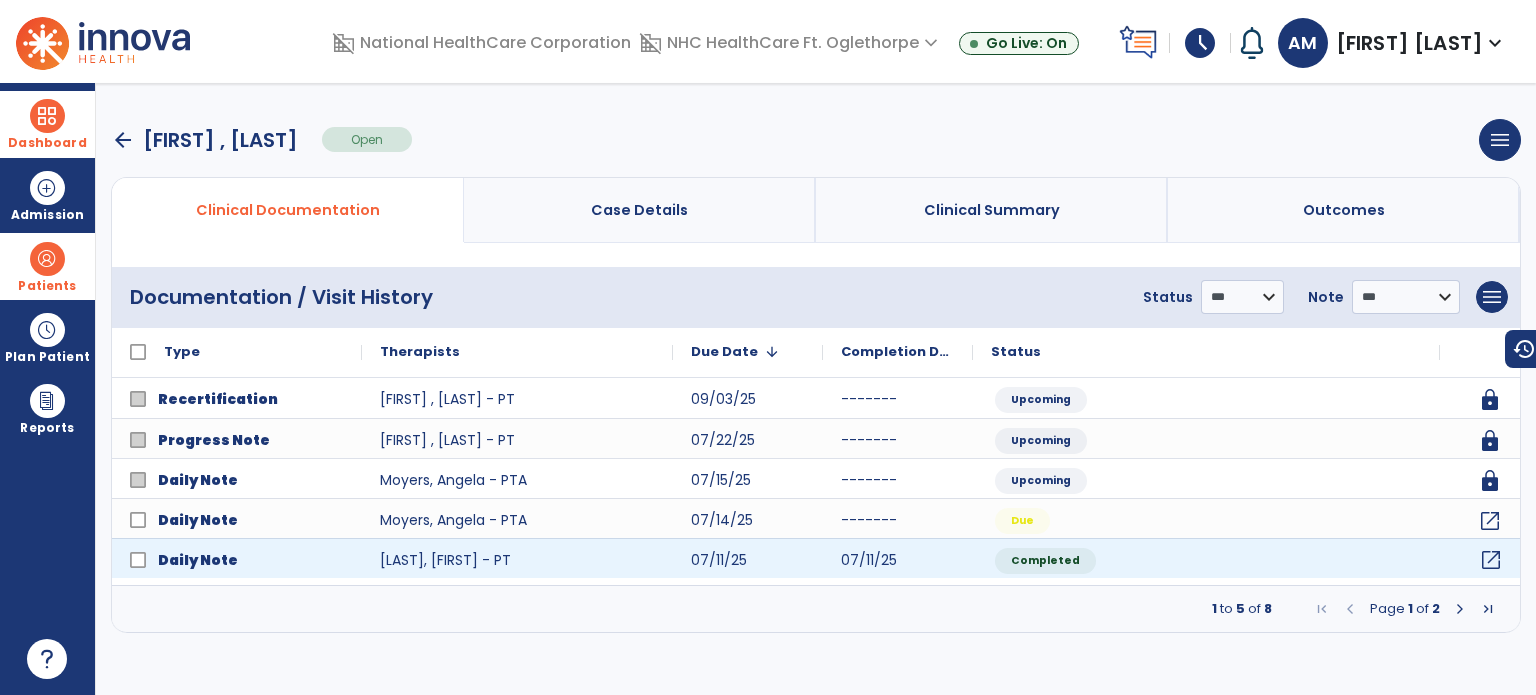 click on "open_in_new" 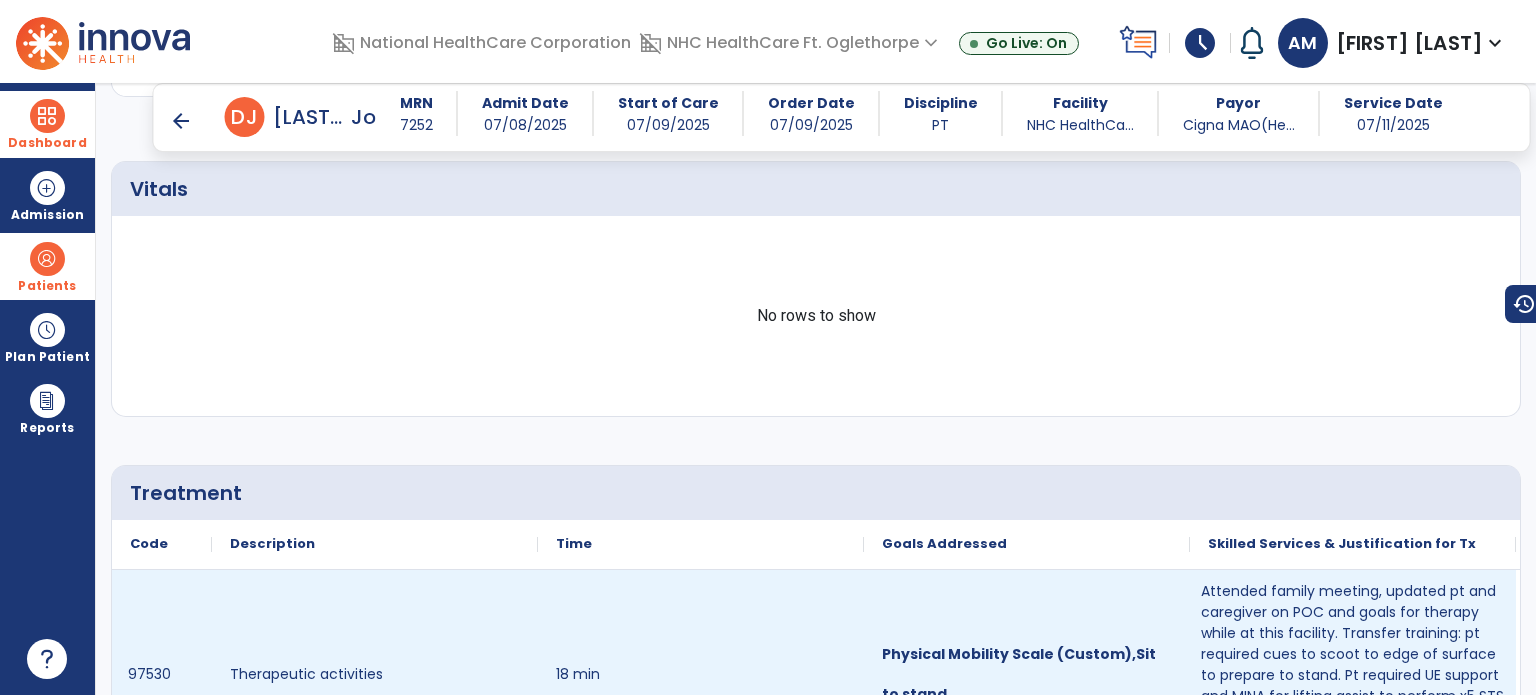 scroll, scrollTop: 1300, scrollLeft: 0, axis: vertical 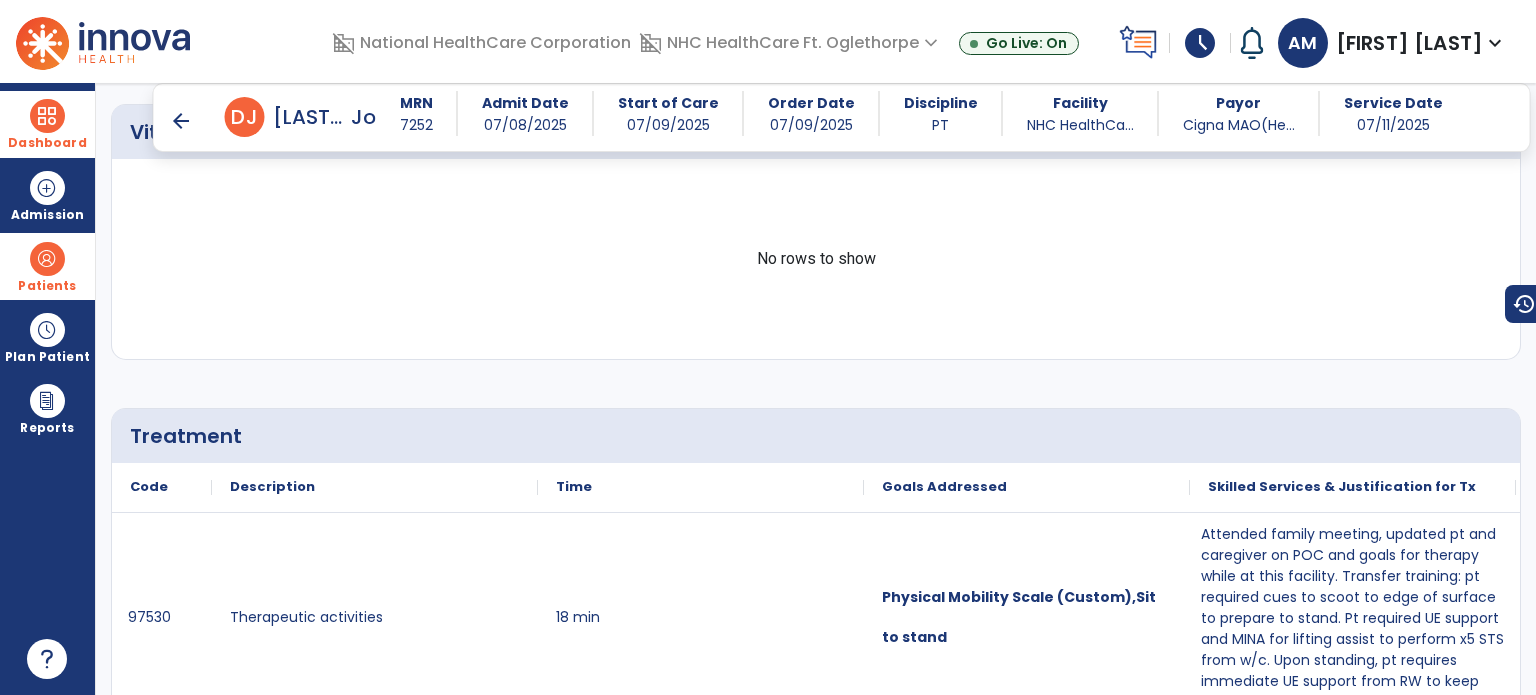 click on "schedule" at bounding box center [1200, 43] 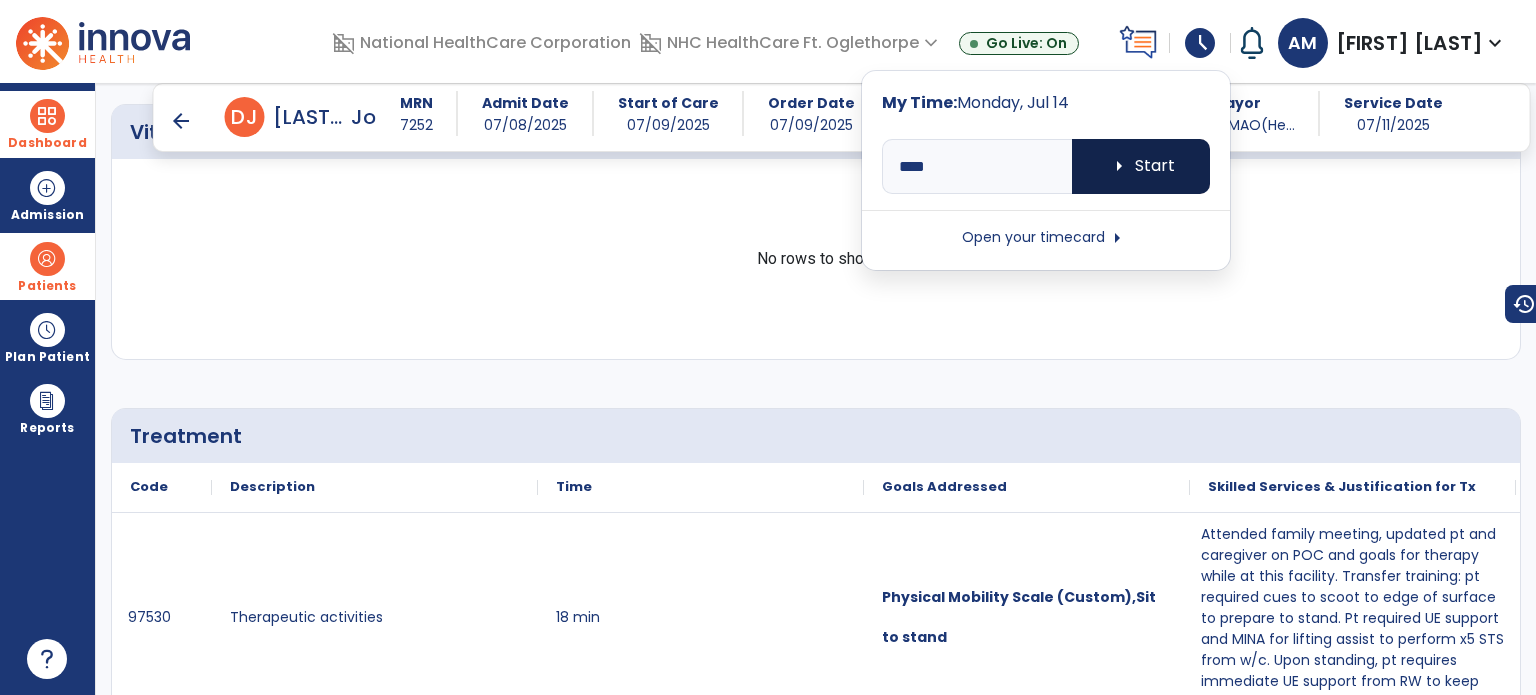 click on "arrow_right  Start" at bounding box center [1141, 166] 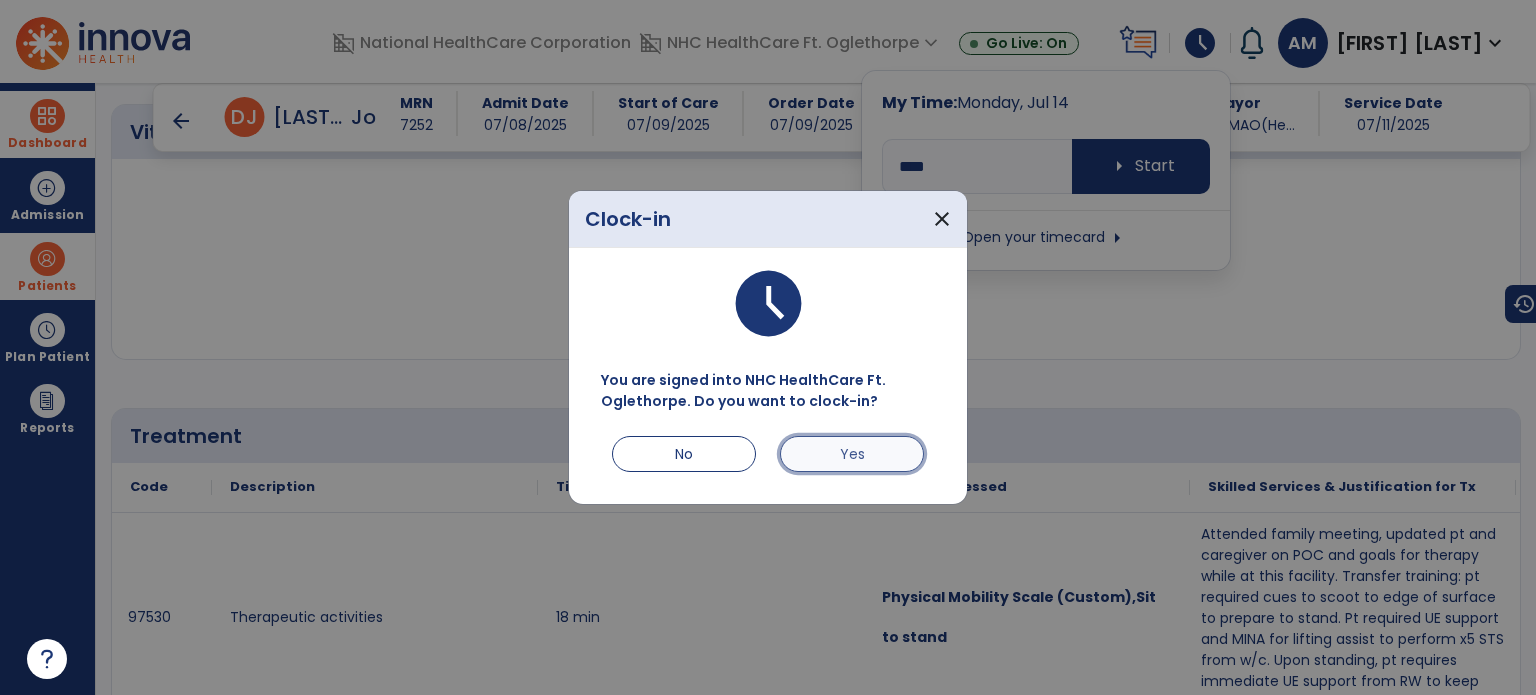 click on "Yes" at bounding box center [852, 454] 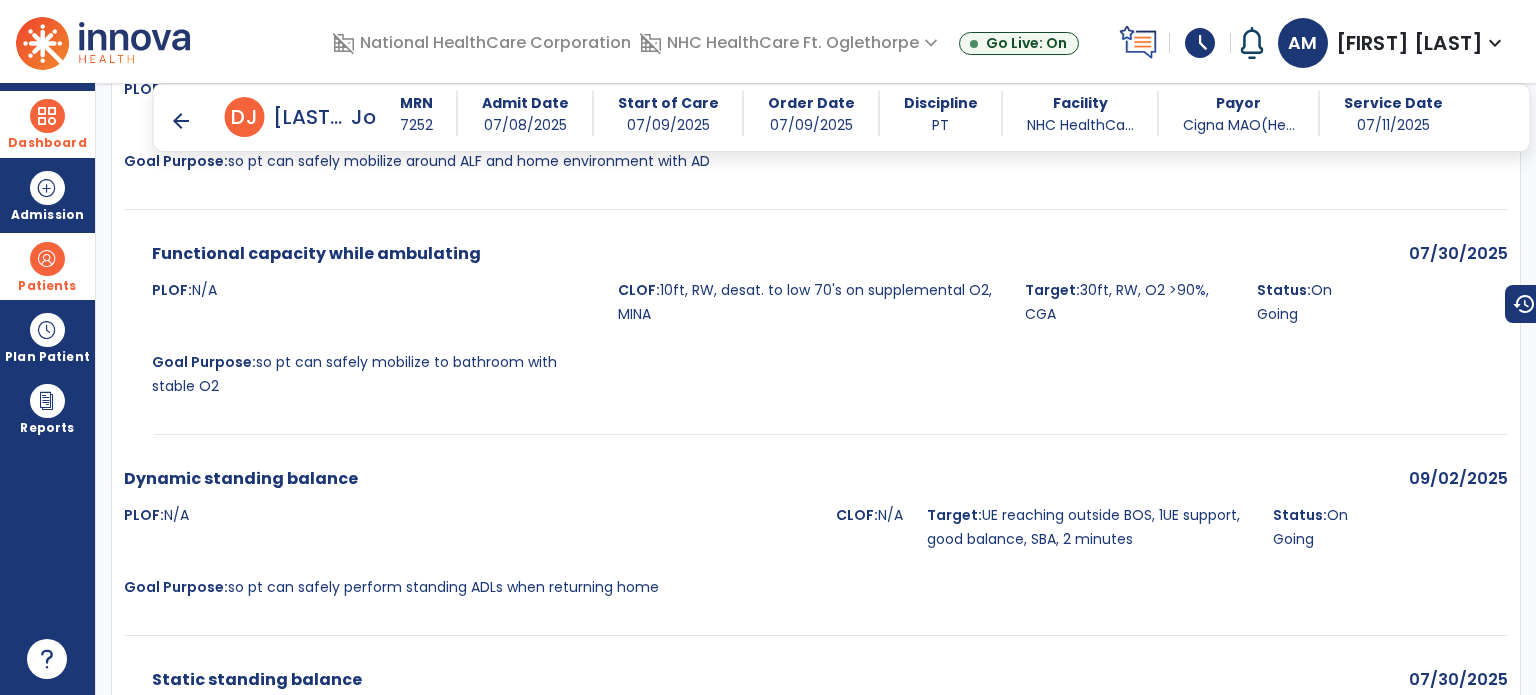 scroll, scrollTop: 3200, scrollLeft: 0, axis: vertical 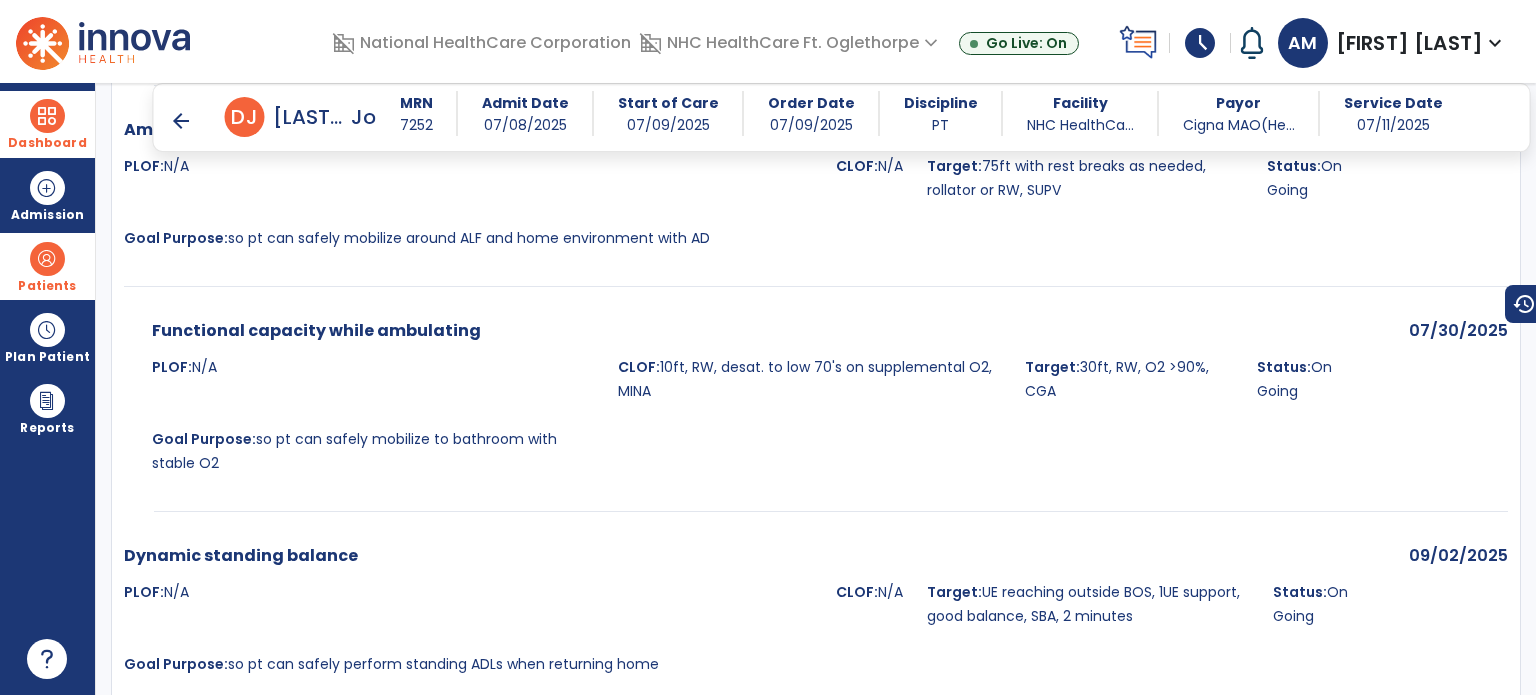 click on "arrow_back" at bounding box center (181, 121) 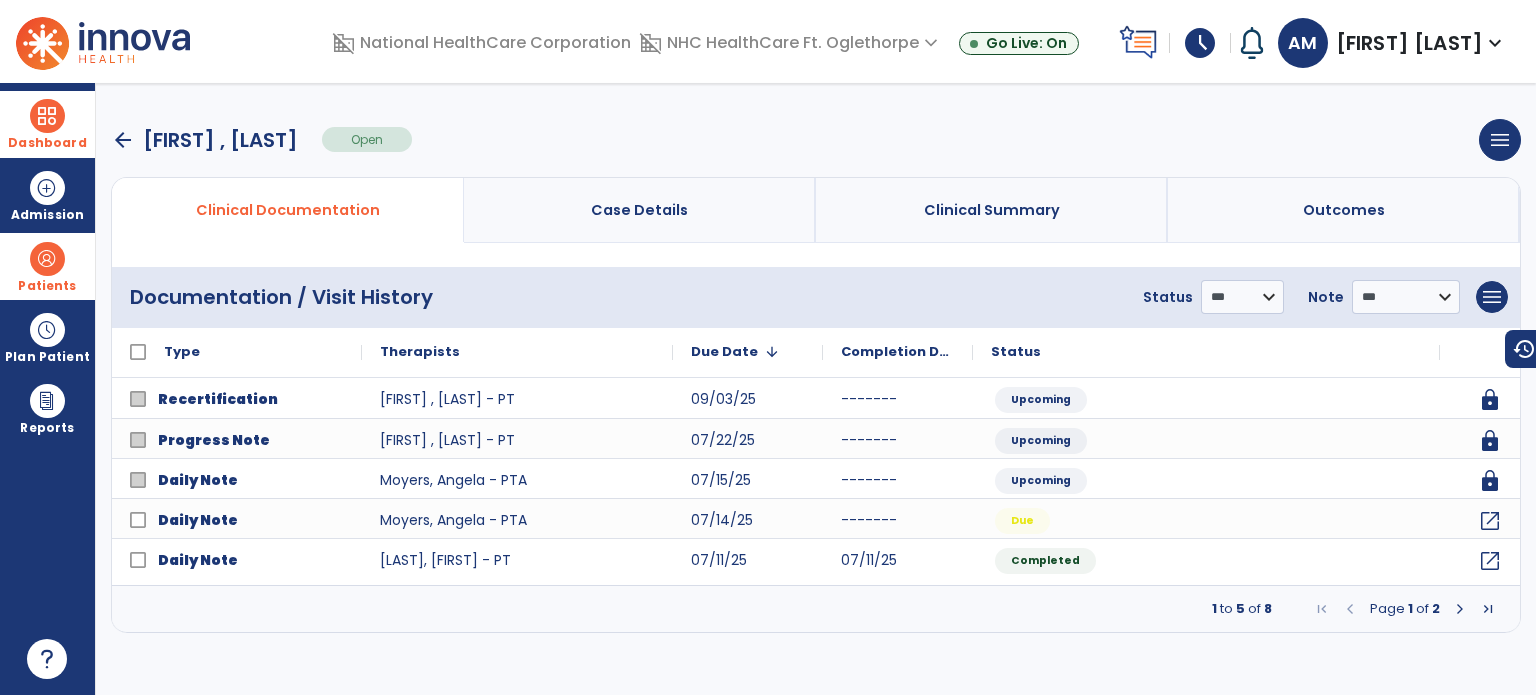 scroll, scrollTop: 0, scrollLeft: 0, axis: both 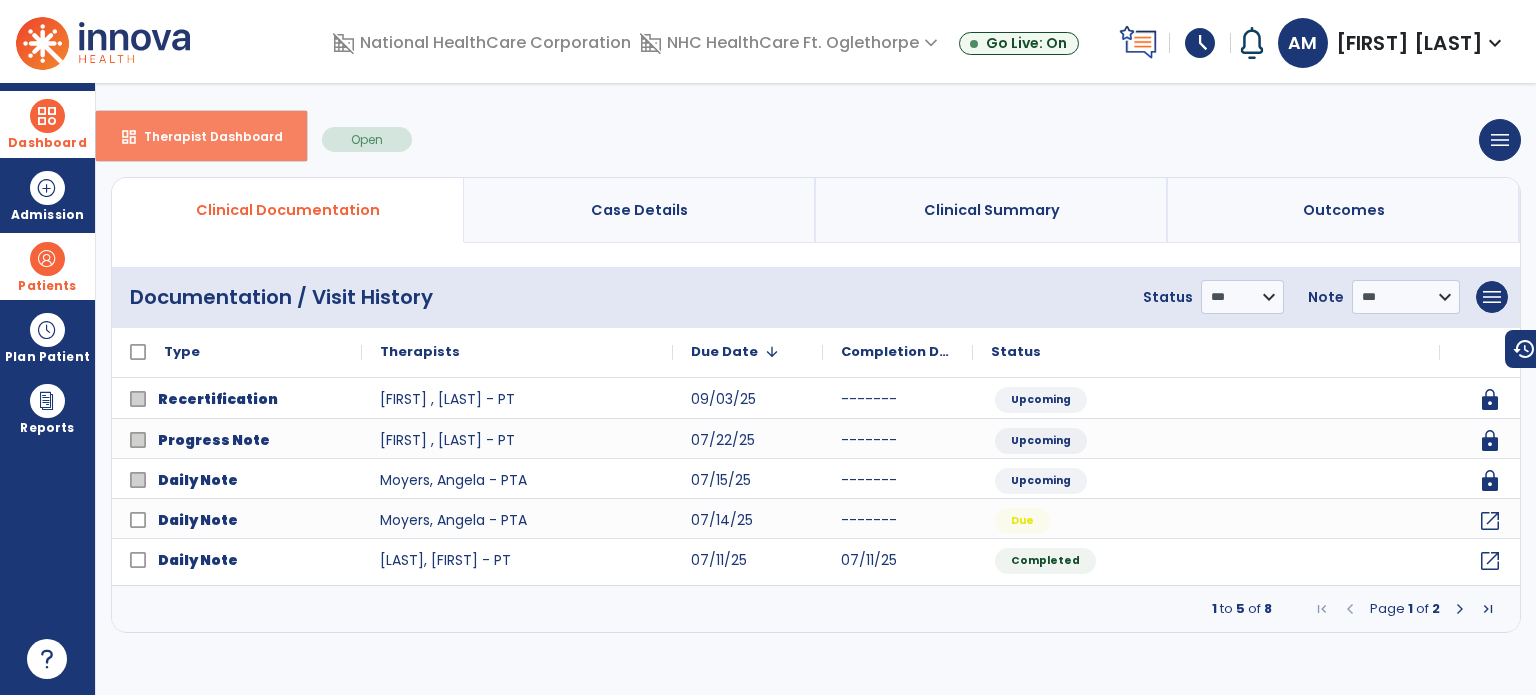 click on "dashboard" at bounding box center (129, 137) 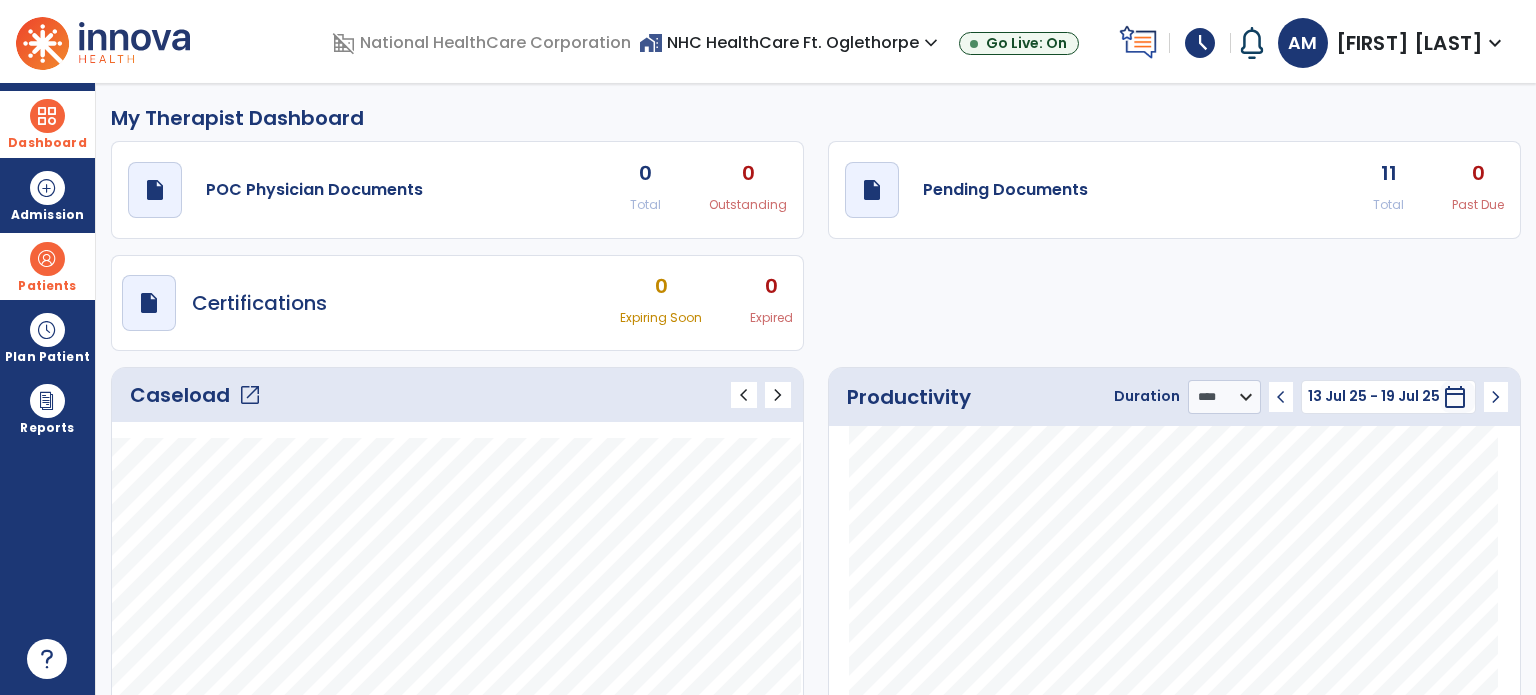 click on "Caseload   open_in_new" 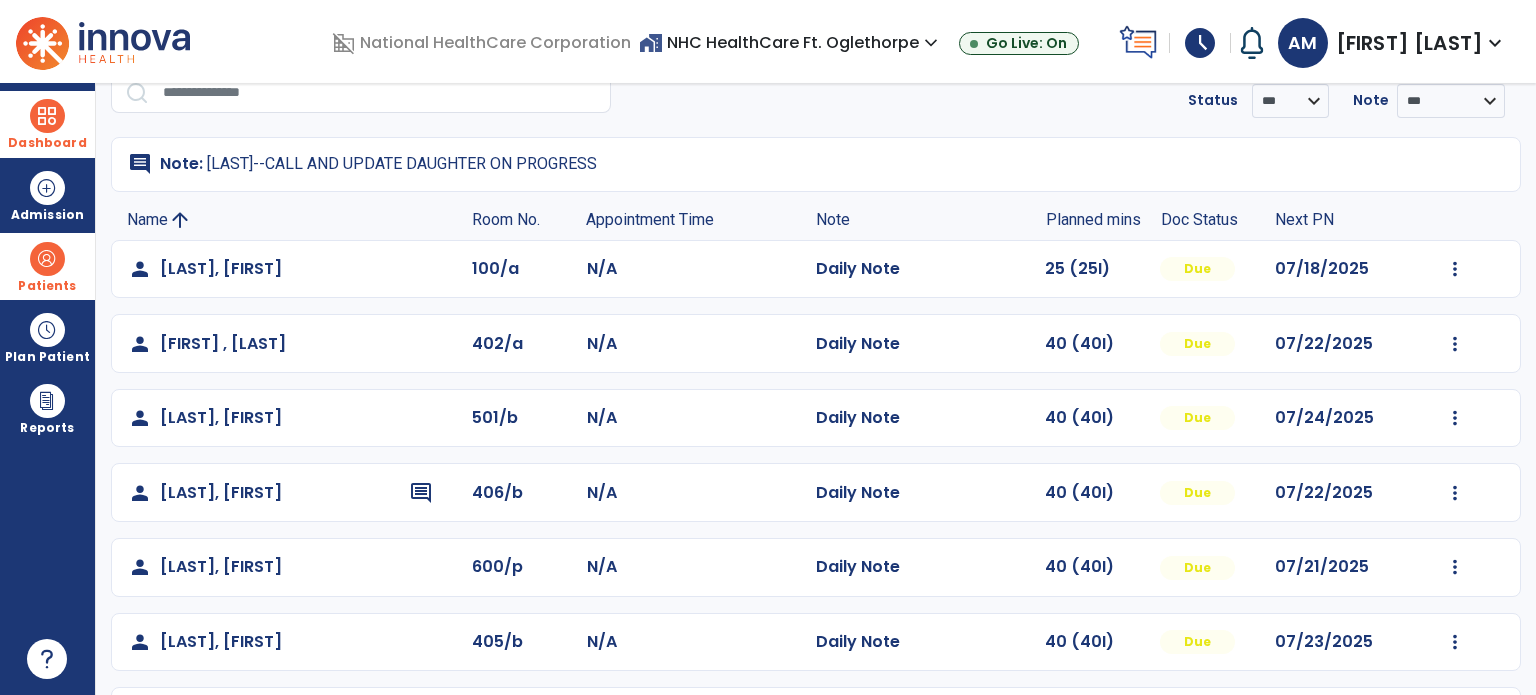 scroll, scrollTop: 200, scrollLeft: 0, axis: vertical 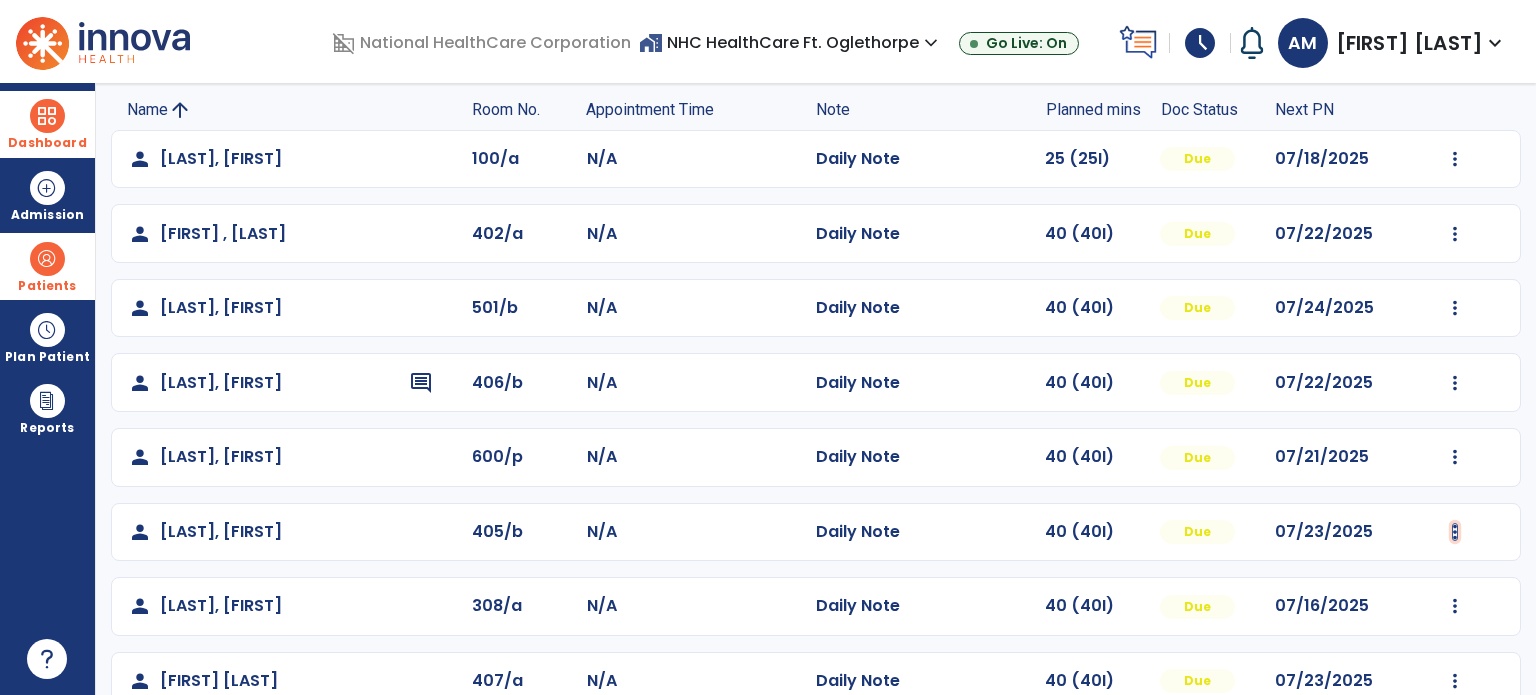 click at bounding box center (1455, 159) 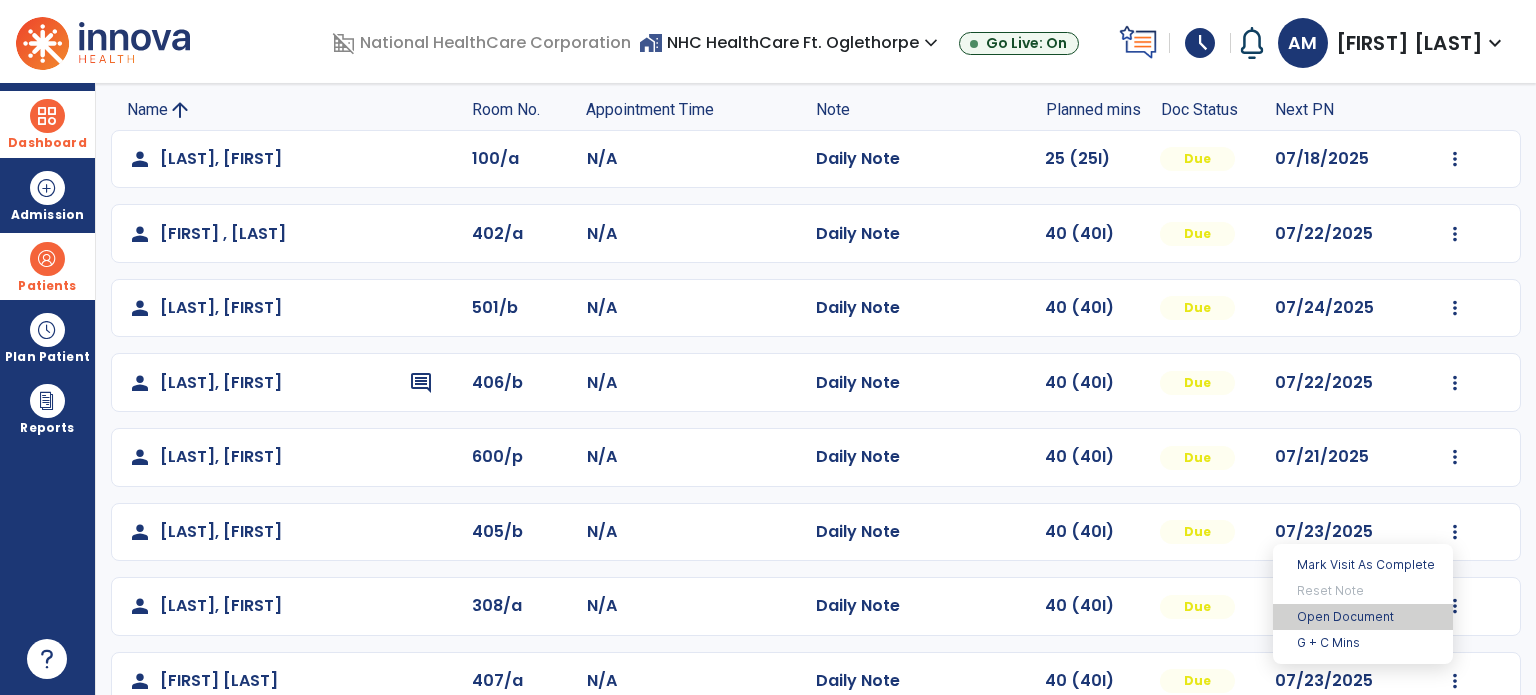 click on "Open Document" at bounding box center [1363, 617] 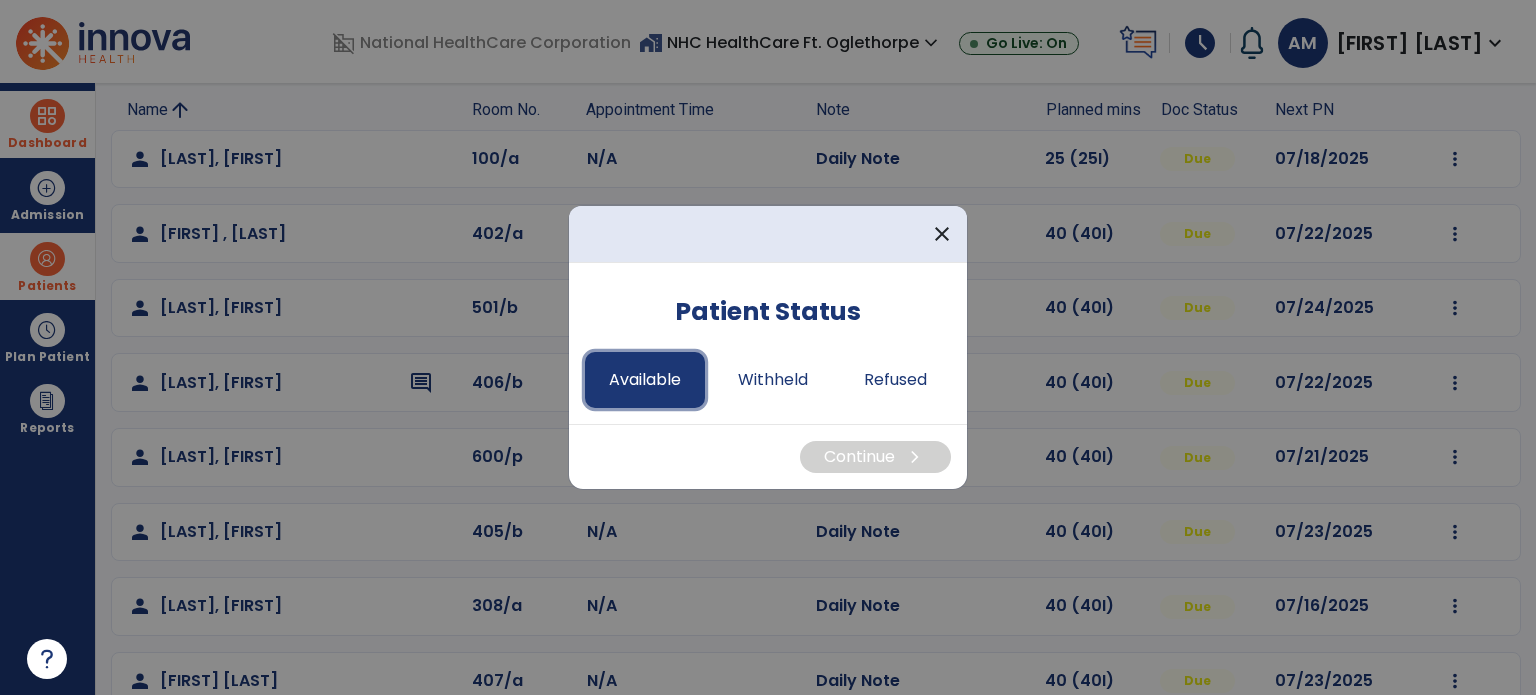 click on "Available" at bounding box center [645, 380] 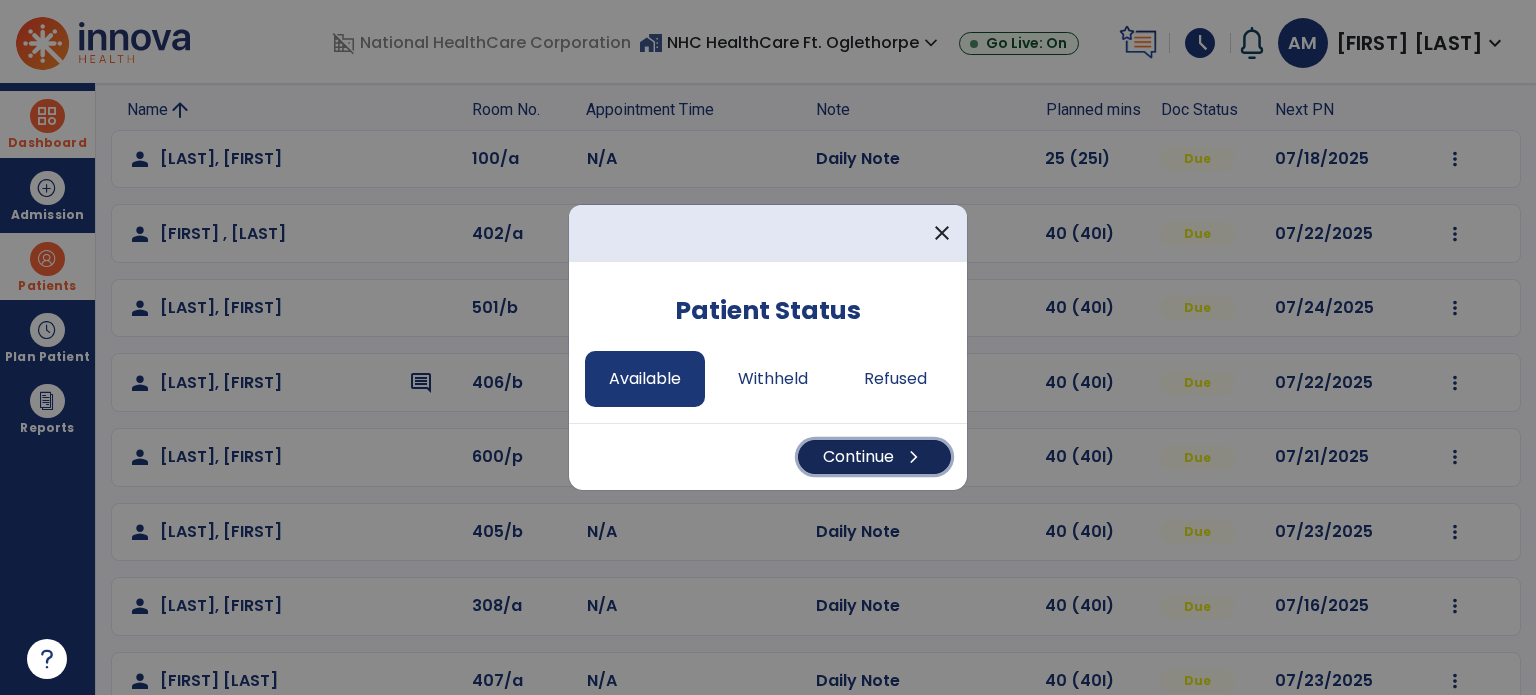 click on "Continue   chevron_right" at bounding box center (874, 457) 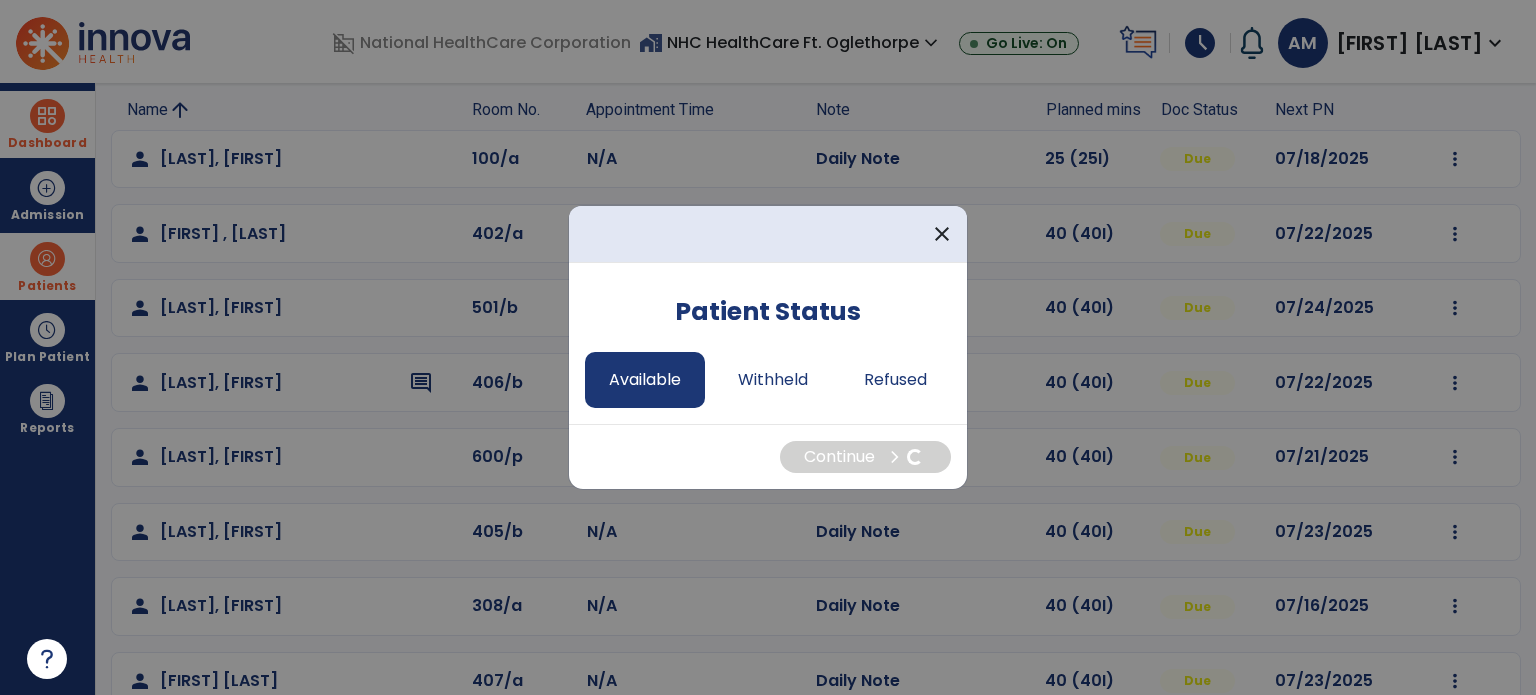 select on "*" 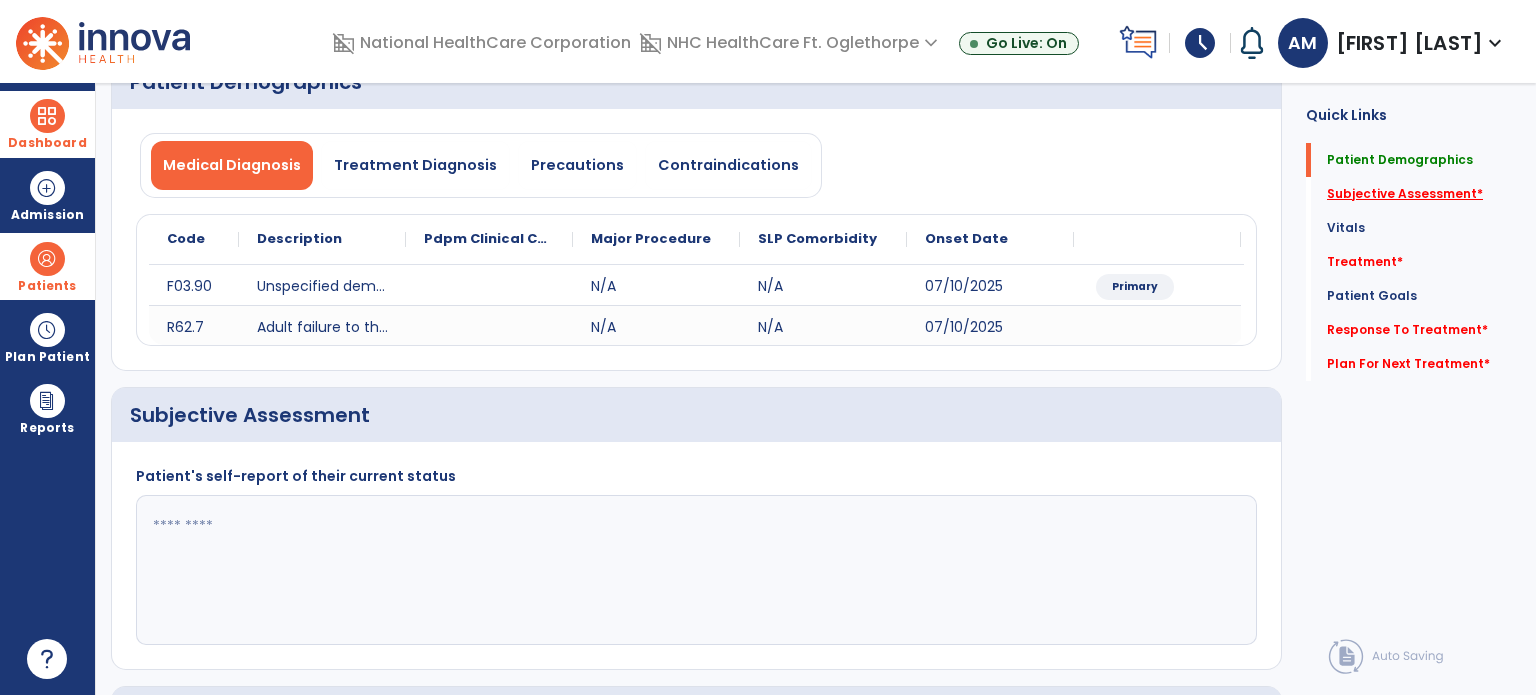 click on "Subjective Assessment   *" 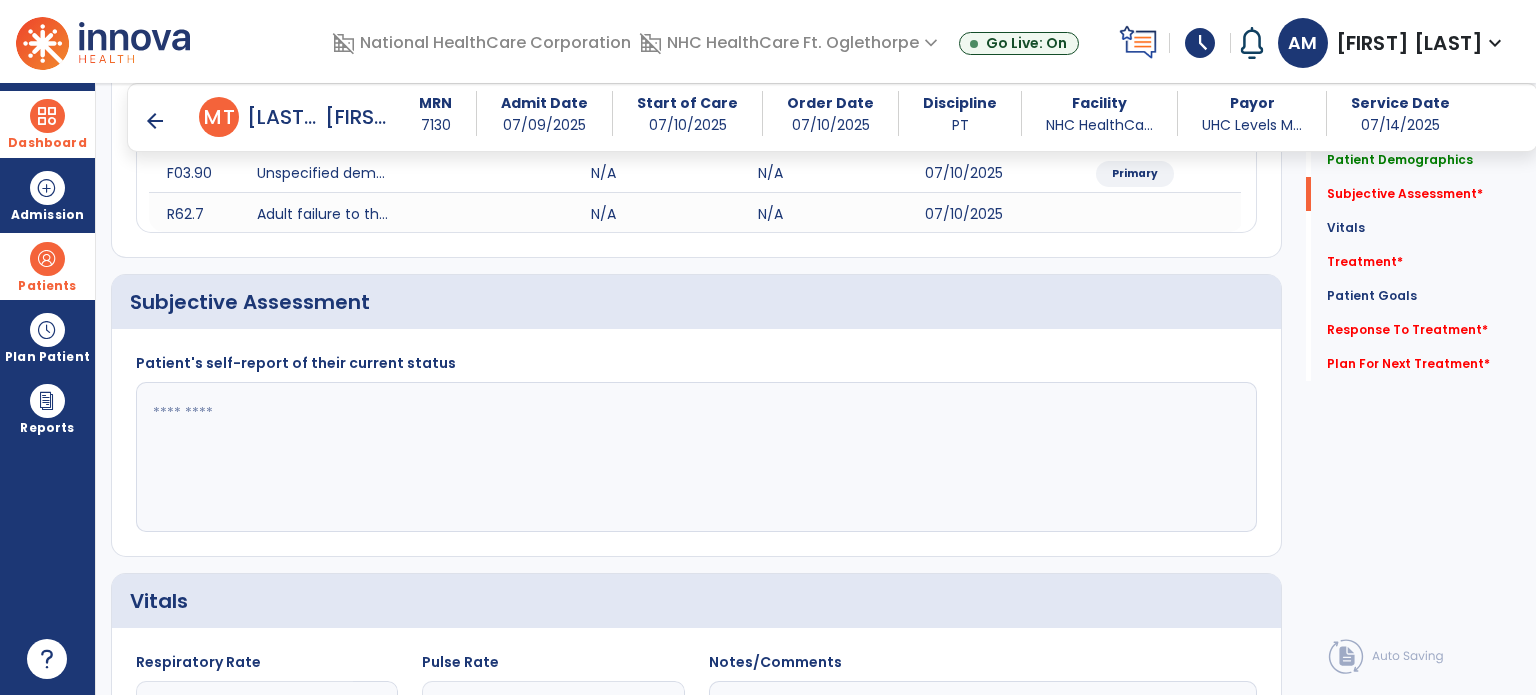scroll, scrollTop: 338, scrollLeft: 0, axis: vertical 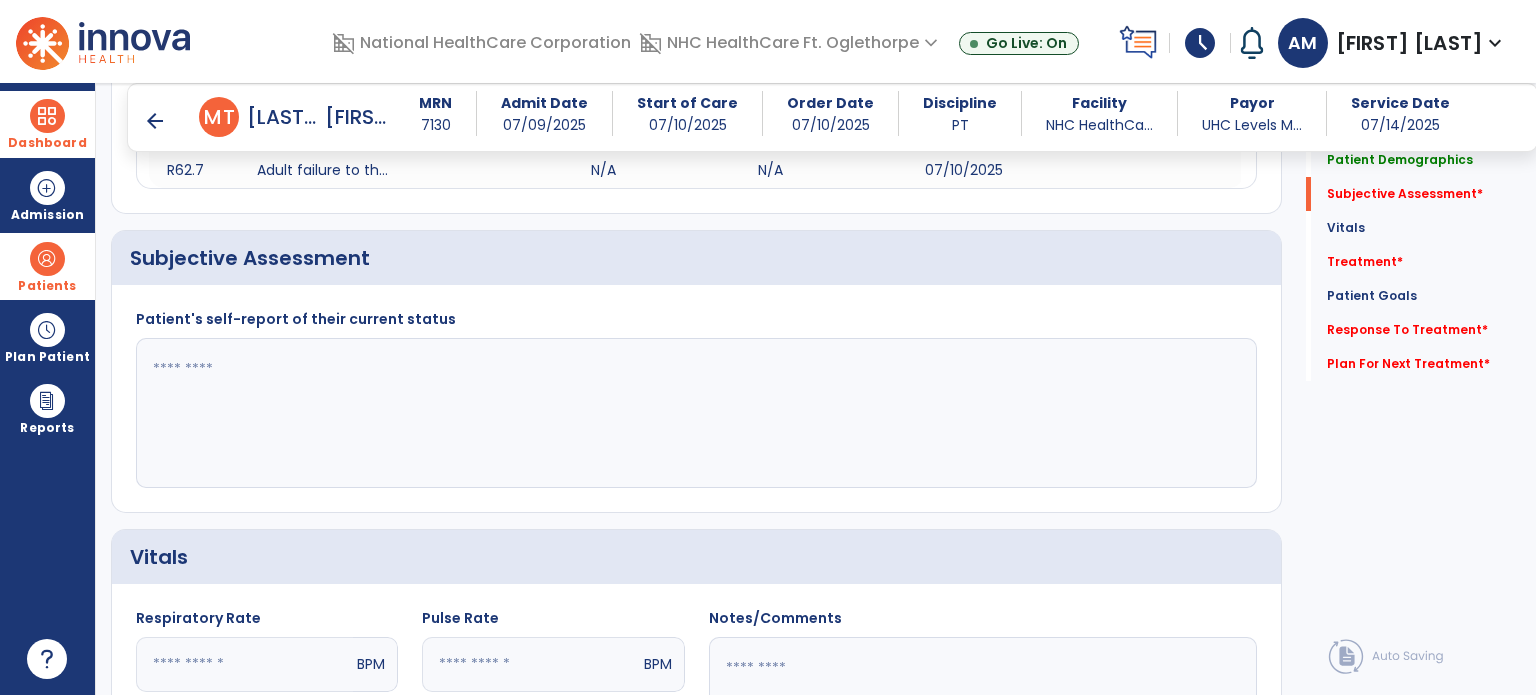 click 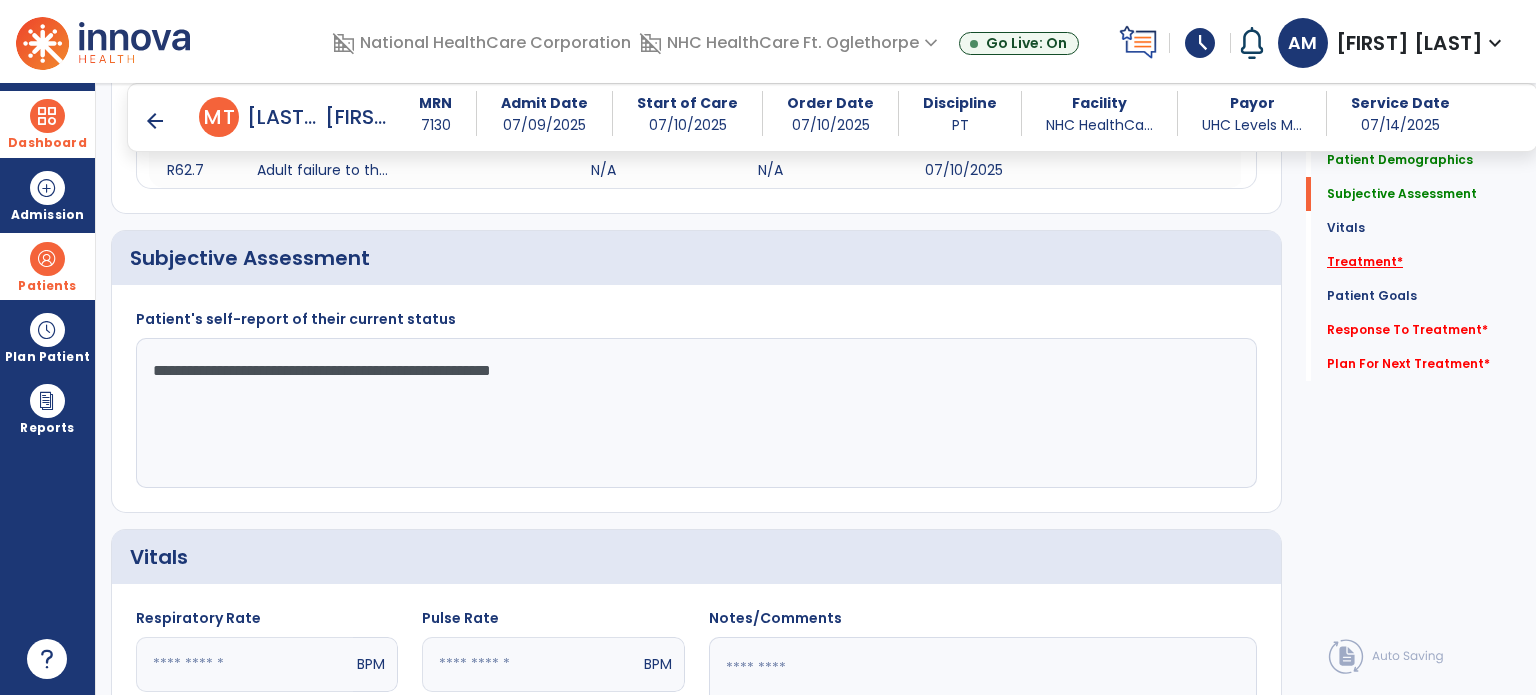 type on "**********" 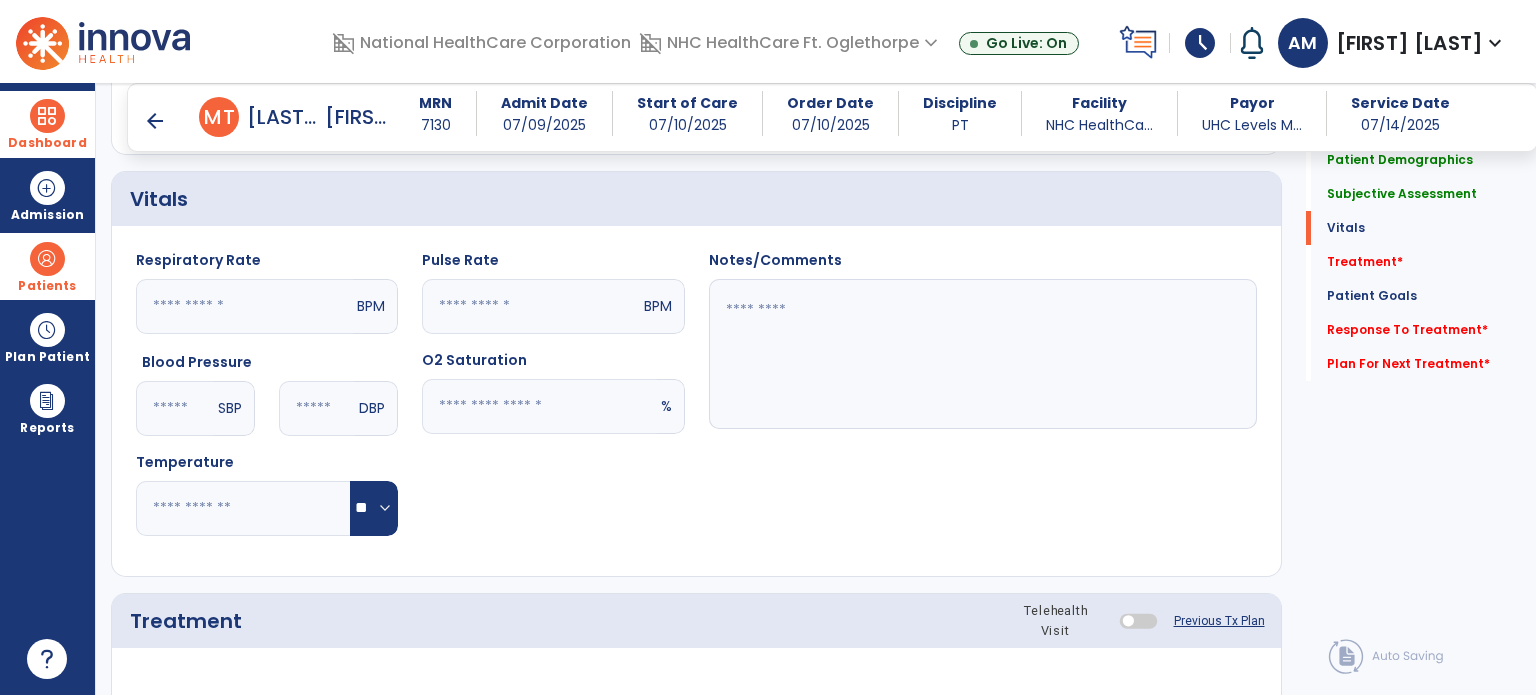 scroll, scrollTop: 1027, scrollLeft: 0, axis: vertical 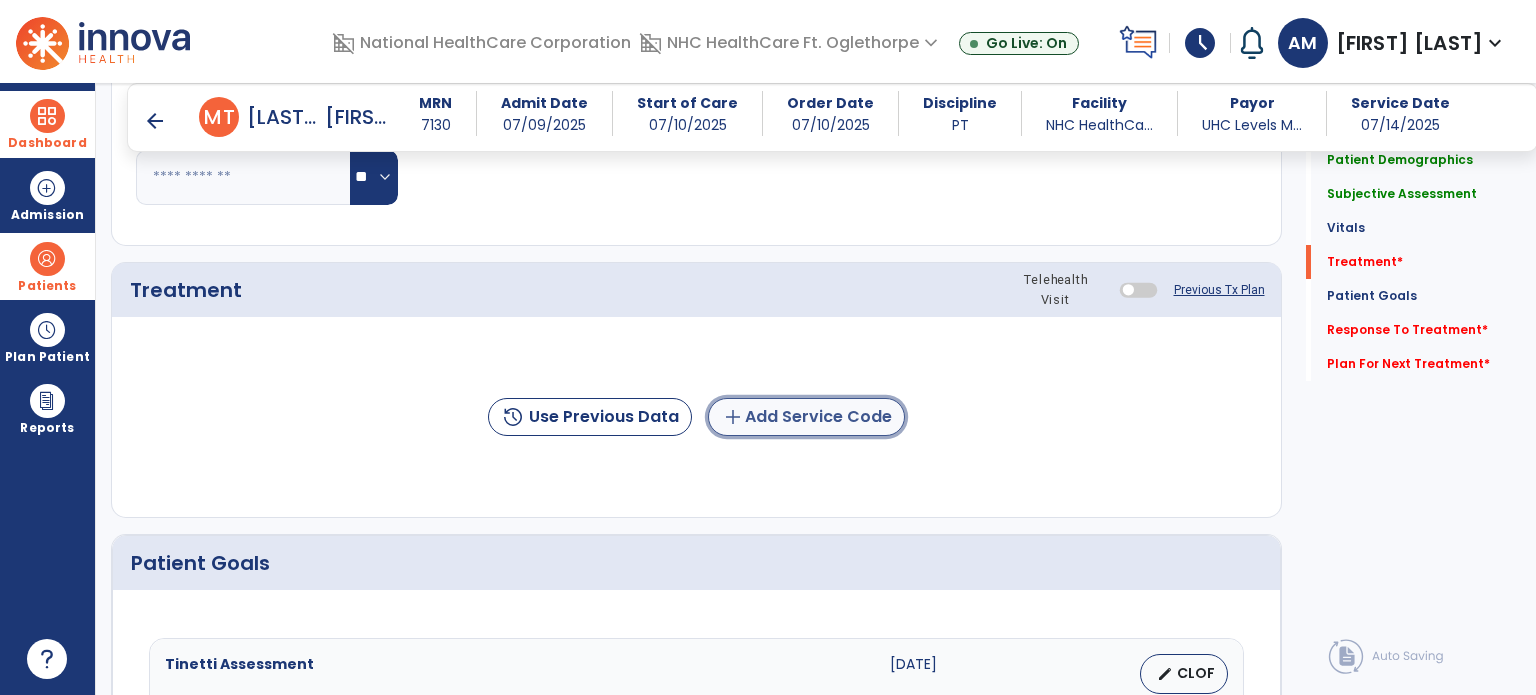 click on "add  Add Service Code" 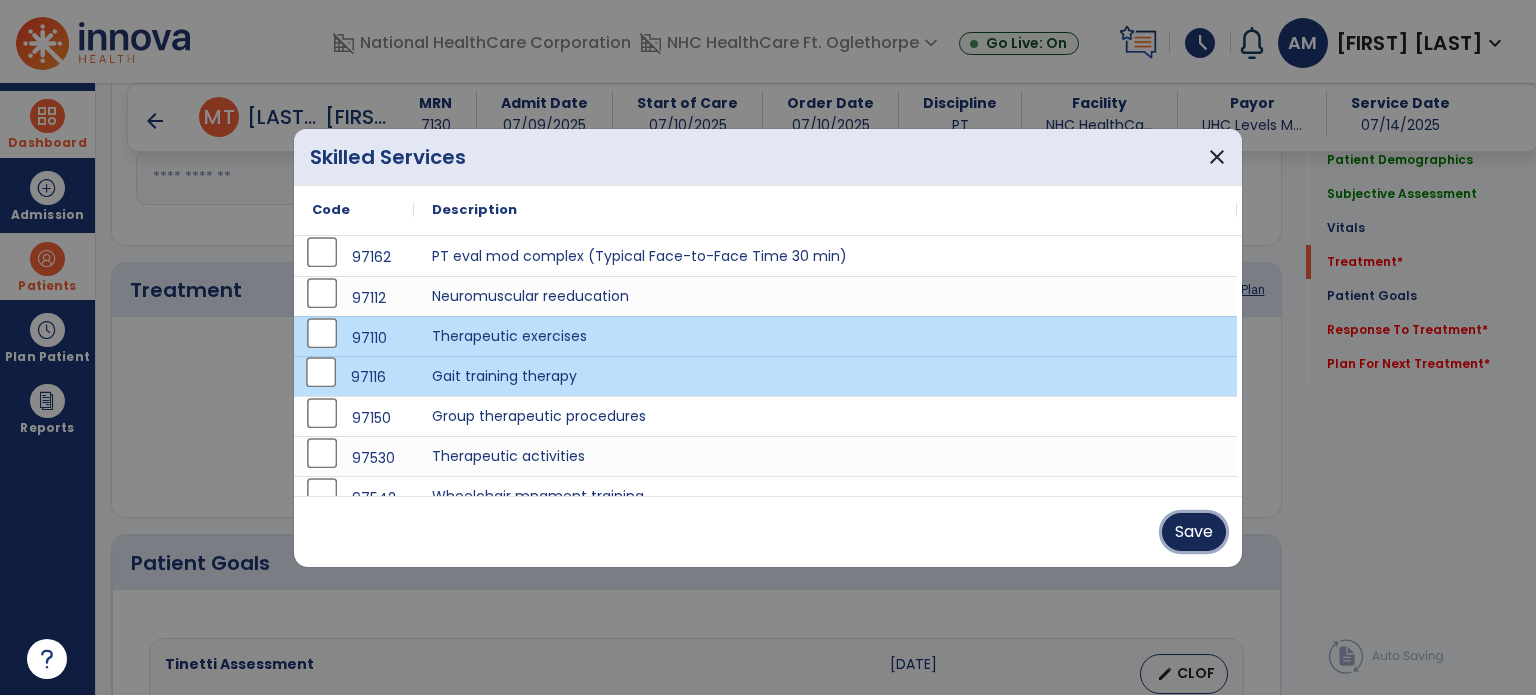 click on "Save" at bounding box center (1194, 532) 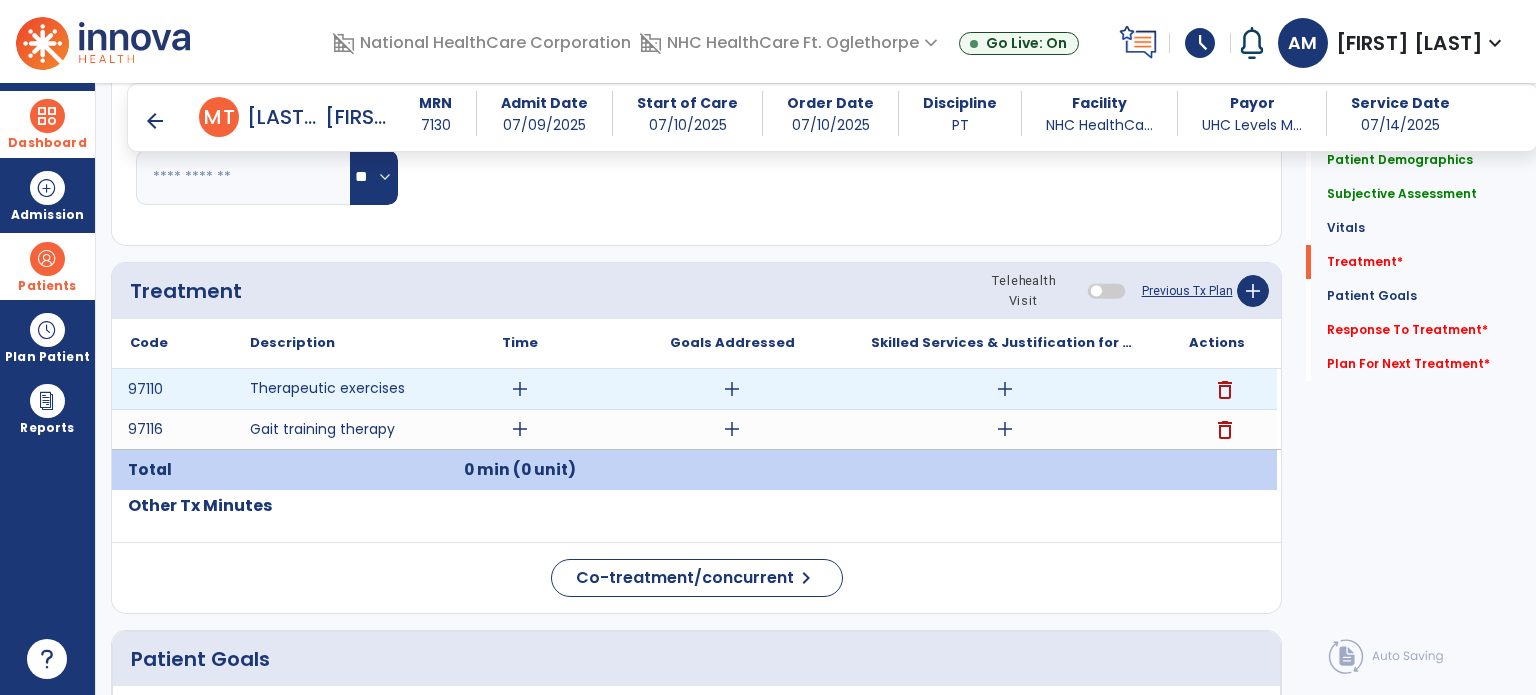 click on "add" at bounding box center (520, 389) 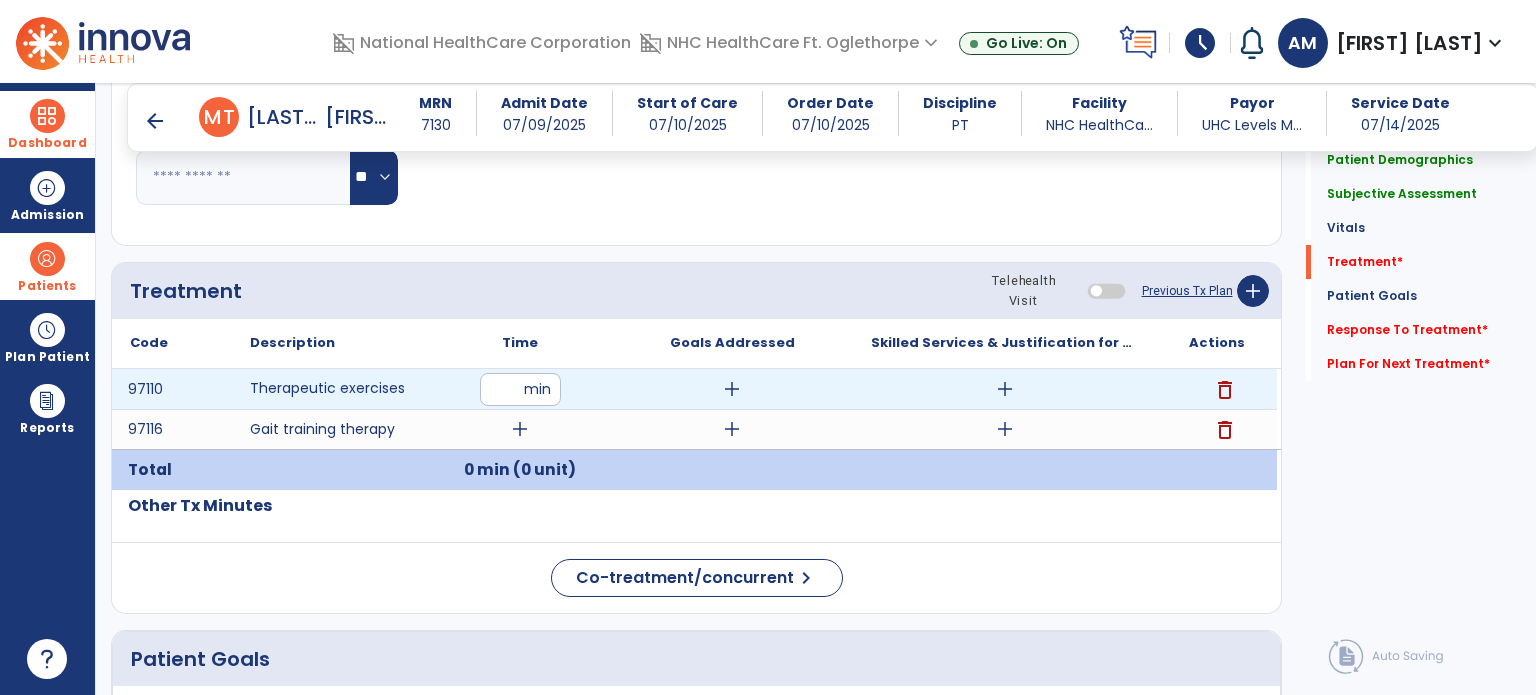 type on "**" 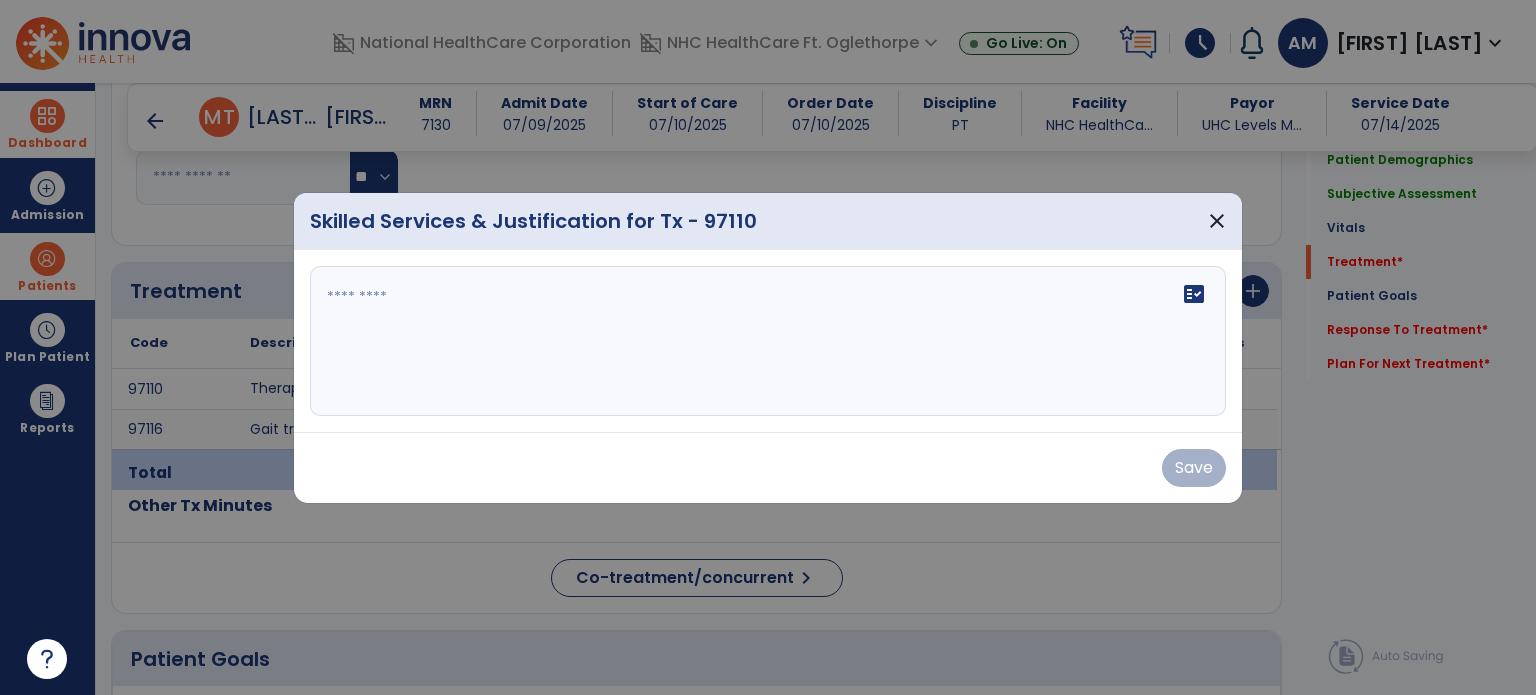 click at bounding box center (768, 341) 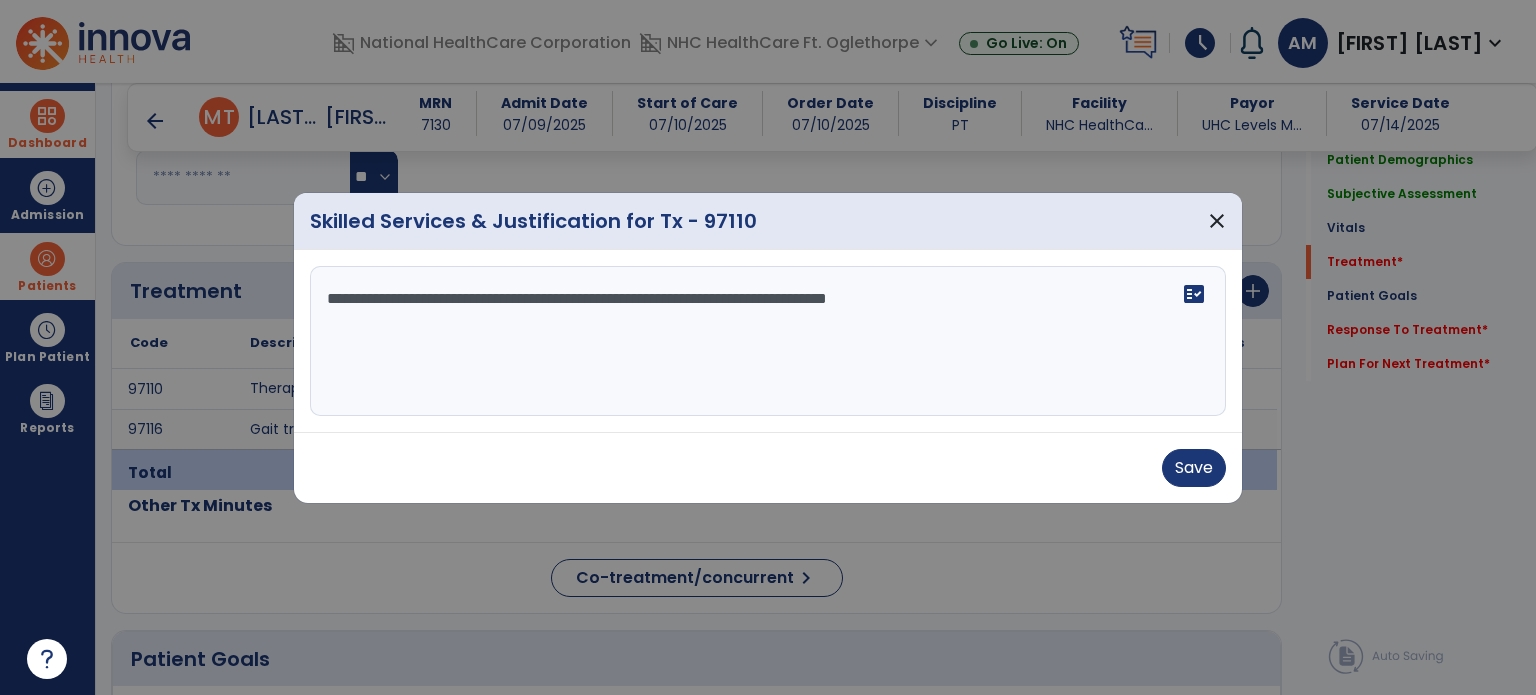 click on "**********" at bounding box center (768, 341) 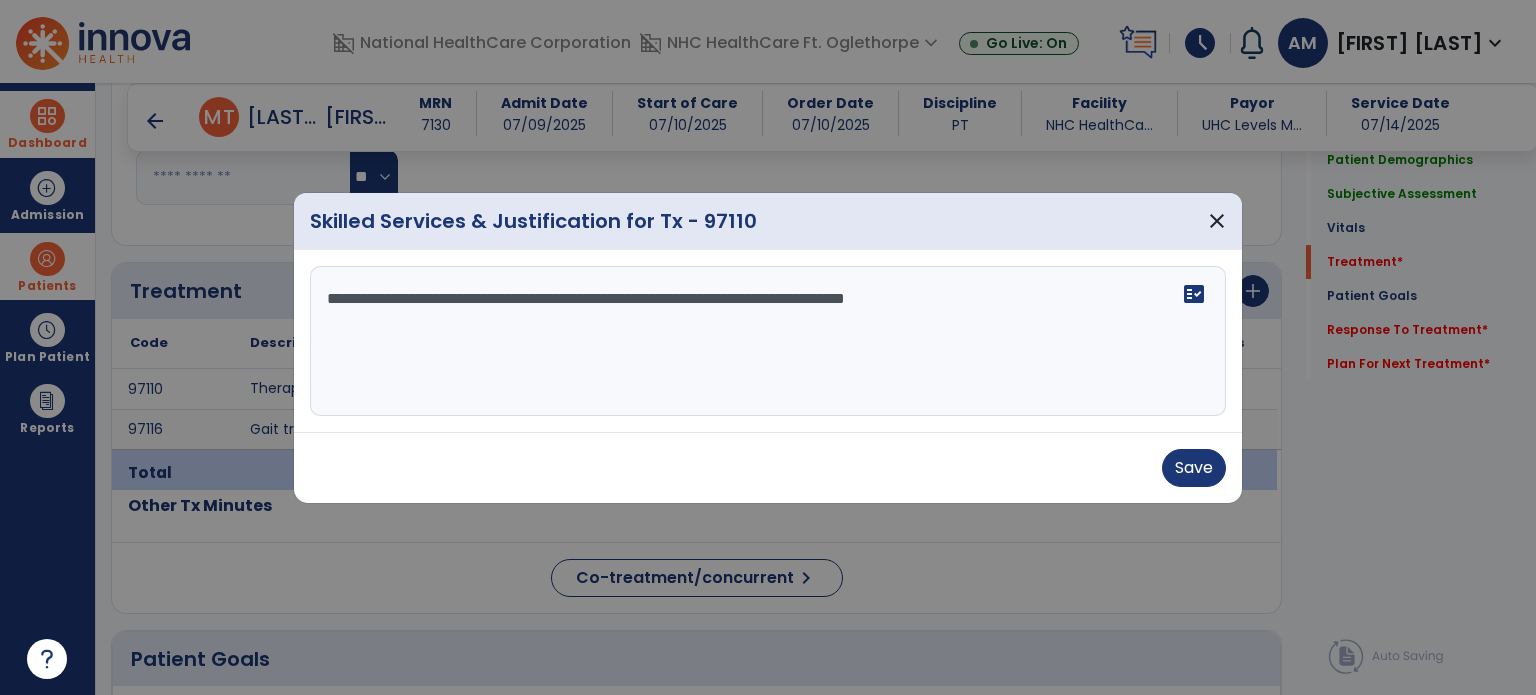 click on "**********" at bounding box center [768, 341] 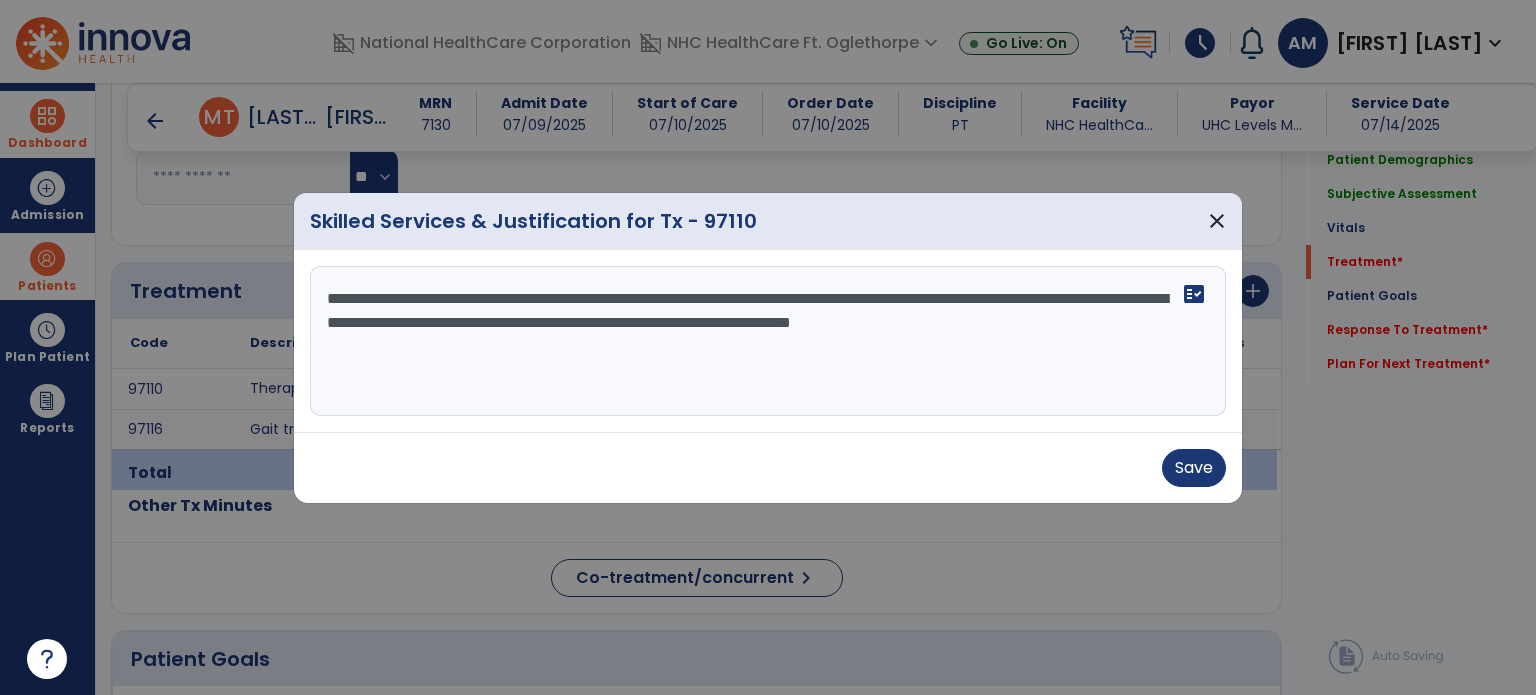 click on "**********" at bounding box center (768, 341) 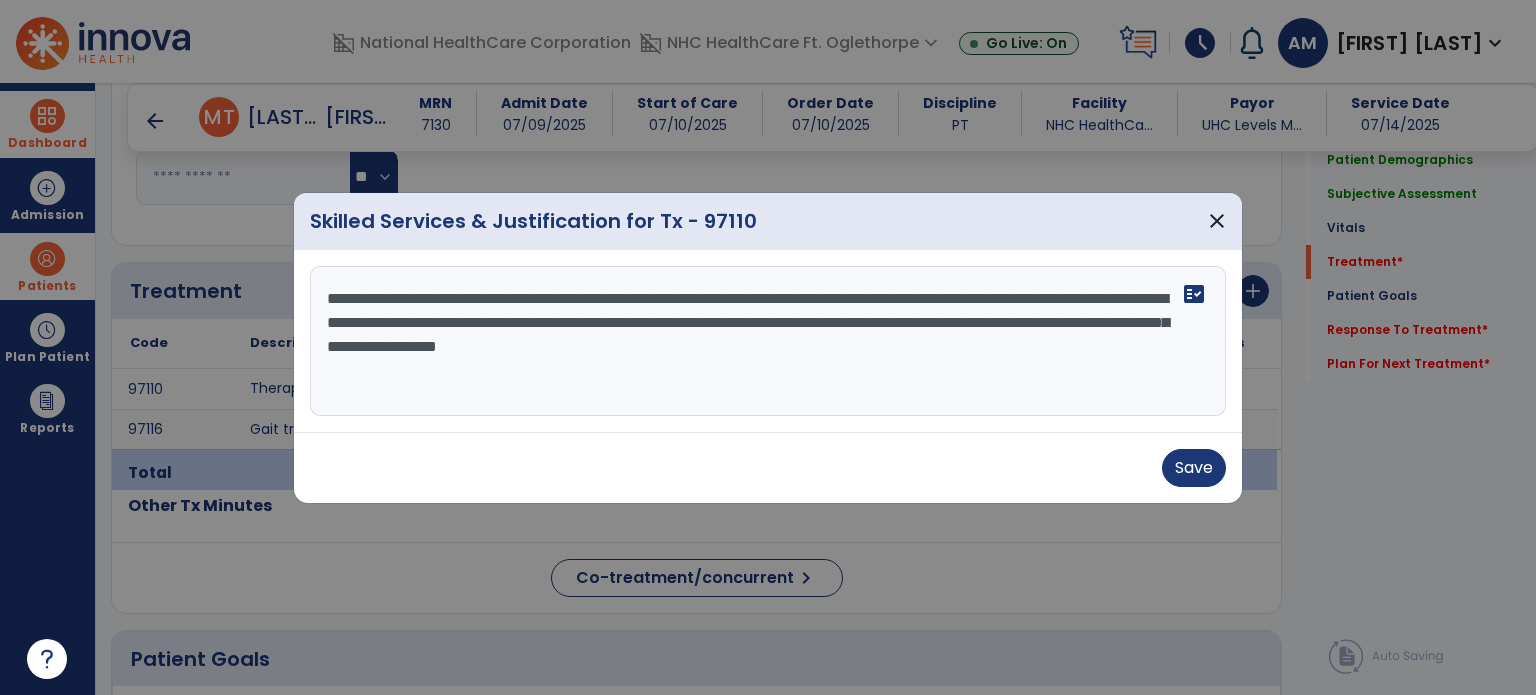 click on "**********" at bounding box center [768, 341] 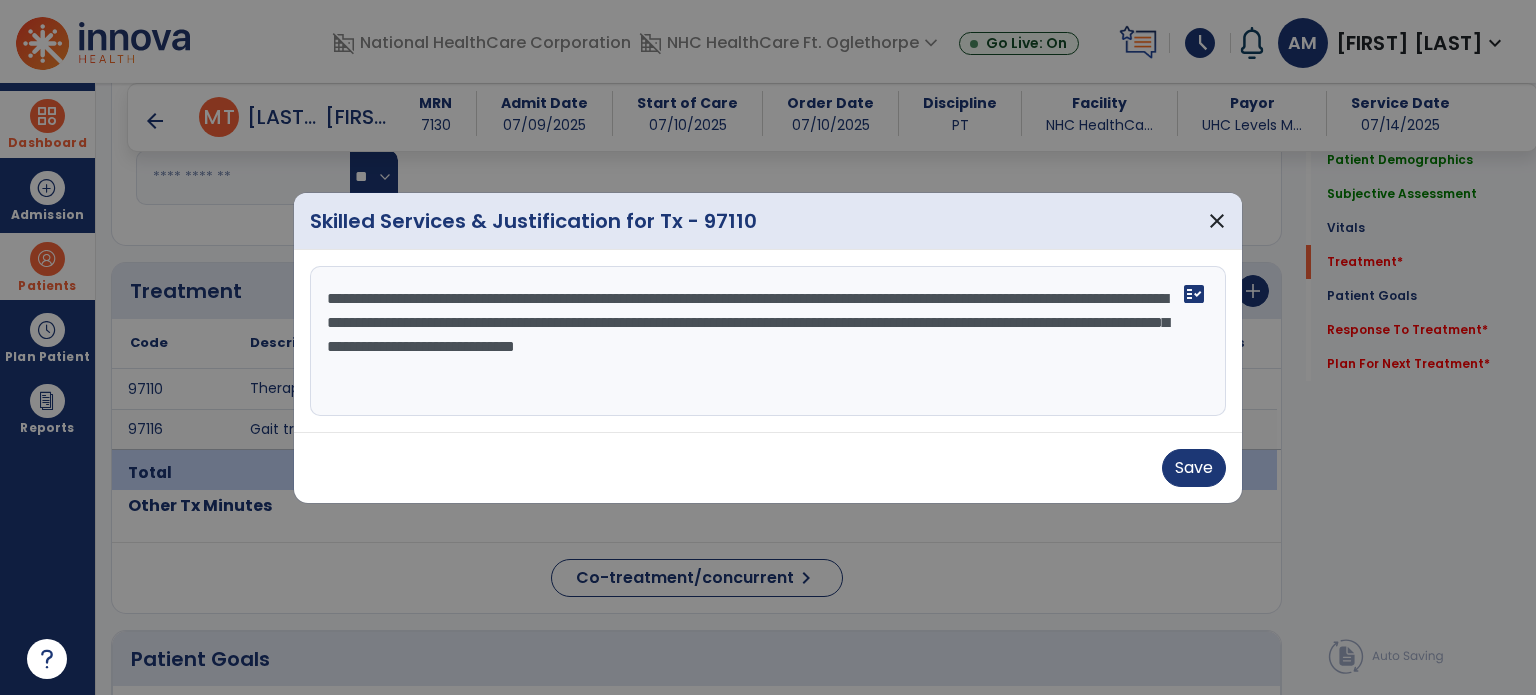 click on "**********" at bounding box center (768, 341) 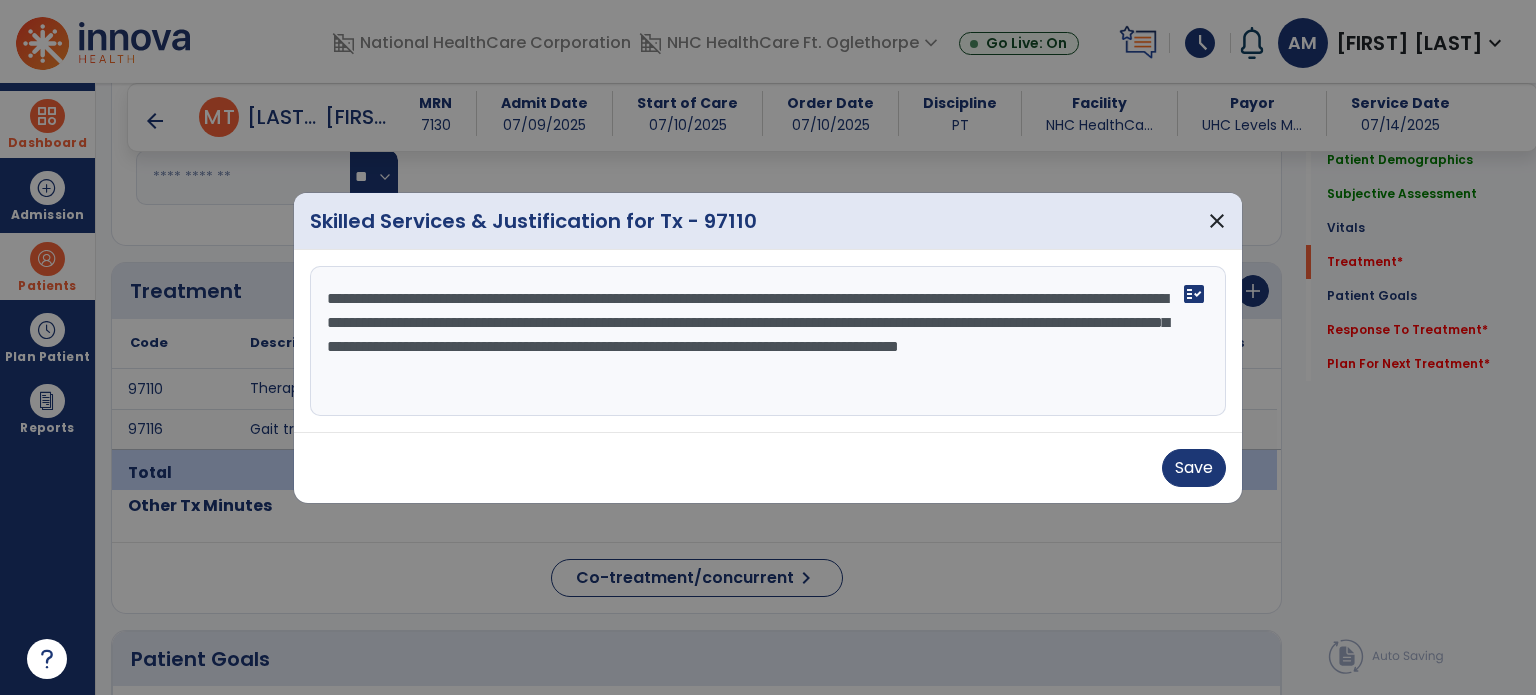 click on "**********" at bounding box center [768, 341] 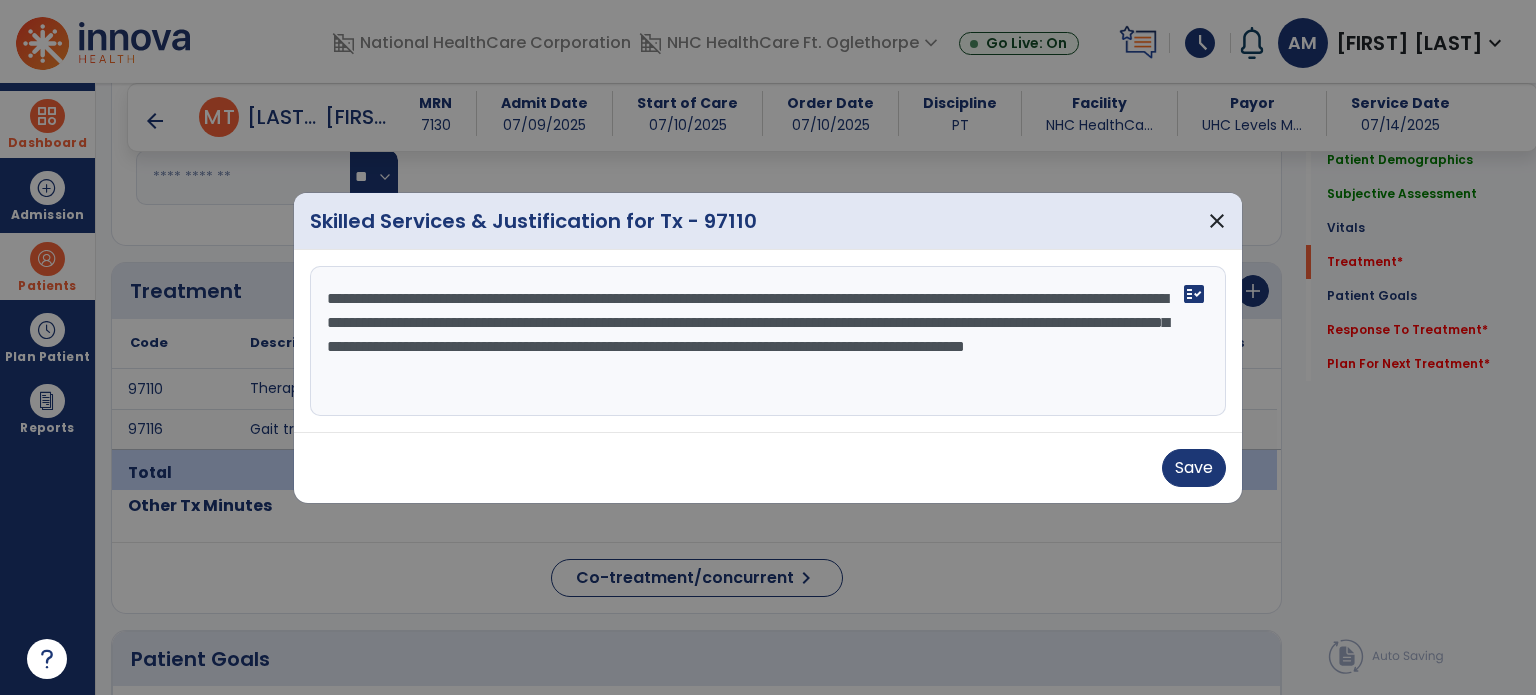 click on "**********" at bounding box center (768, 341) 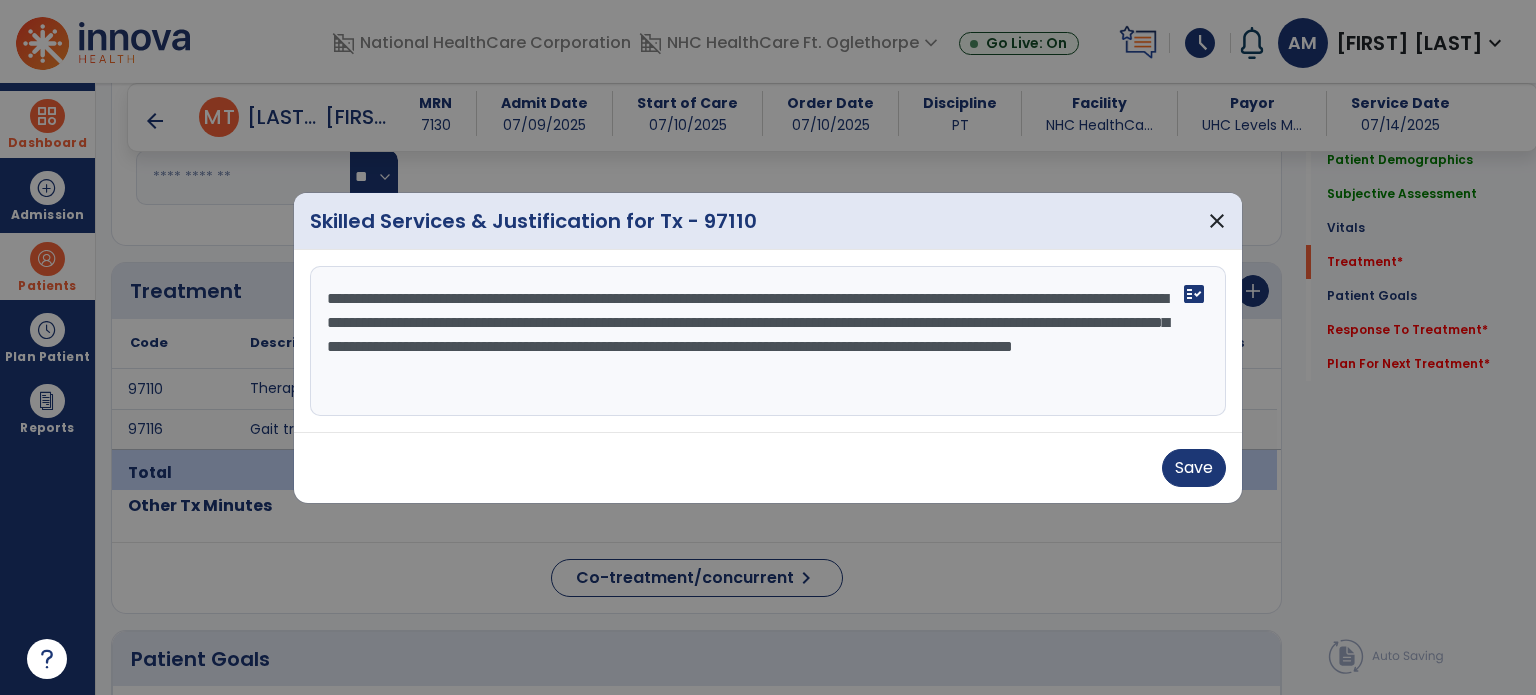 click on "**********" at bounding box center (768, 341) 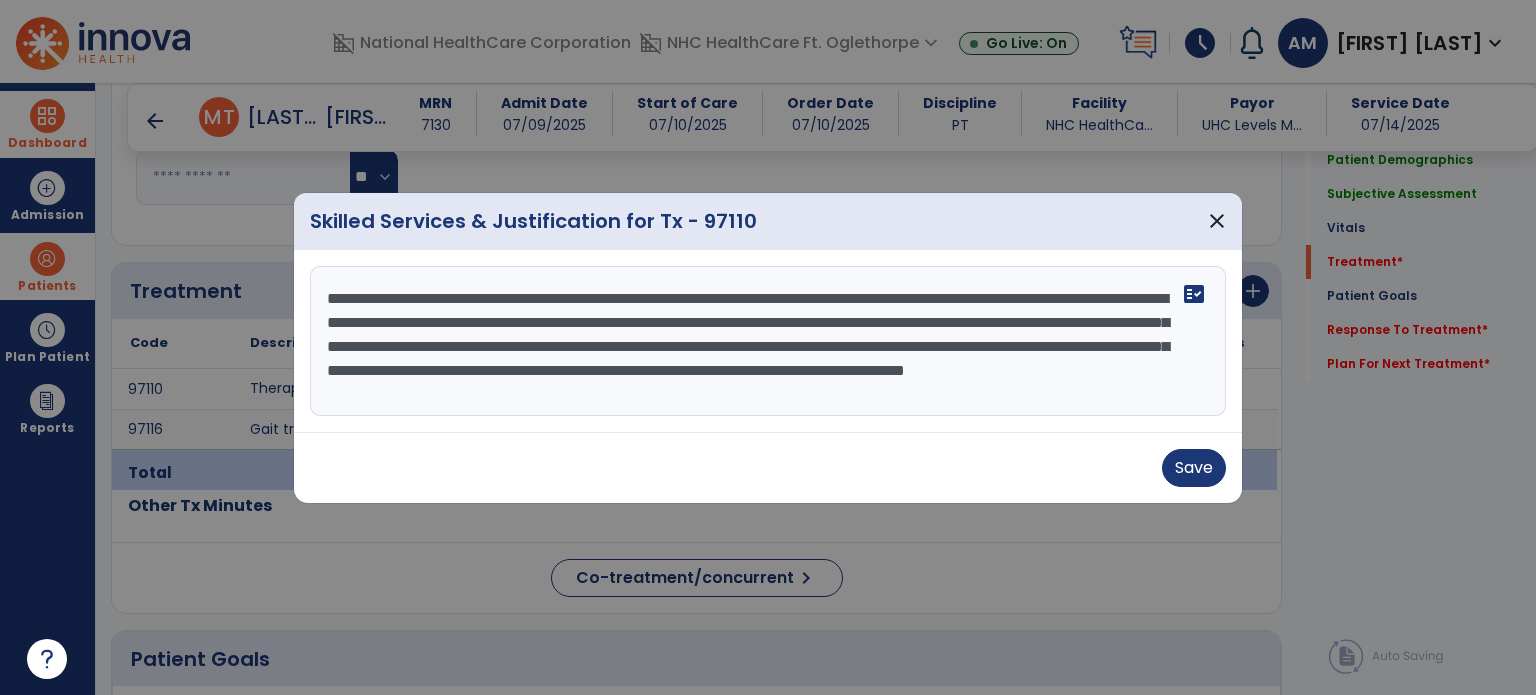click on "**********" at bounding box center (768, 341) 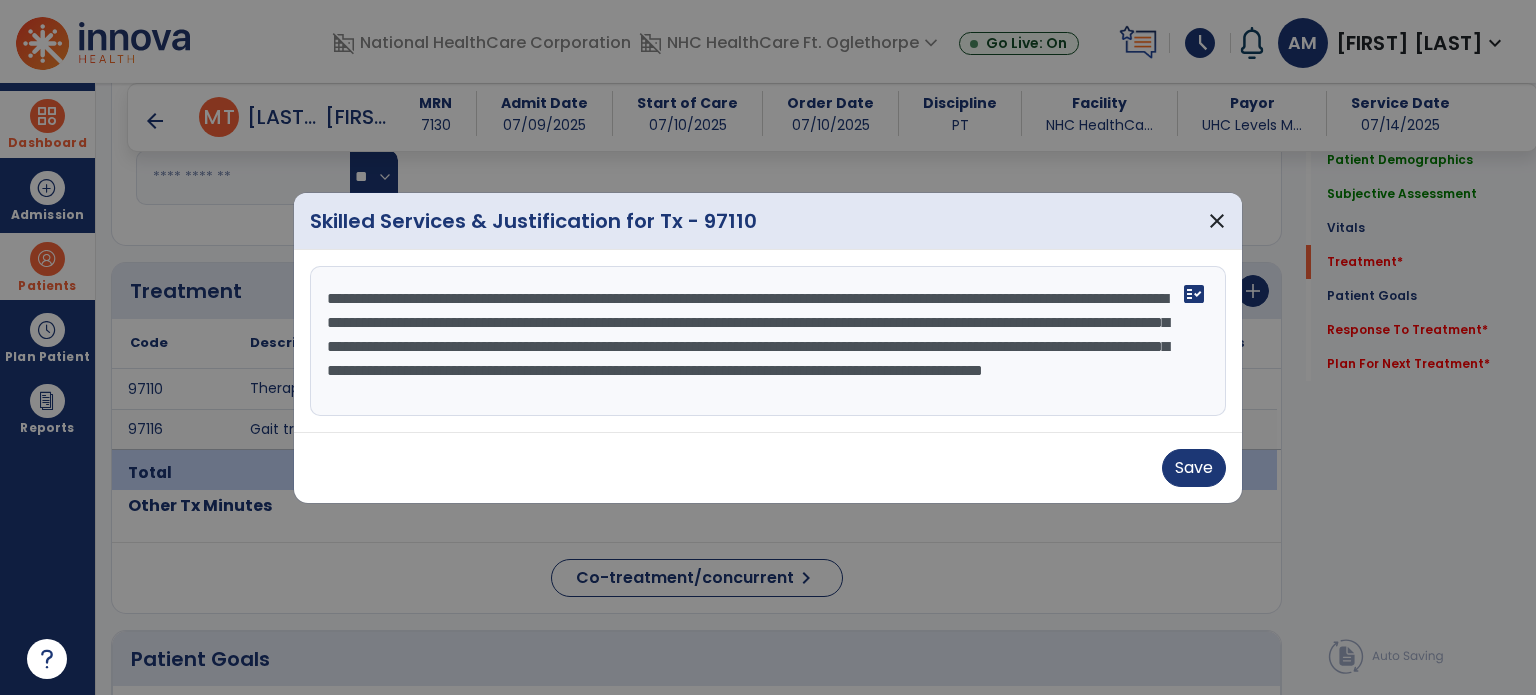 scroll, scrollTop: 15, scrollLeft: 0, axis: vertical 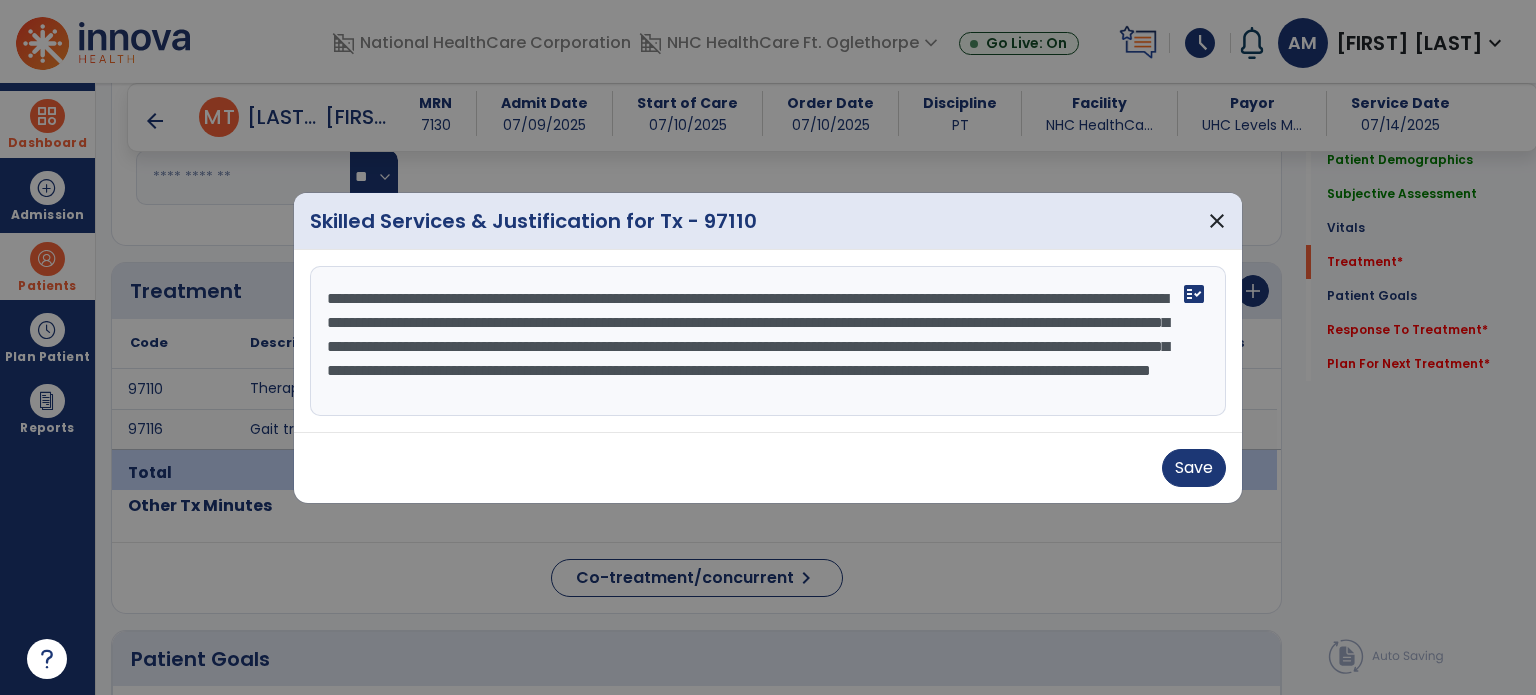 click on "**********" at bounding box center (768, 341) 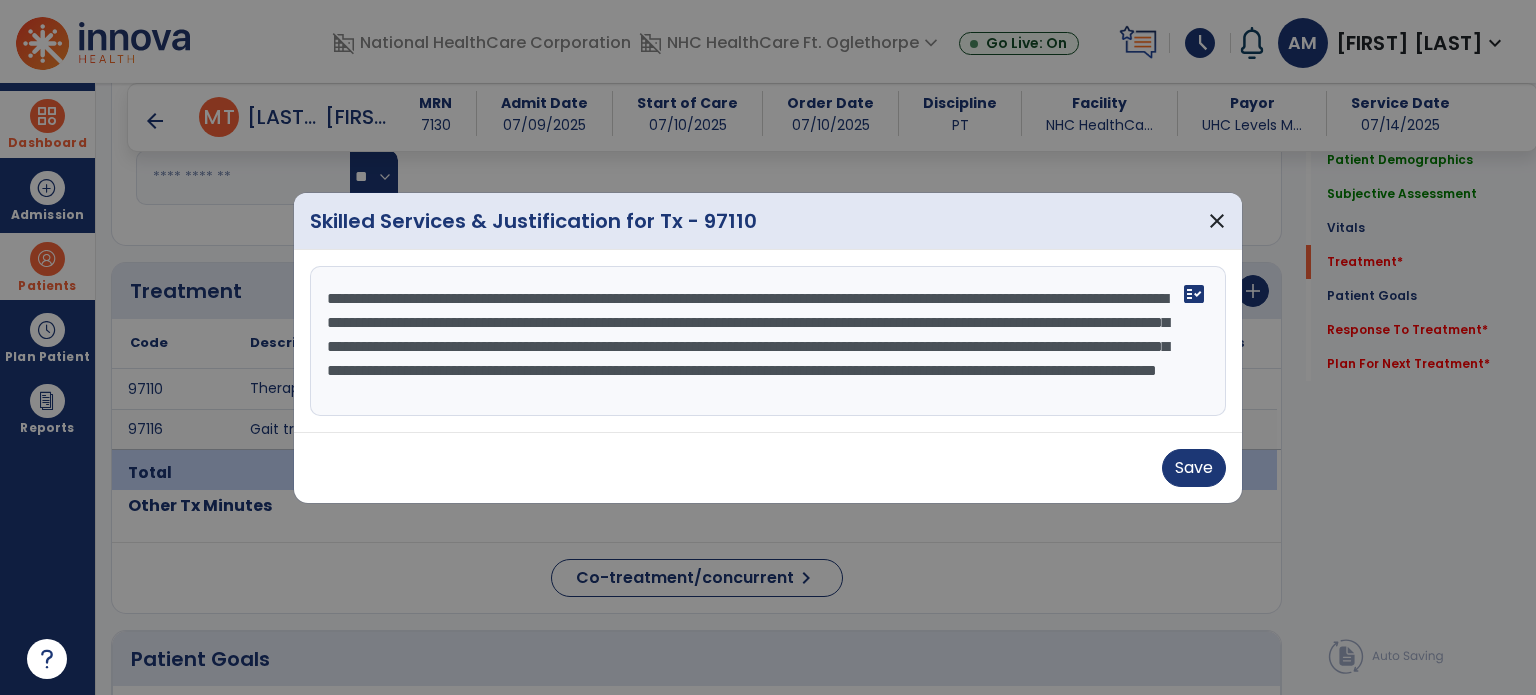click on "**********" at bounding box center (768, 341) 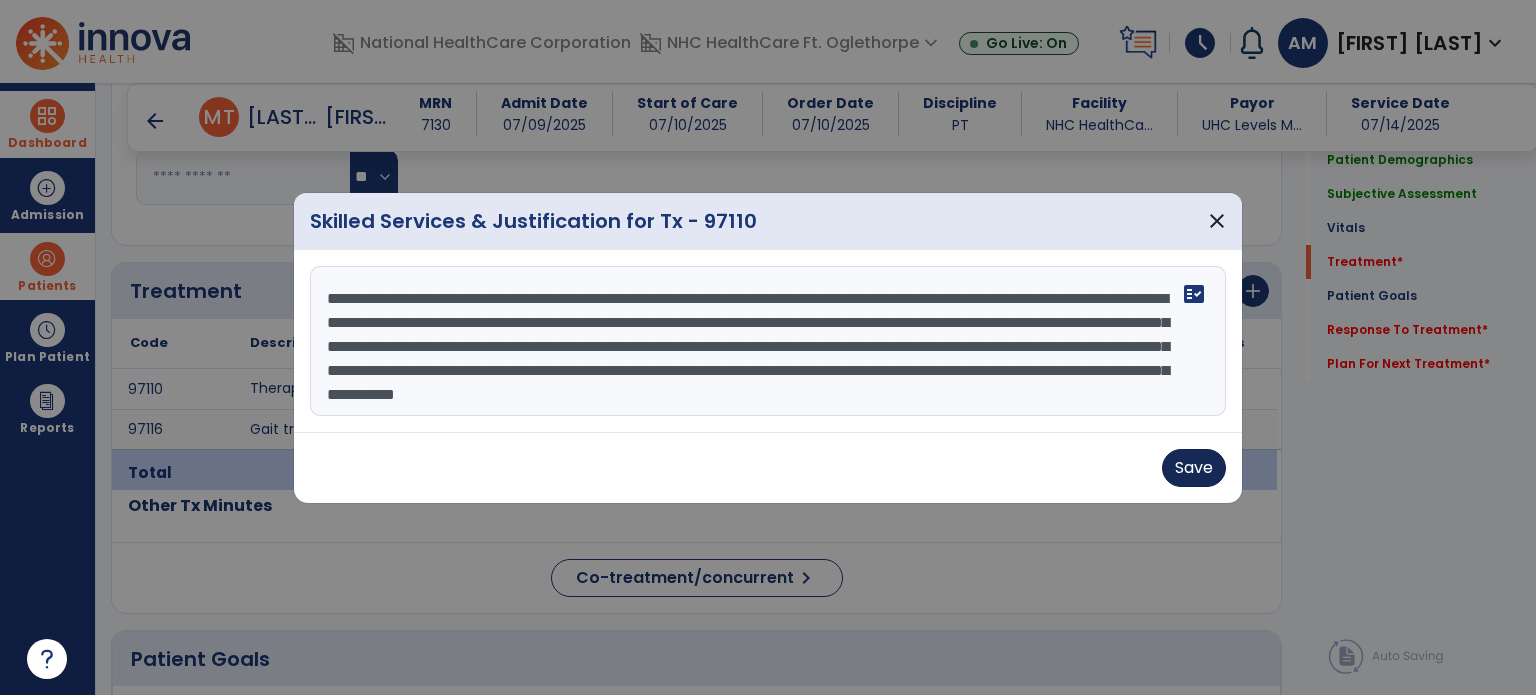 type on "**********" 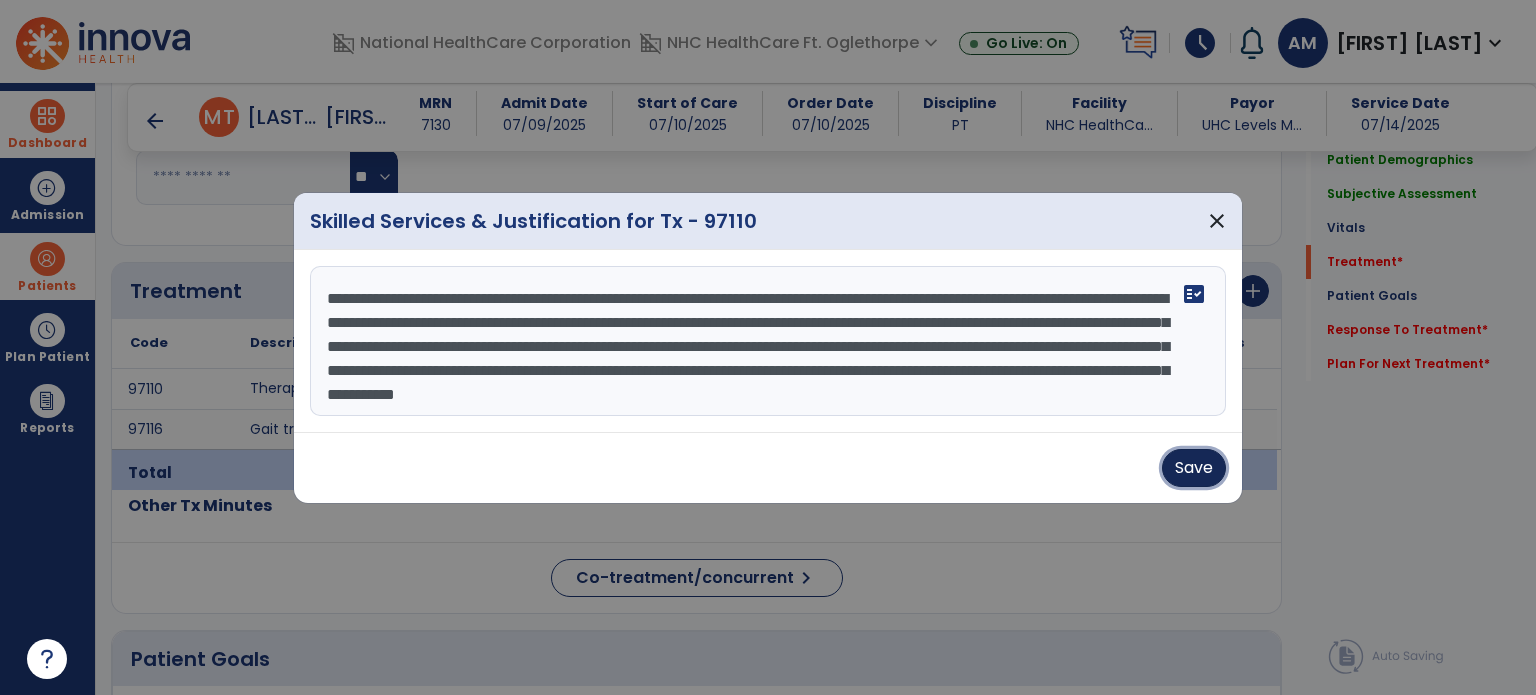 drag, startPoint x: 1188, startPoint y: 475, endPoint x: 1165, endPoint y: 480, distance: 23.537205 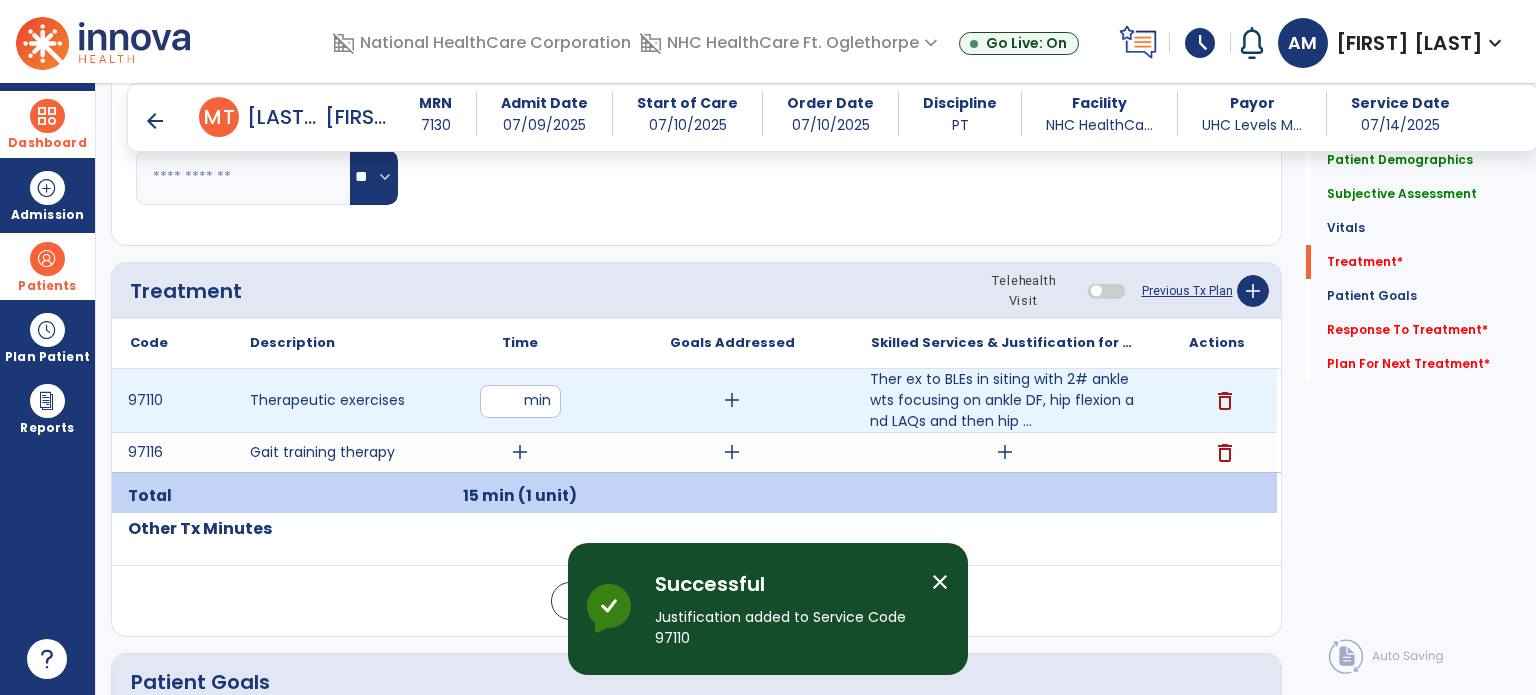 click on "**" at bounding box center (520, 401) 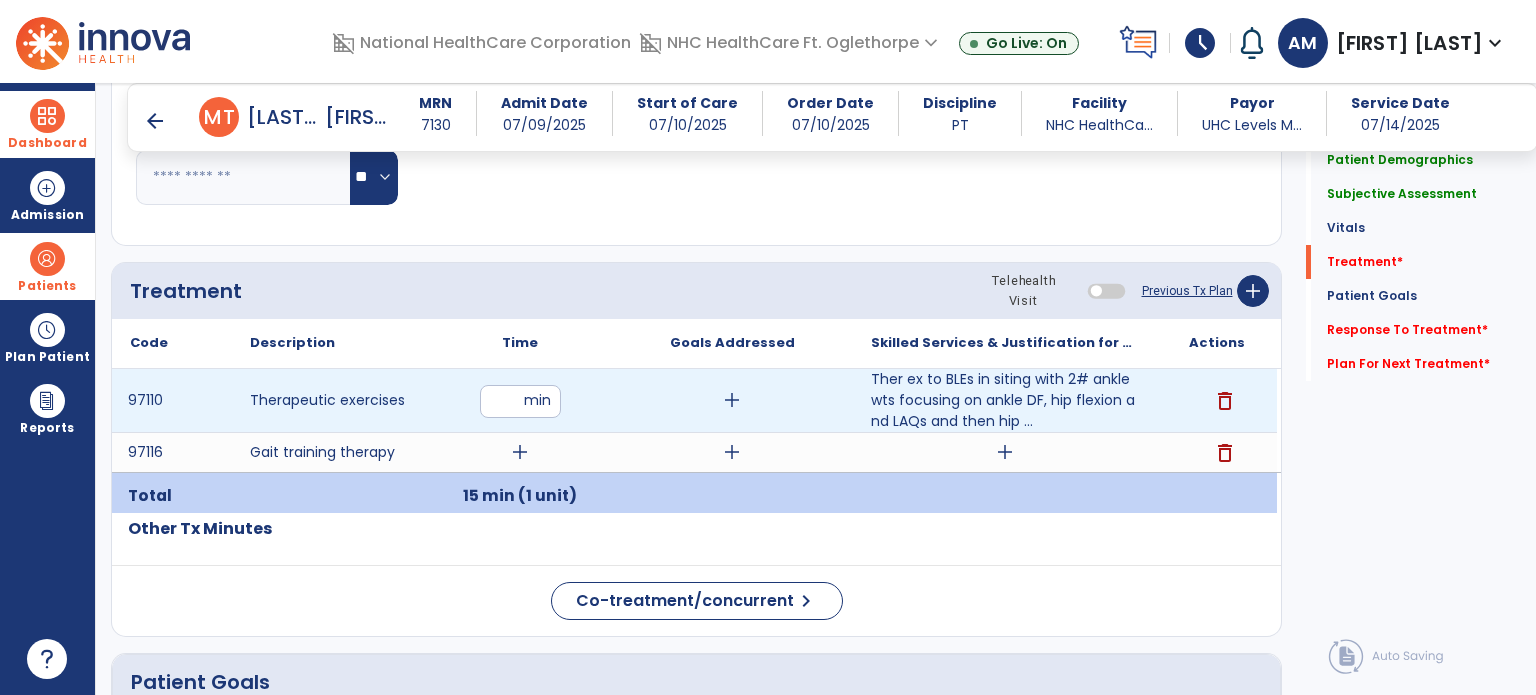 type on "*" 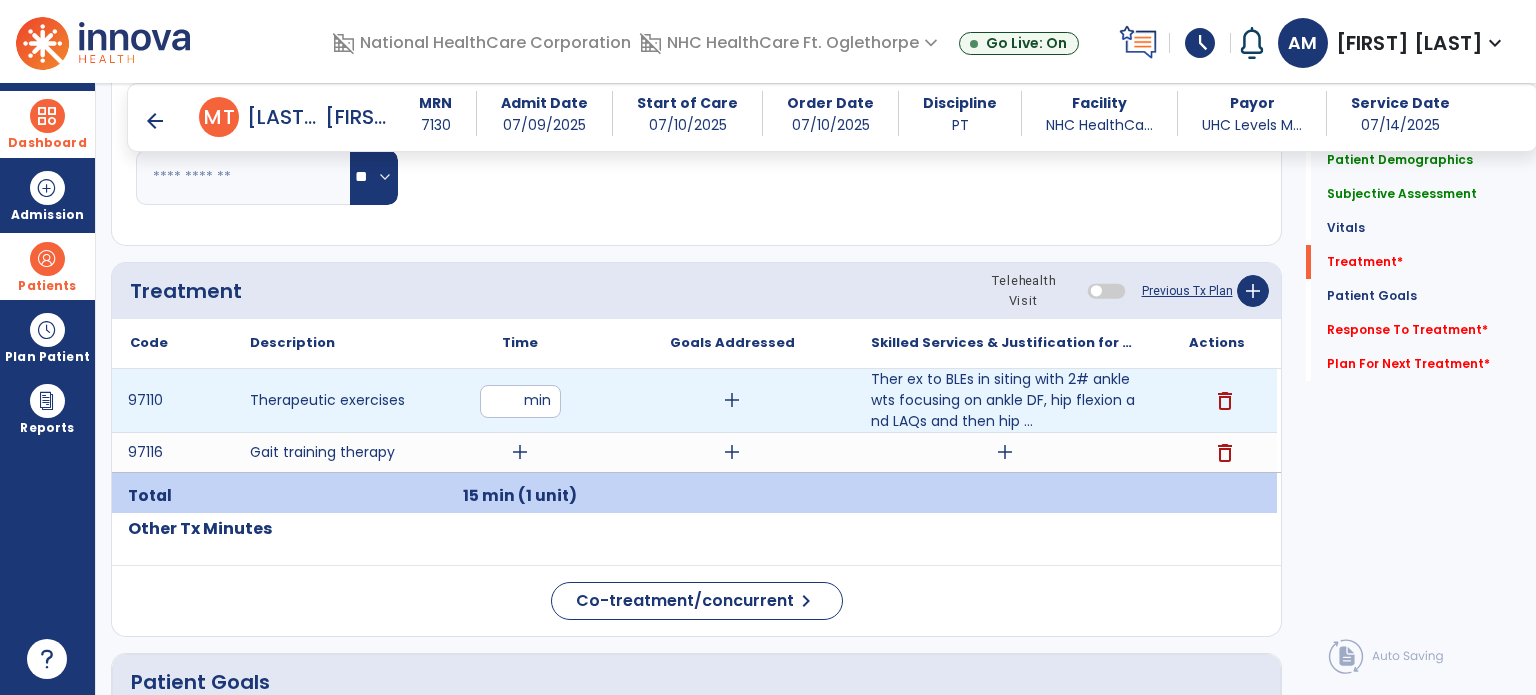 type on "**" 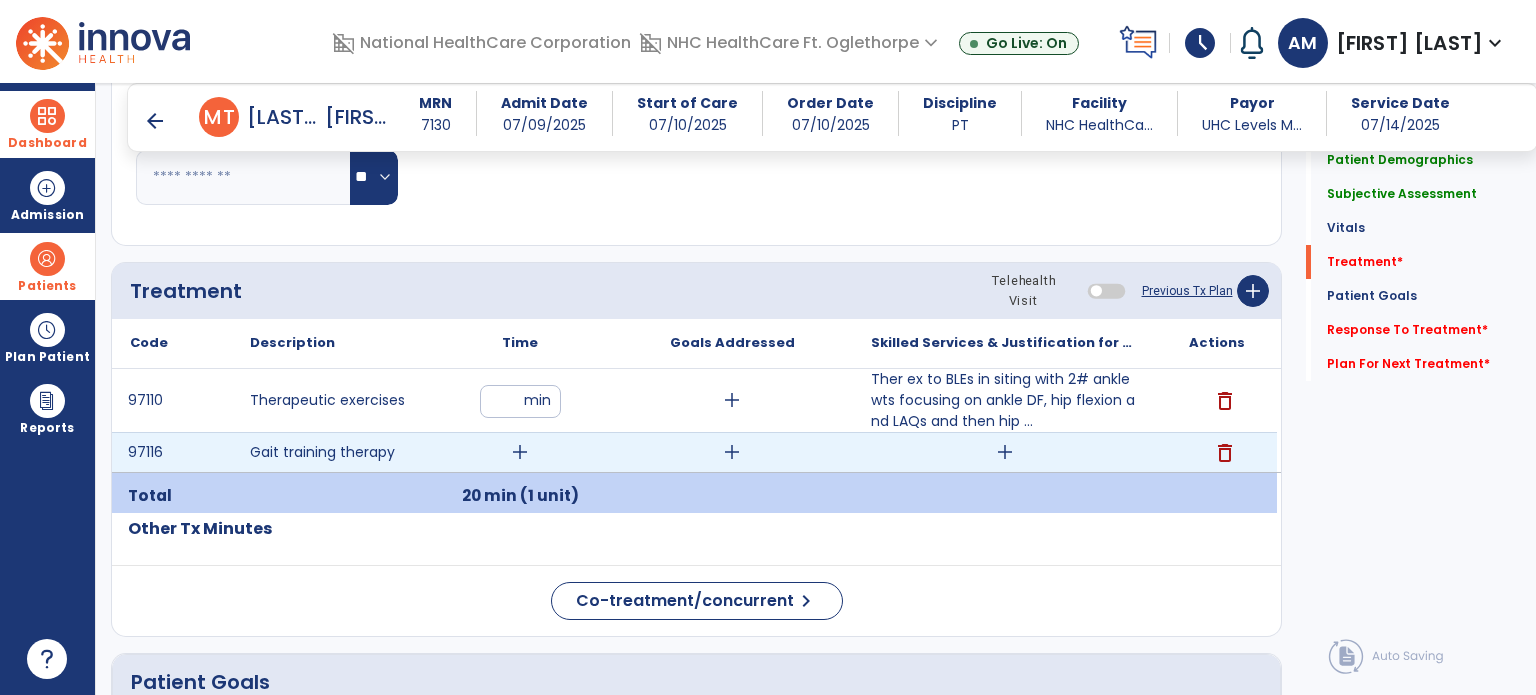 click on "add" at bounding box center (520, 452) 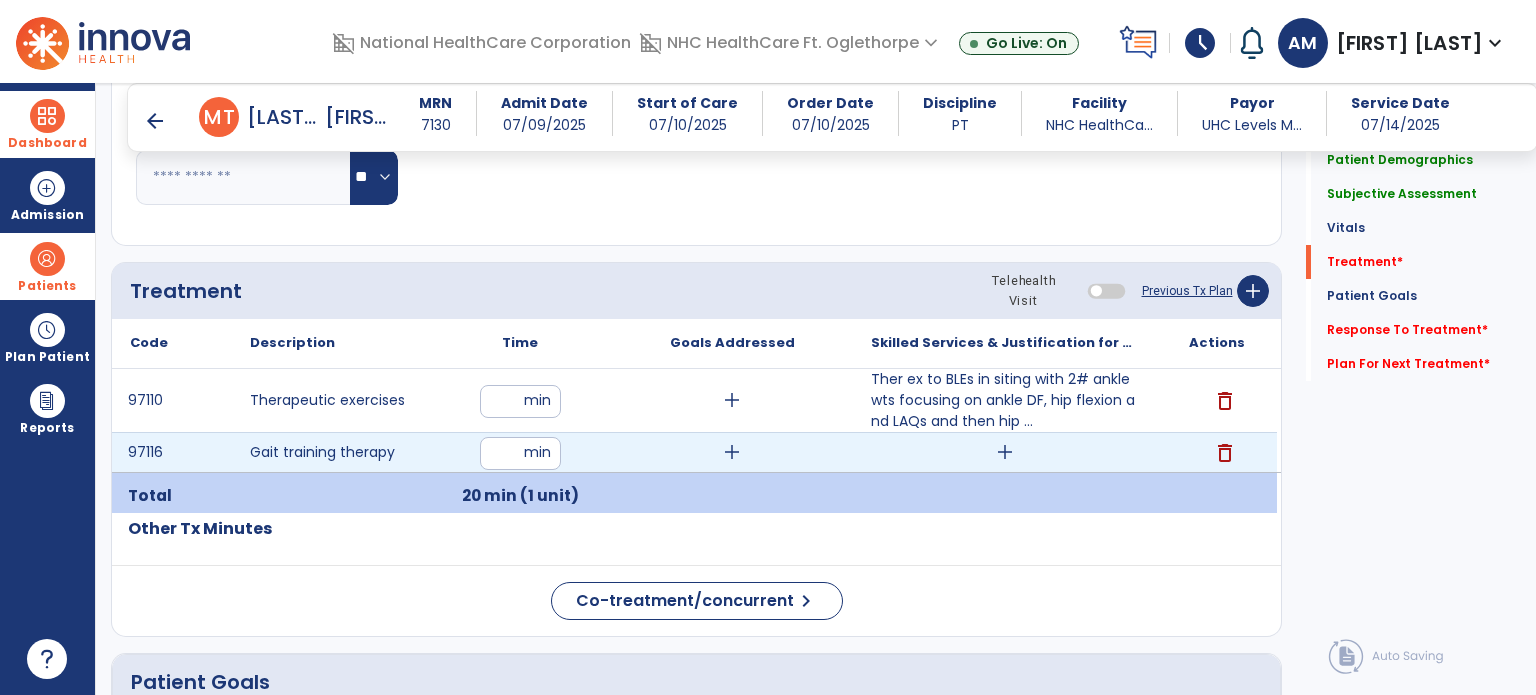 type on "**" 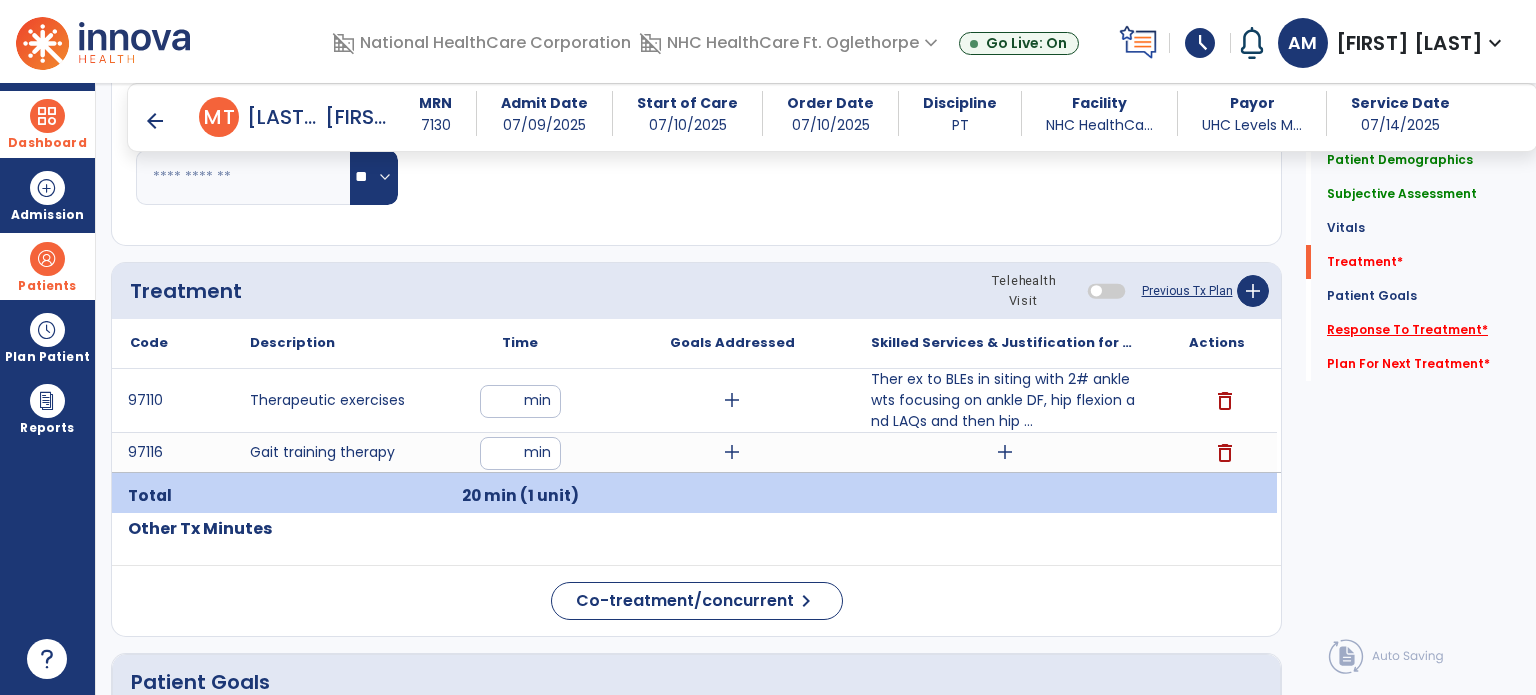 drag, startPoint x: 1365, startPoint y: 321, endPoint x: 1362, endPoint y: 331, distance: 10.440307 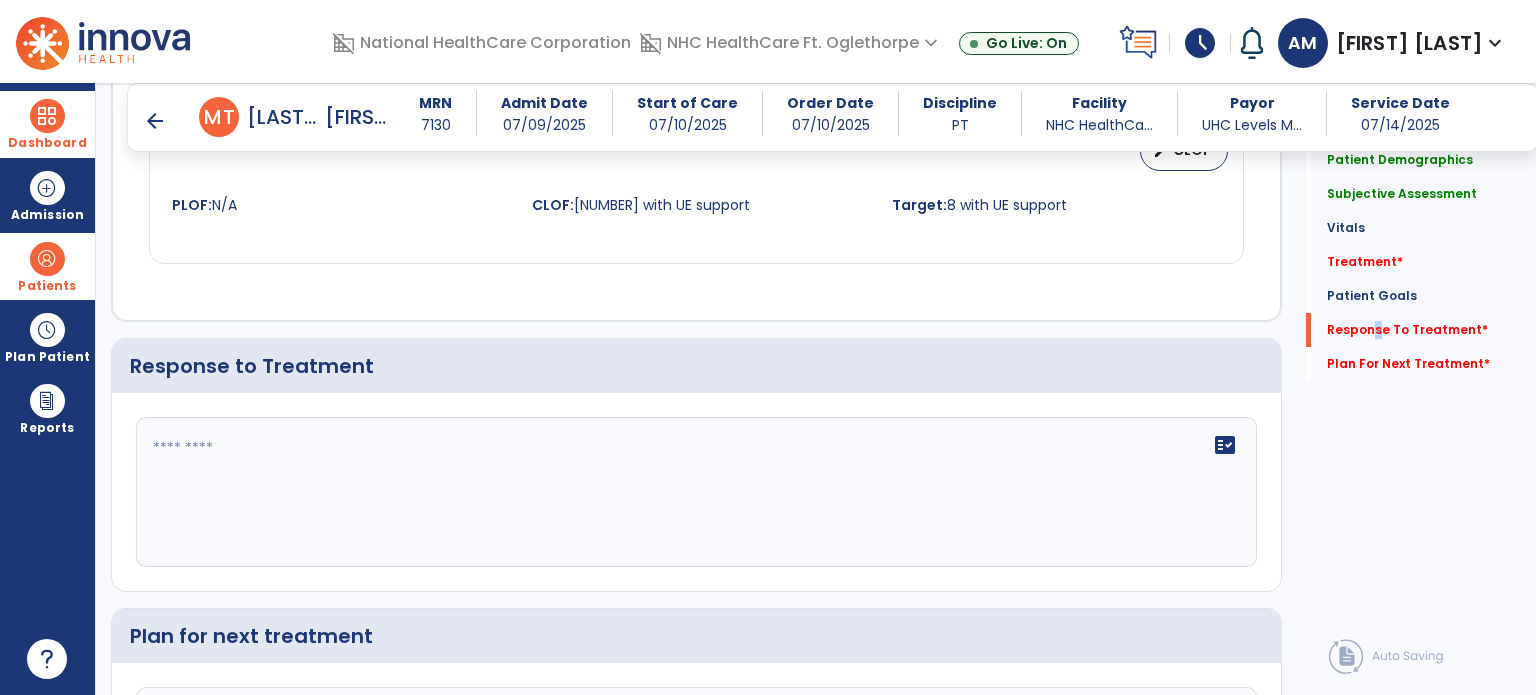 scroll, scrollTop: 2352, scrollLeft: 0, axis: vertical 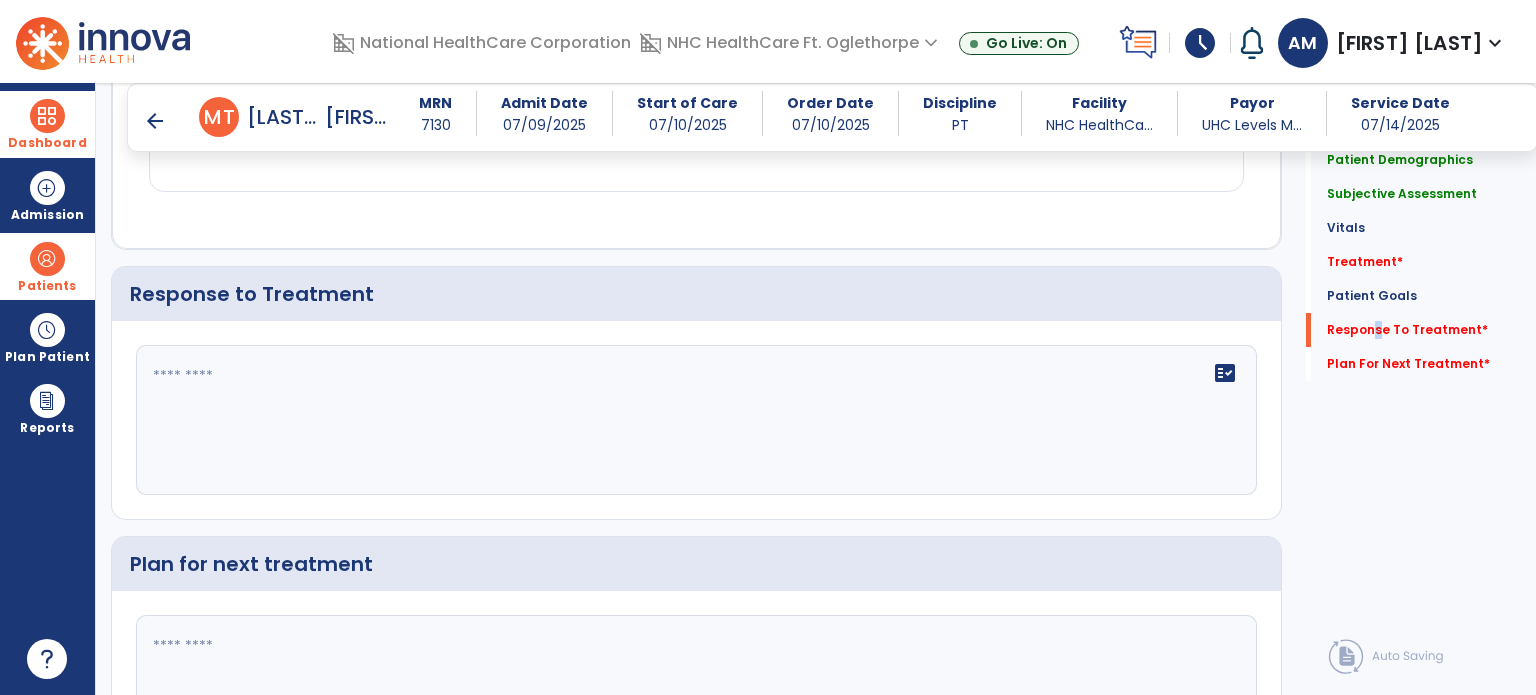 click on "fact_check" 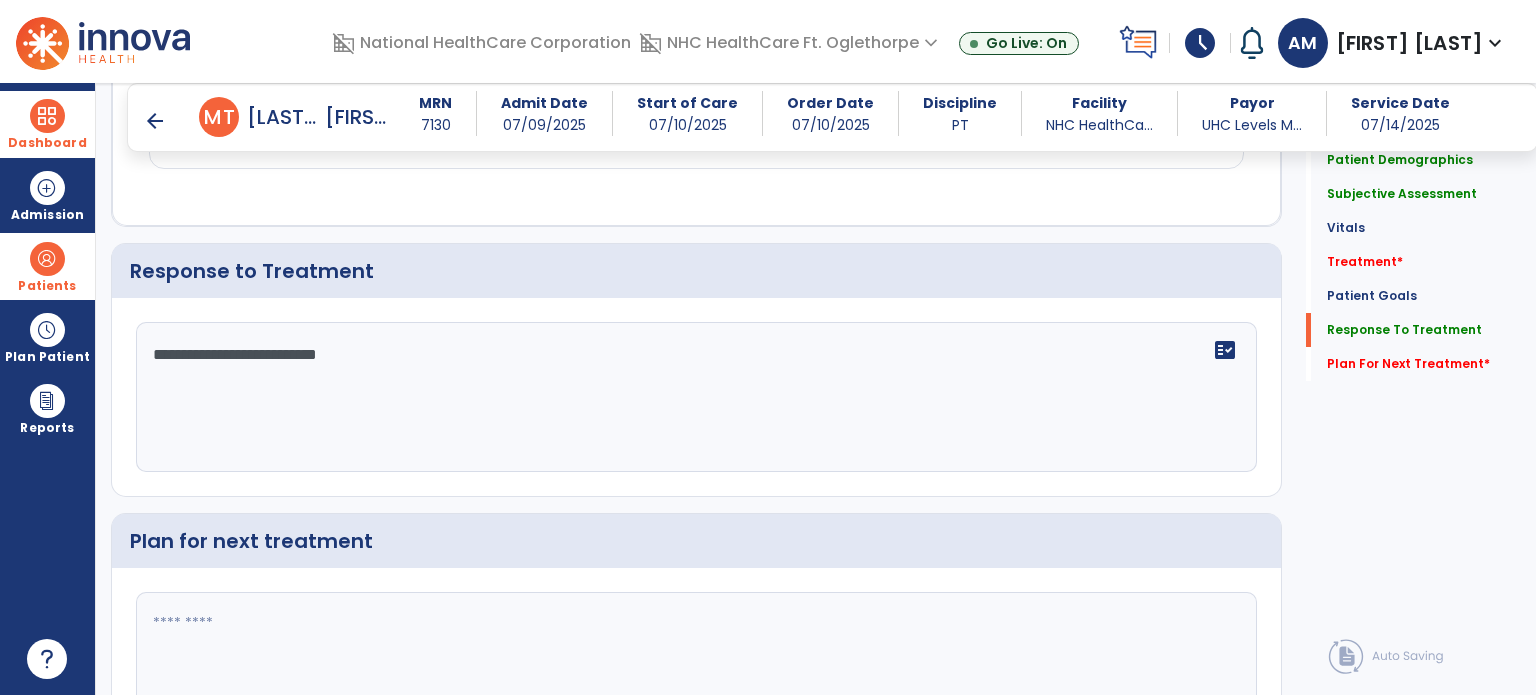 scroll, scrollTop: 2352, scrollLeft: 0, axis: vertical 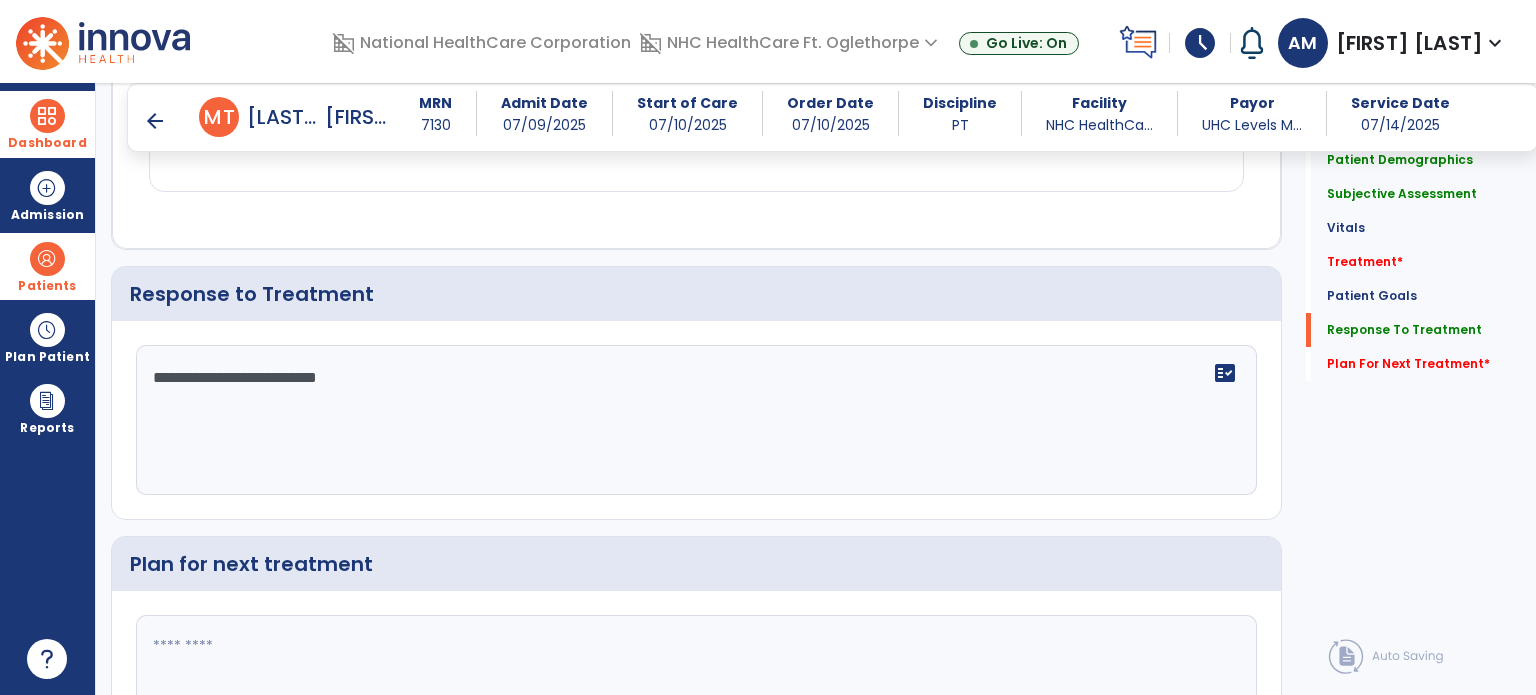 type on "**********" 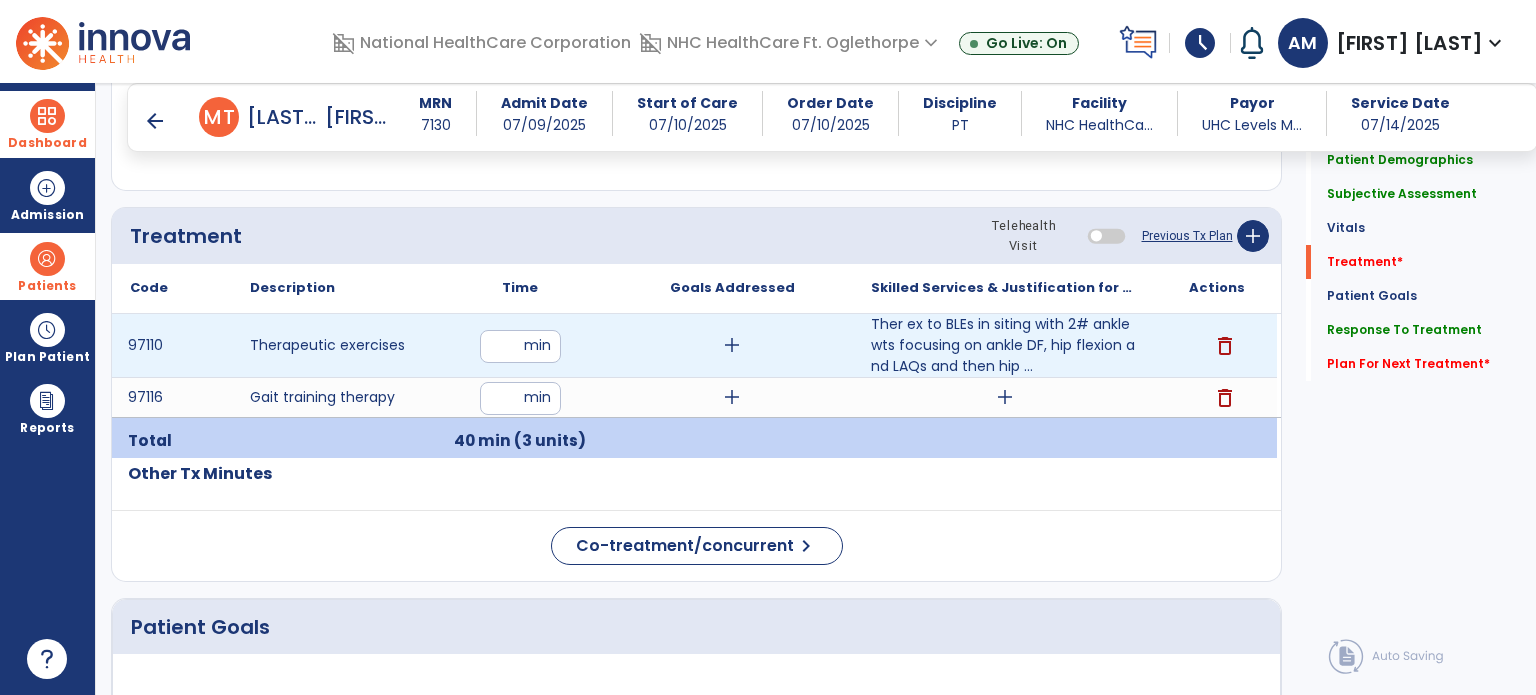 scroll, scrollTop: 1052, scrollLeft: 0, axis: vertical 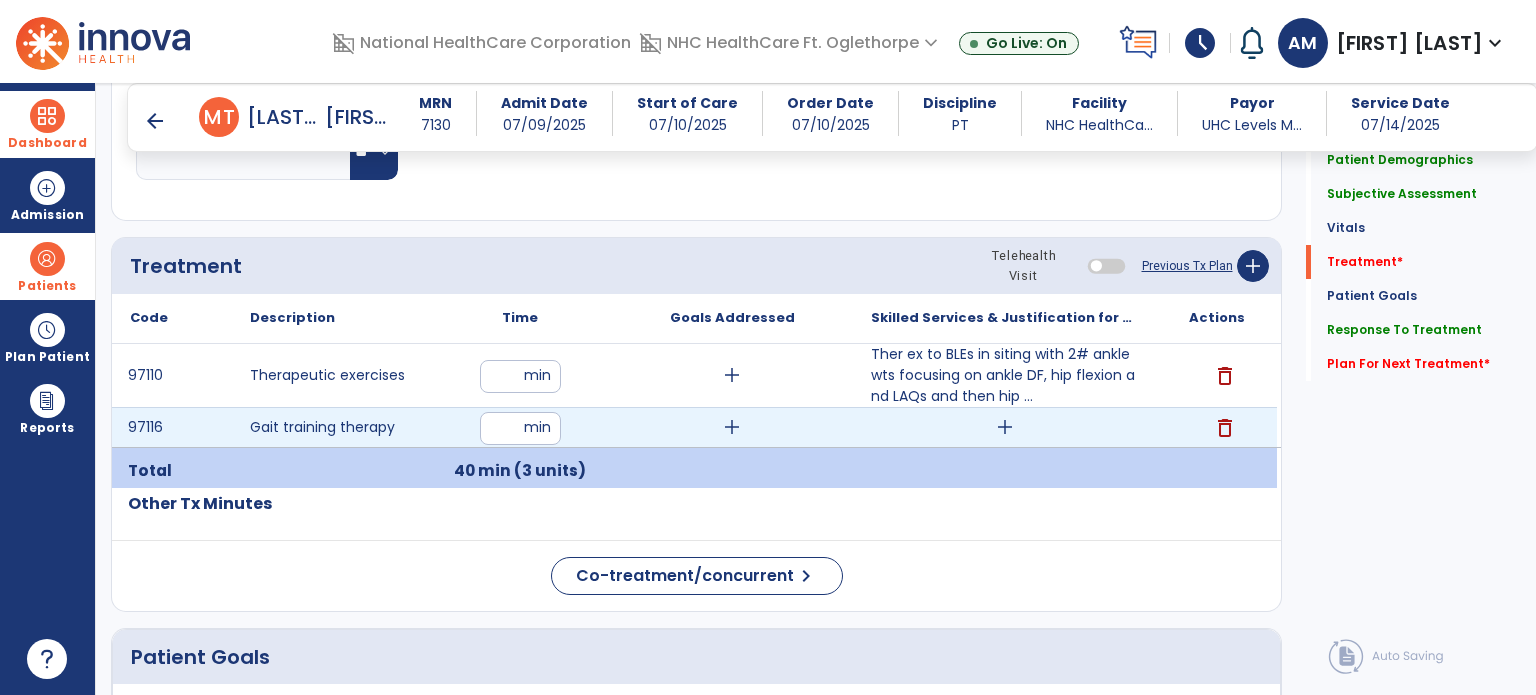 click on "add" at bounding box center [1005, 427] 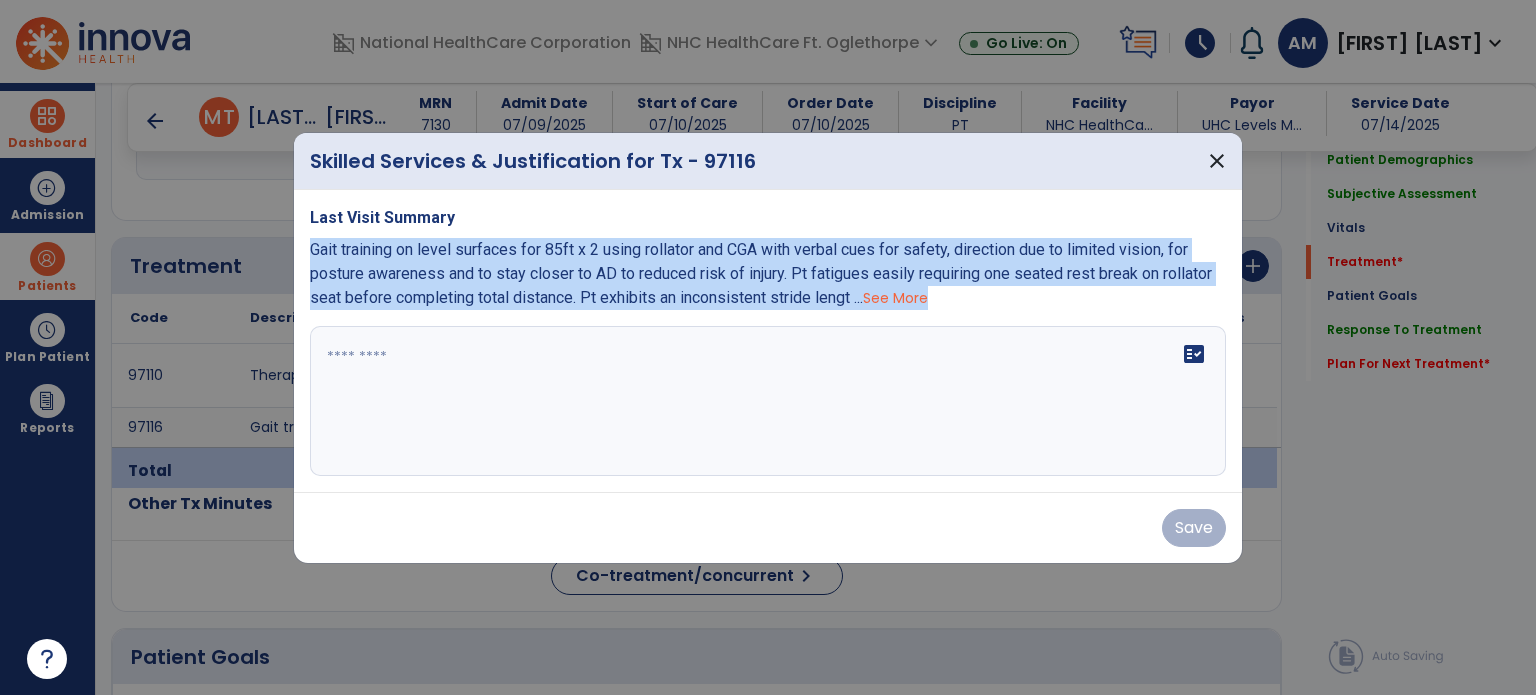 drag, startPoint x: 312, startPoint y: 248, endPoint x: 845, endPoint y: 316, distance: 537.3202 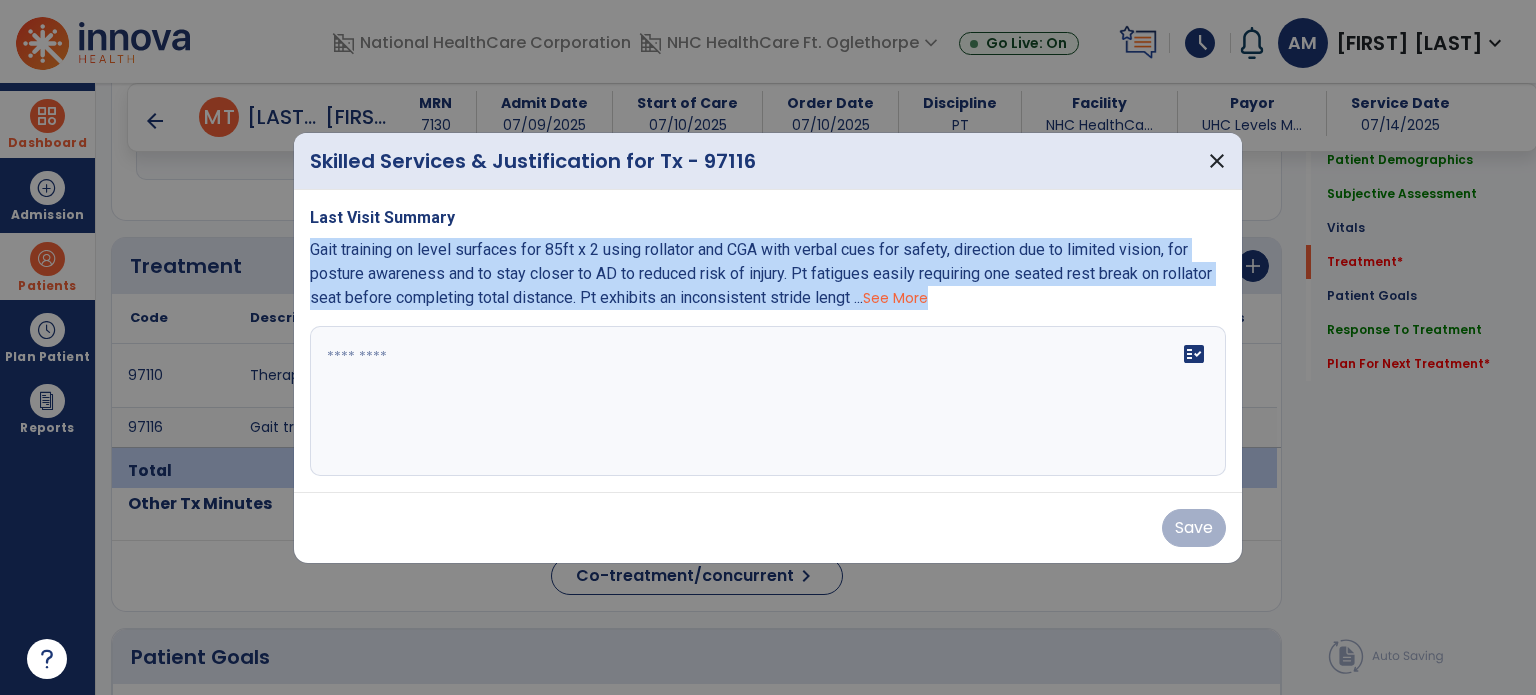 click on "Last Visit Summary Gait training on level surfaces for 85ft x 2 using rollator and CGA with verbal cues for safety, direction due to limited vision, for posture awareness and to stay closer to AD to reduced risk of injury.  Pt fatigues easily requiring one seated rest break on rollator seat before completing total distance.    Pt exhibits an inconsistent stride lengt ...  See More   fact_check" at bounding box center [768, 341] 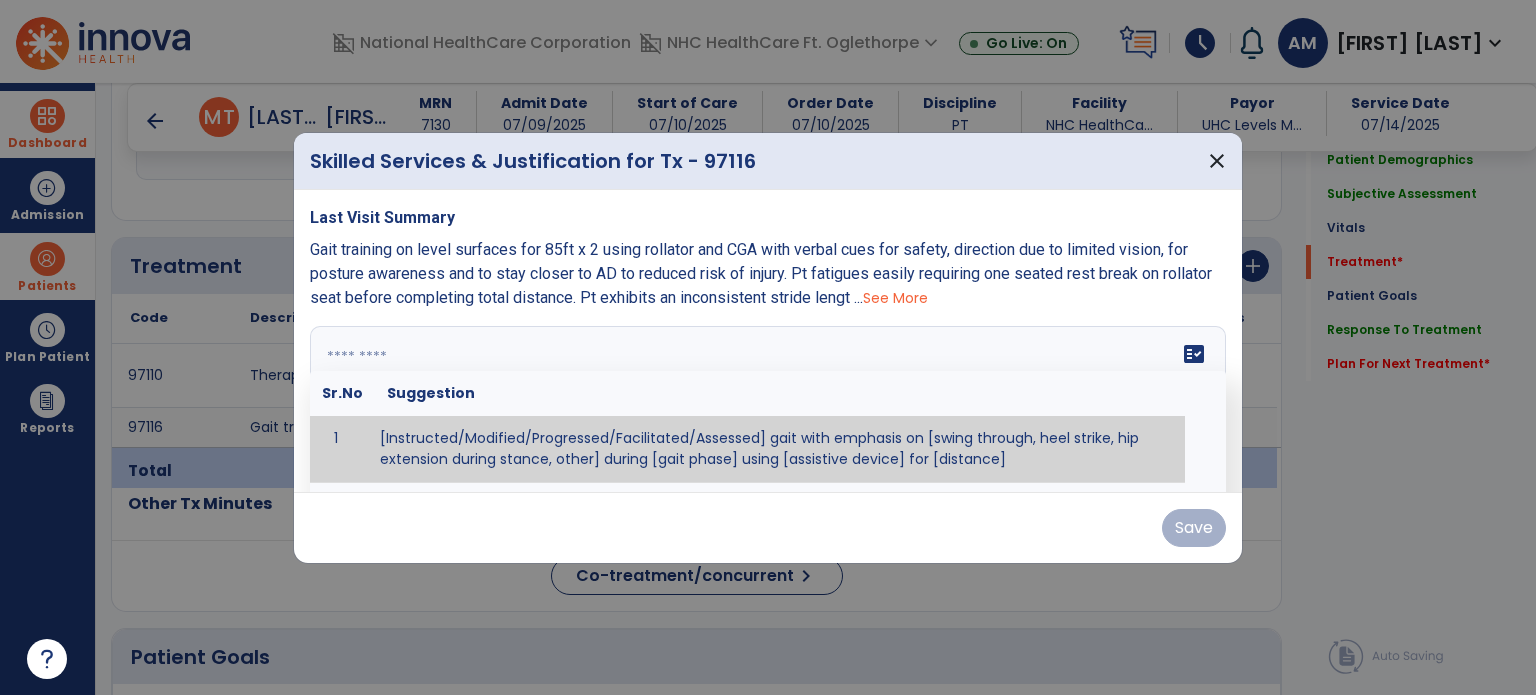 click on "fact_check  Sr.No Suggestion 1 [Instructed/Modified/Progressed/Facilitated/Assessed] gait with emphasis on [swing through, heel strike, hip extension during stance, other] during [gait phase] using [assistive device] for [distance] 2 [Instructed/Modified/Progressed/Facilitated/Assessed] use of [assistive device] and [NWB, PWB, step-to gait pattern, step through gait pattern] 3 [Instructed/Modified/Progressed/Facilitated/Assessed] patient's ability to [ascend/descend # of steps, perform directional changes, walk on even/uneven surfaces, pick-up objects off floor, velocity changes, other] using [assistive device]. 4 [Instructed/Modified/Progressed/Facilitated/Assessed] pre-gait activities including [identify exercise] in order to prepare for gait training. 5" at bounding box center (768, 401) 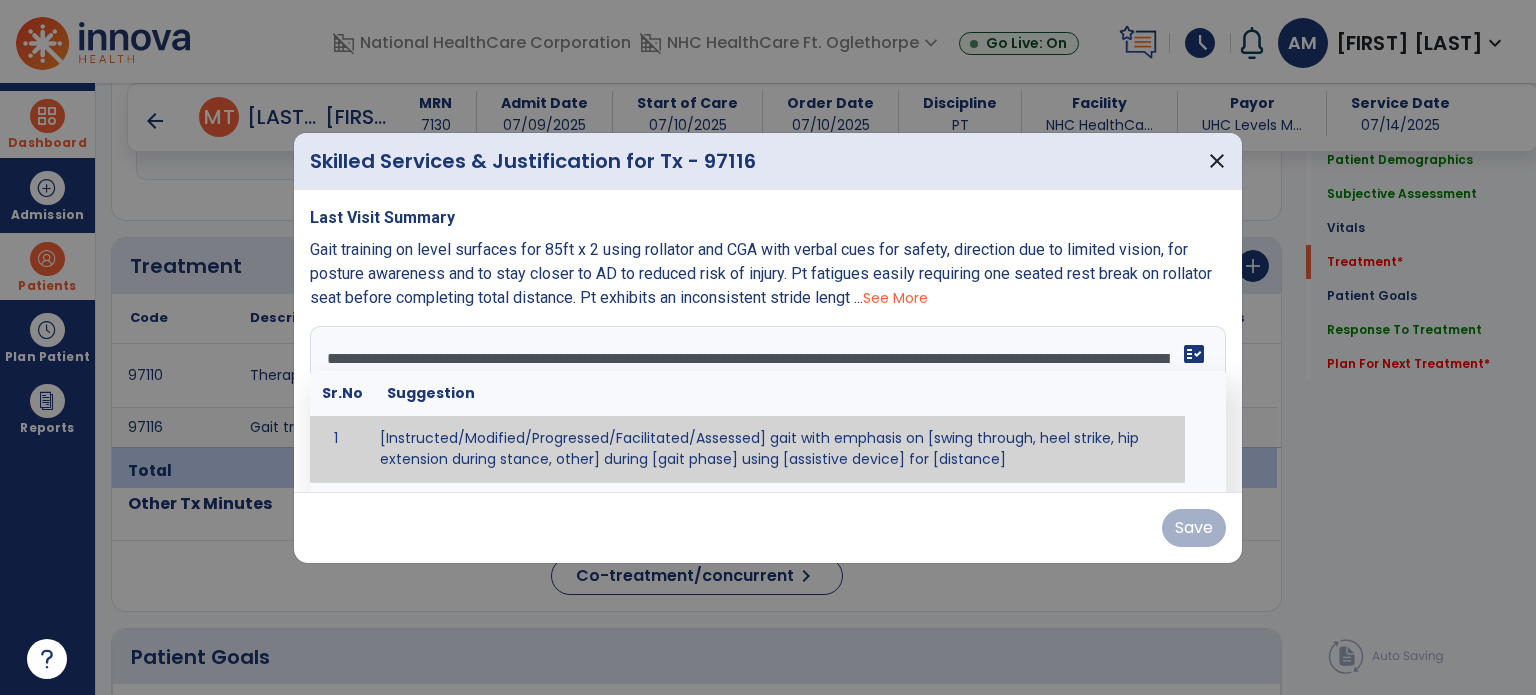 scroll, scrollTop: 15, scrollLeft: 0, axis: vertical 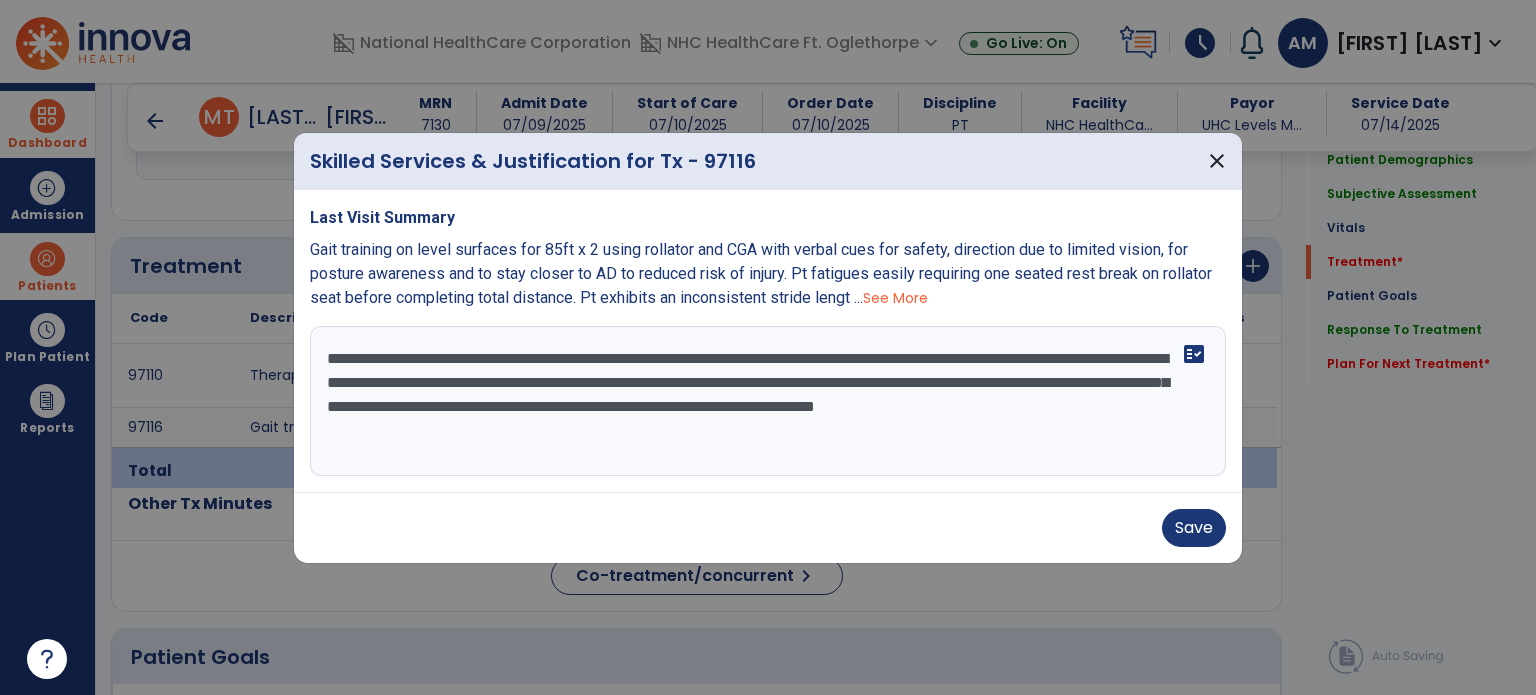 click on "**********" at bounding box center [768, 401] 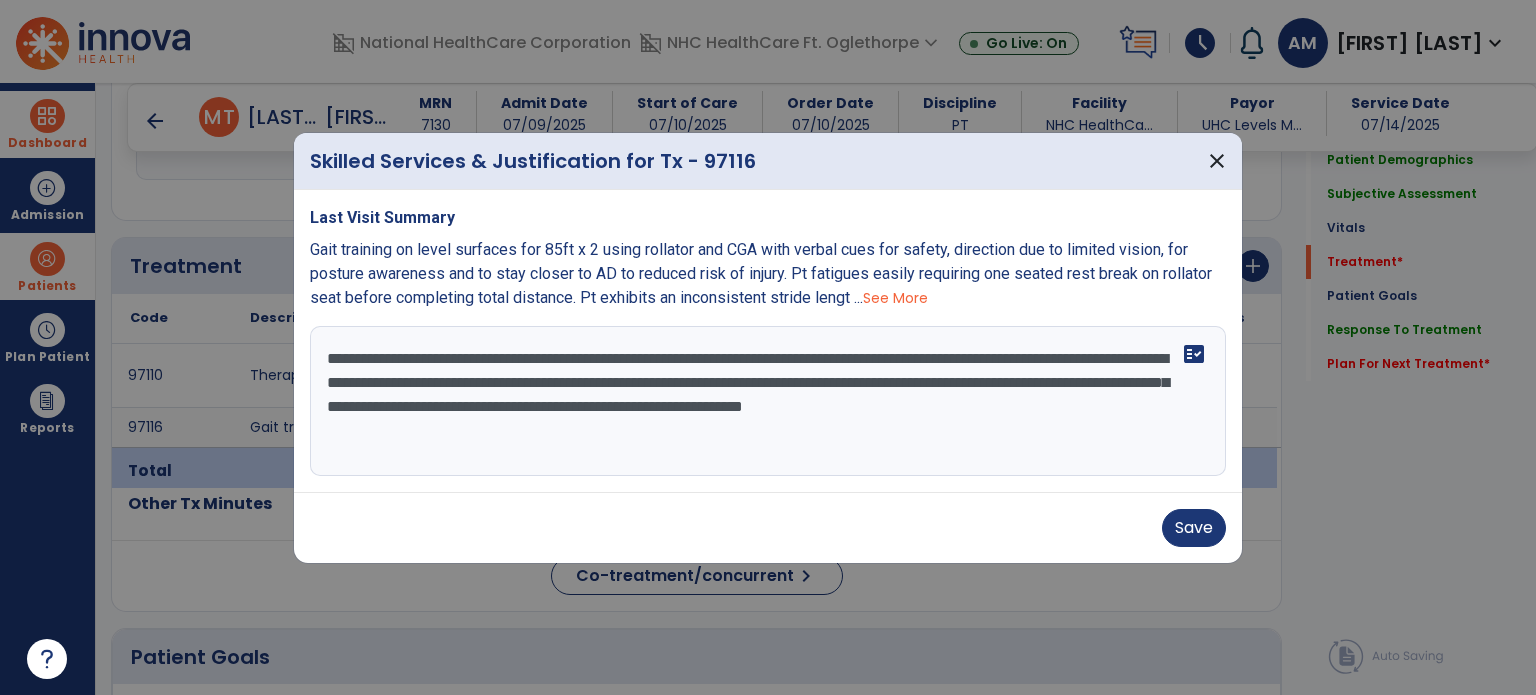 click on "See More" at bounding box center [895, 298] 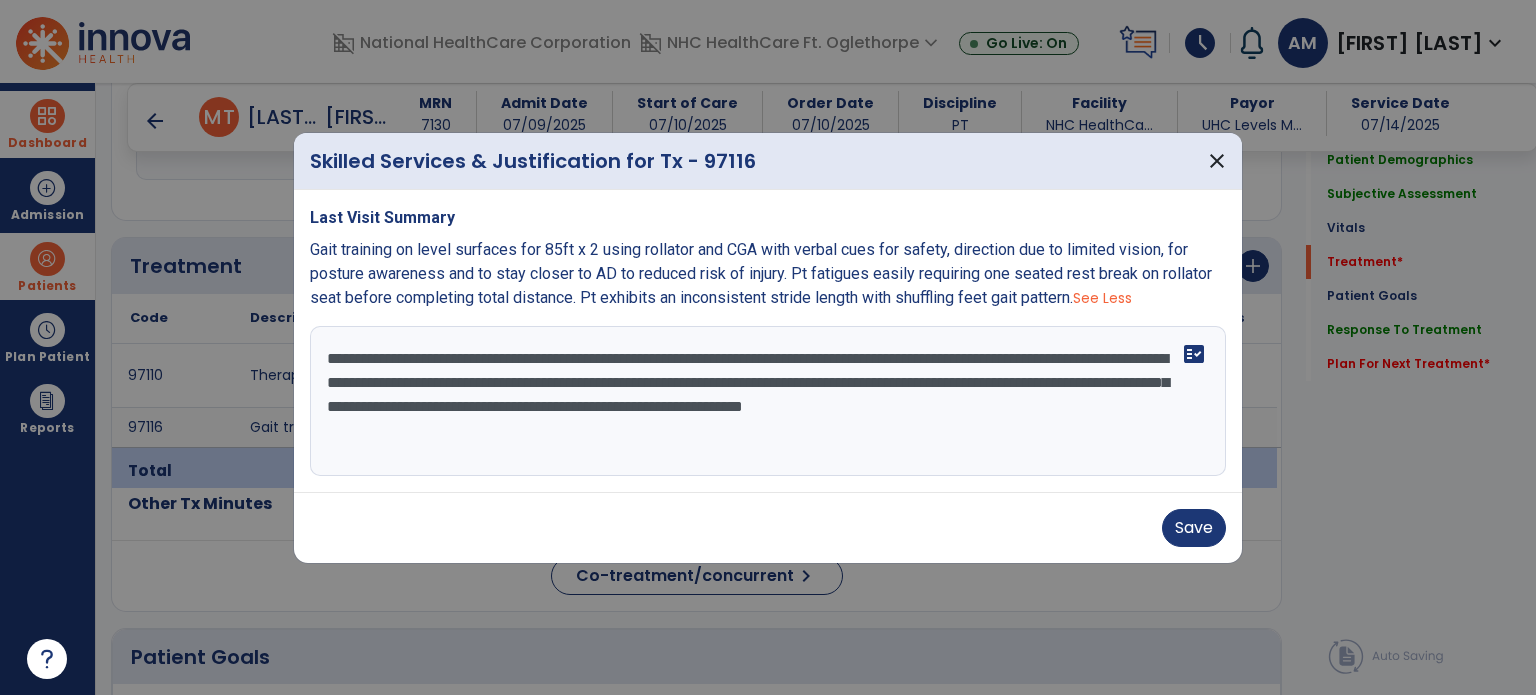 click on "**********" at bounding box center [768, 401] 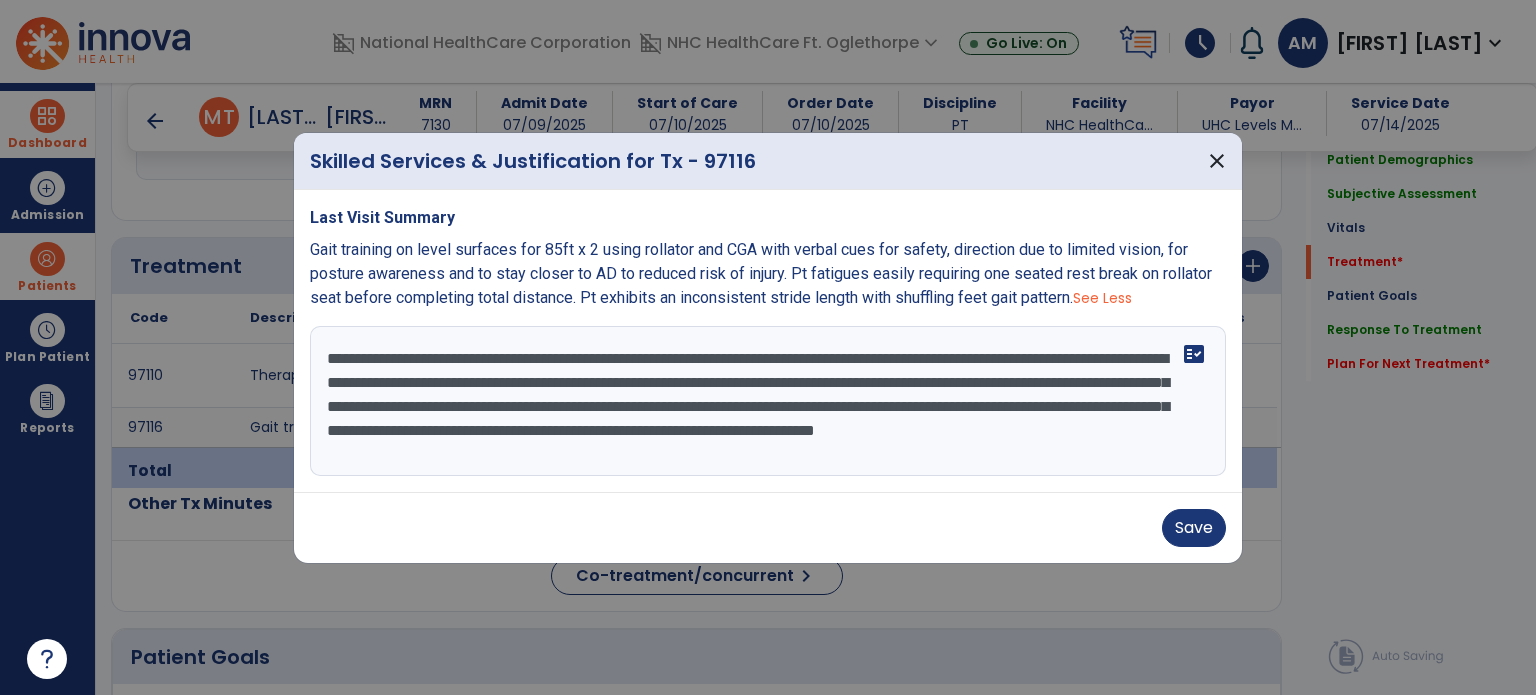 click on "**********" at bounding box center [768, 401] 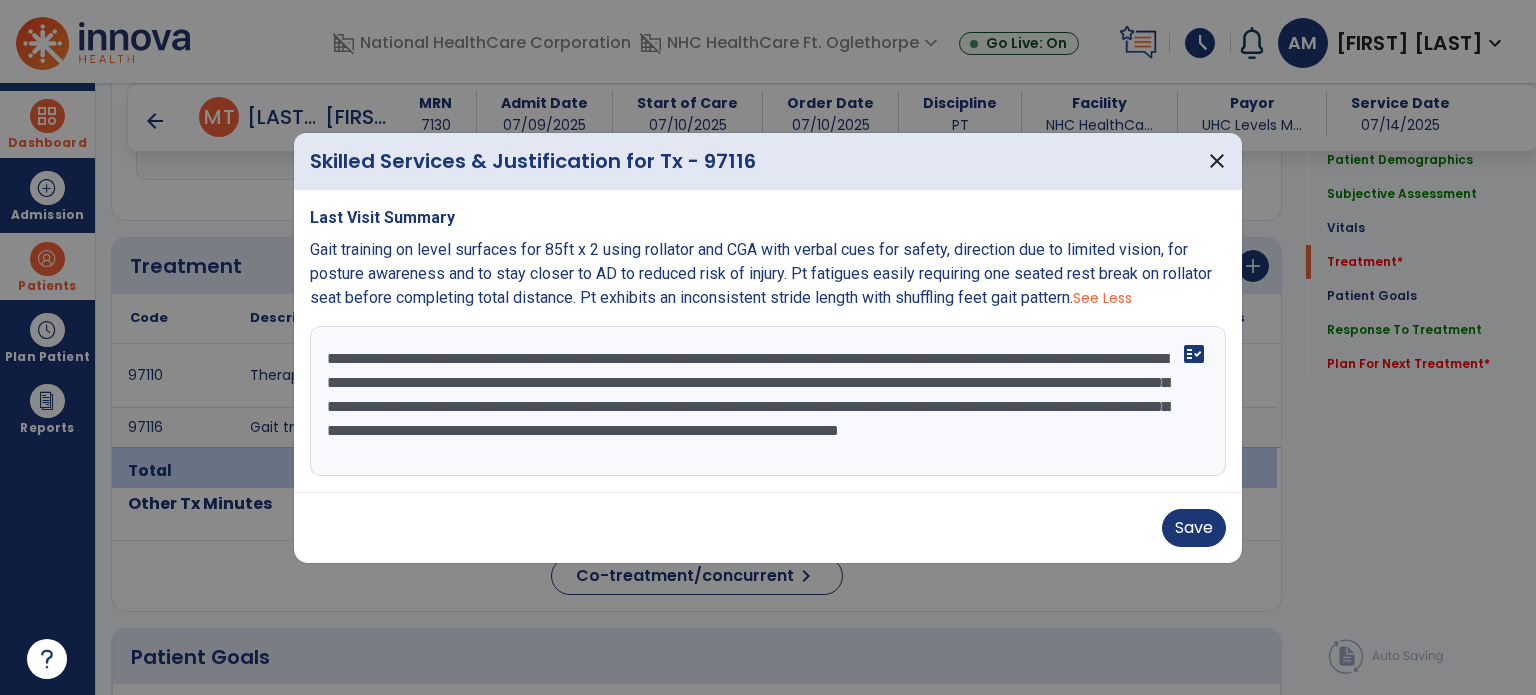 click on "**********" at bounding box center (768, 401) 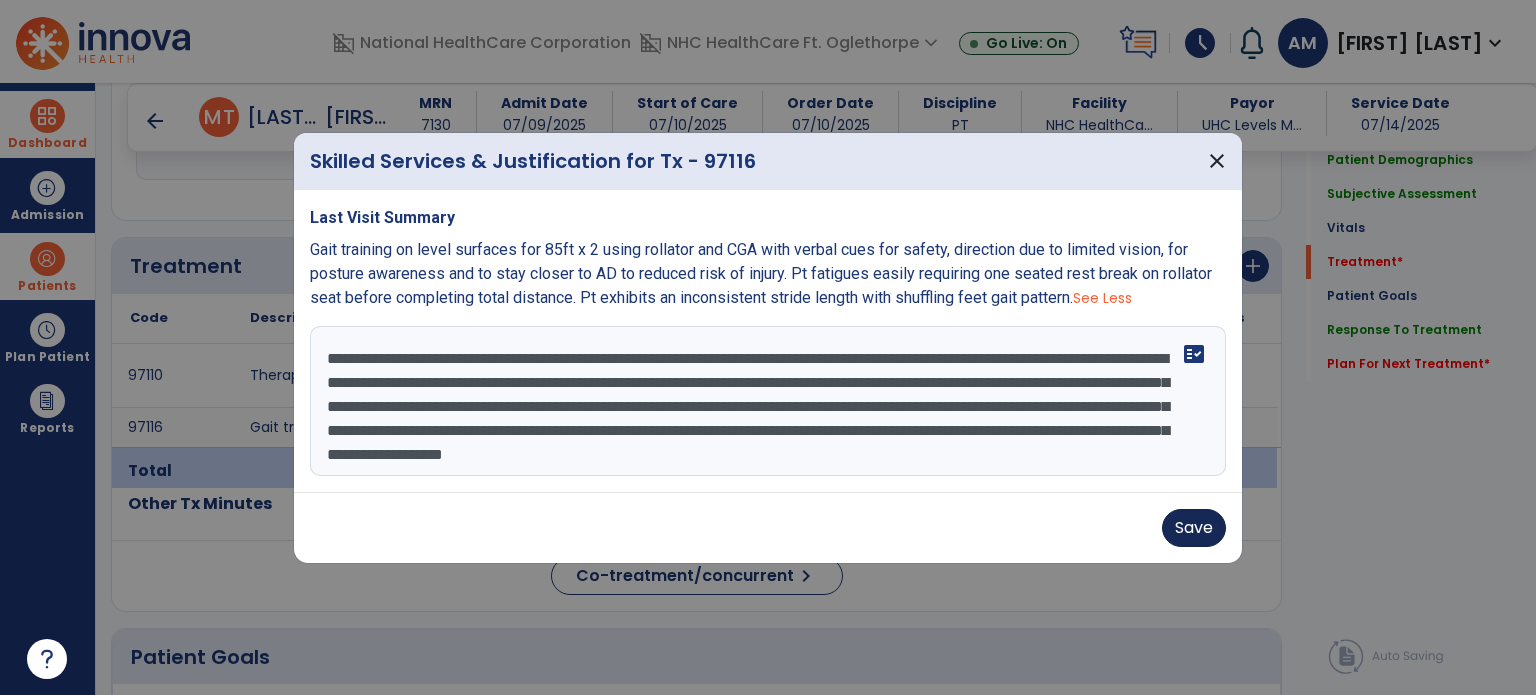 type on "**********" 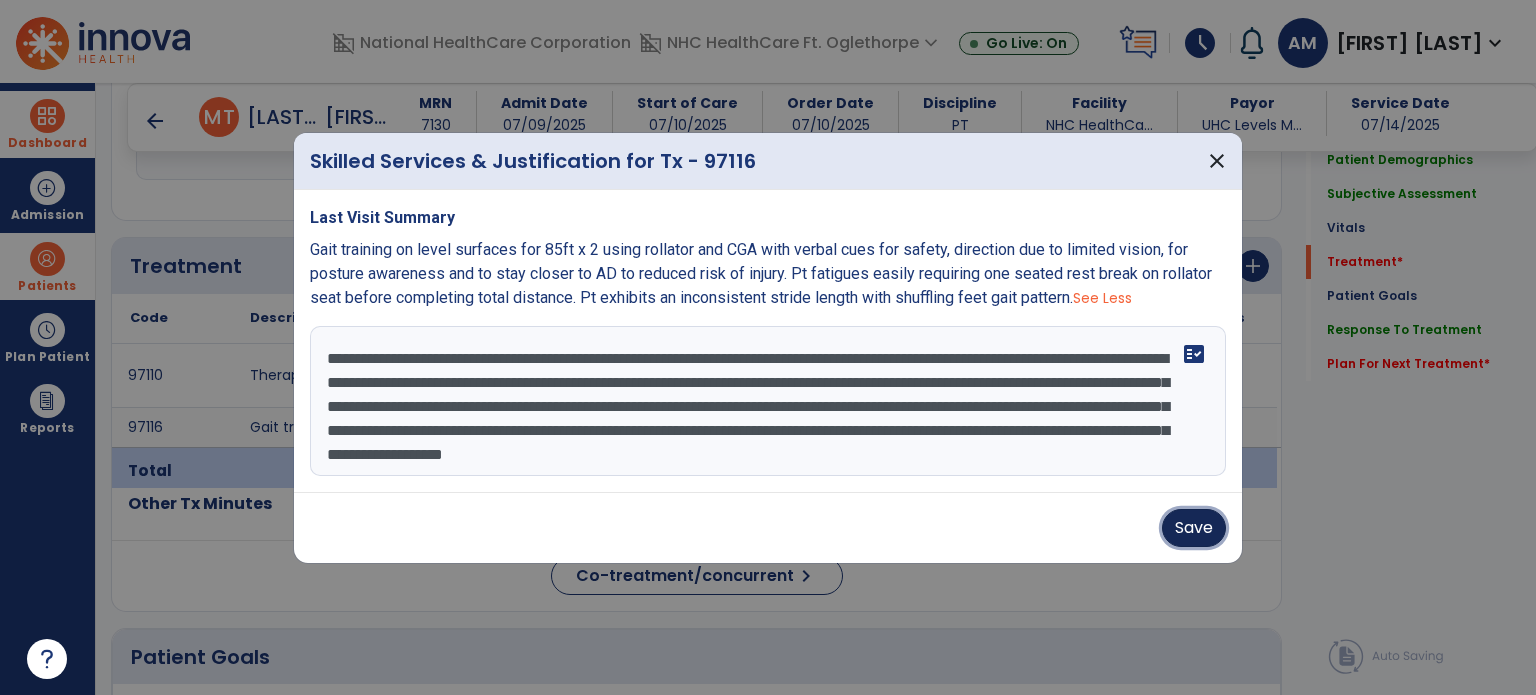 click on "Save" at bounding box center (1194, 528) 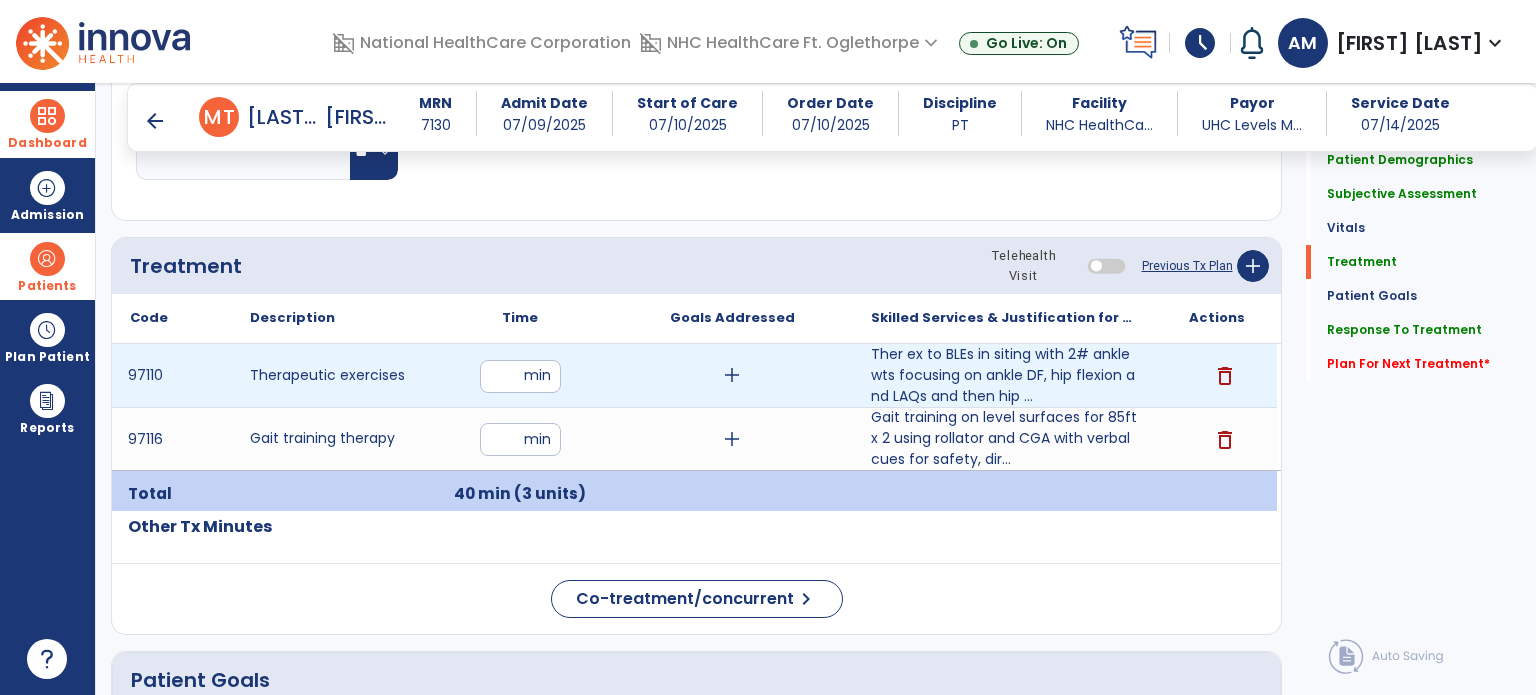 click on "**" at bounding box center (520, 376) 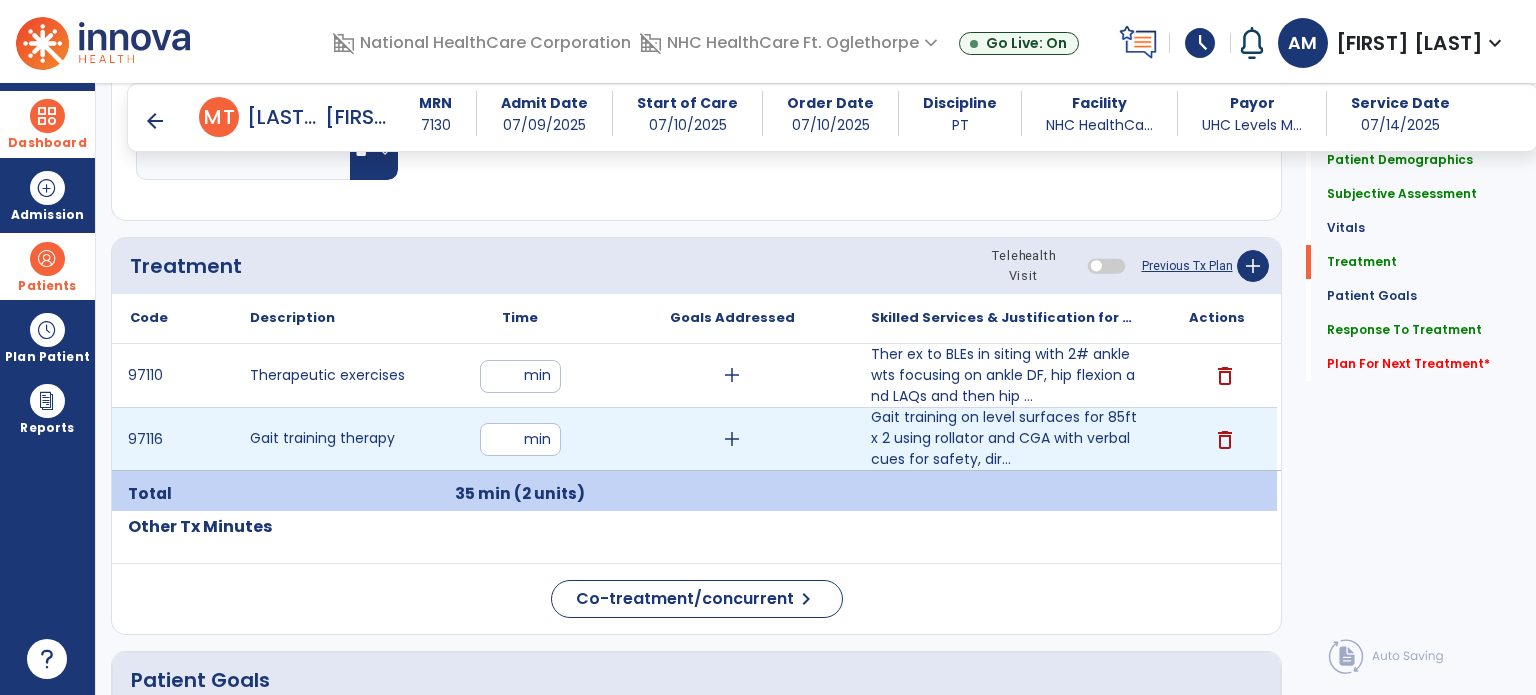 click on "**" at bounding box center [520, 439] 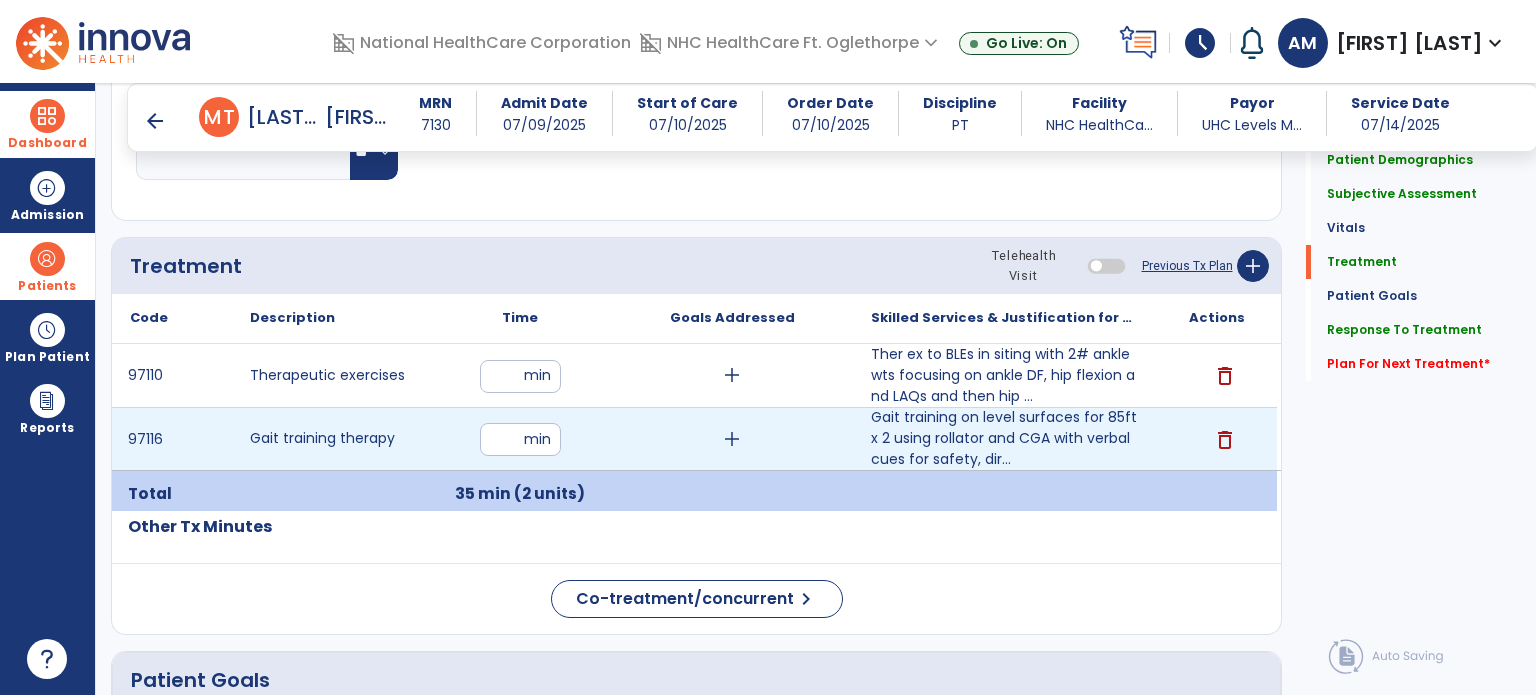 type on "**" 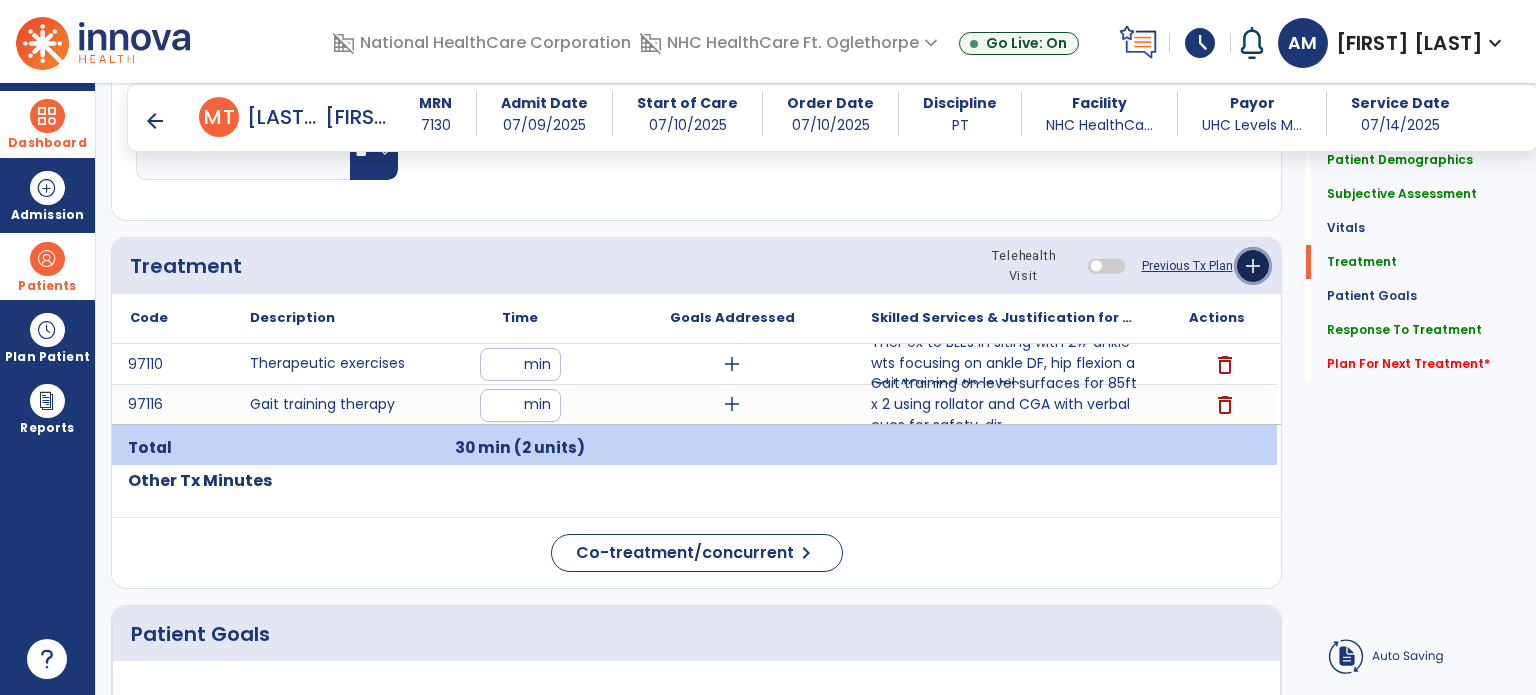 click on "add" 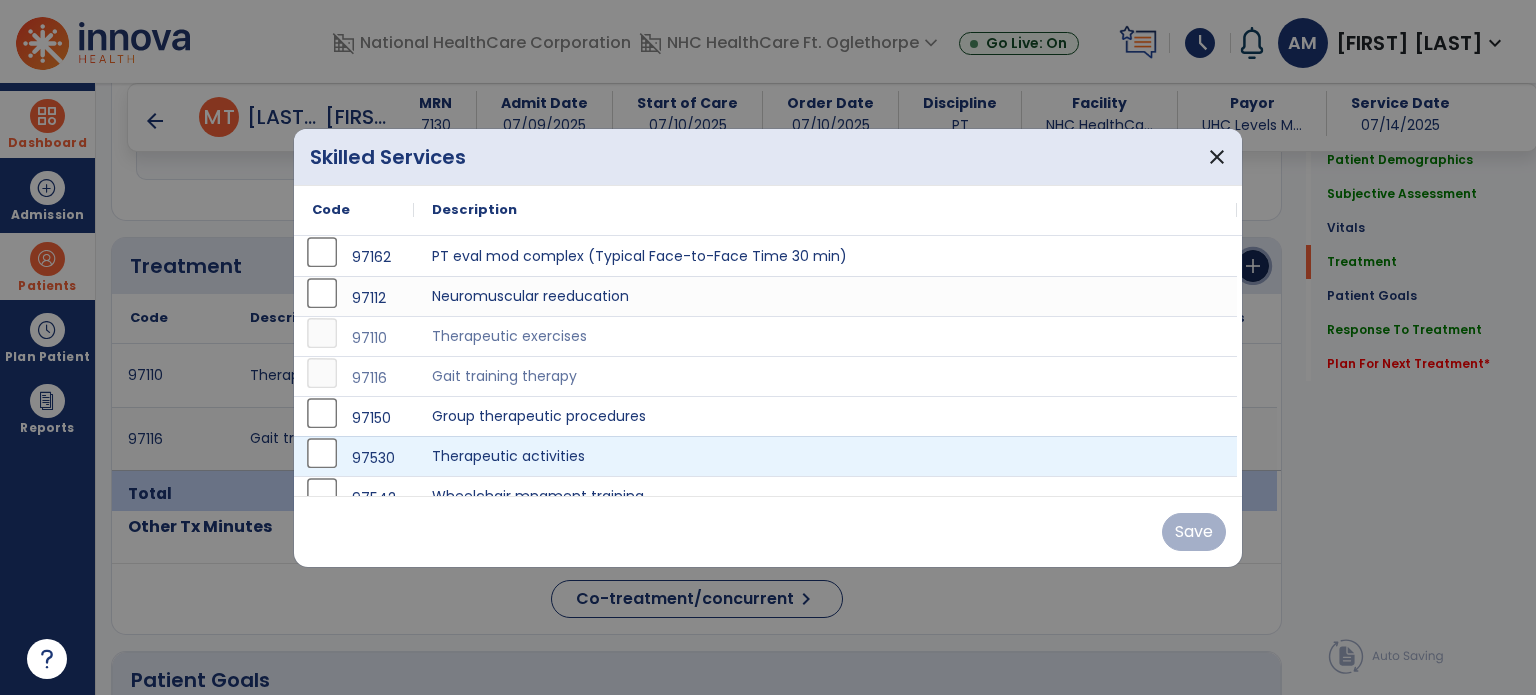 scroll, scrollTop: 20, scrollLeft: 0, axis: vertical 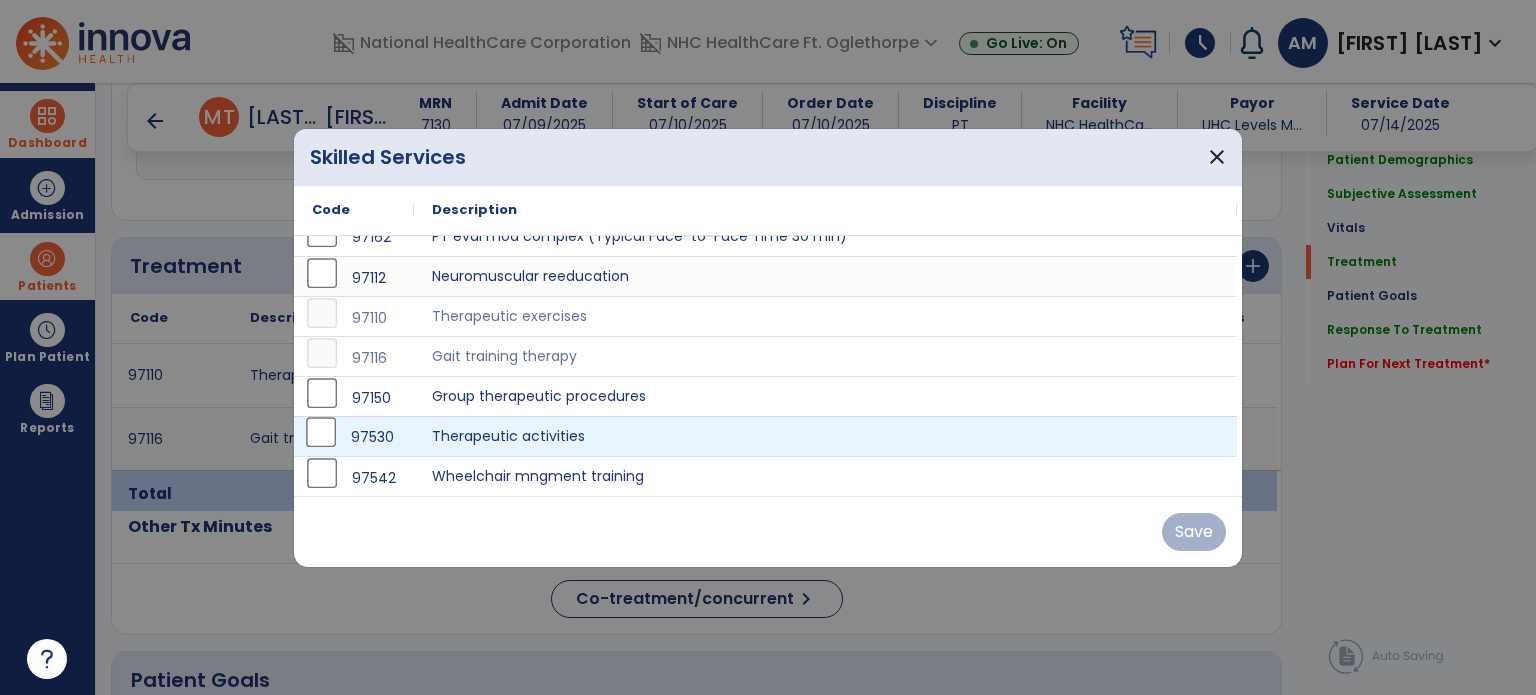 click on "97530" at bounding box center [354, 436] 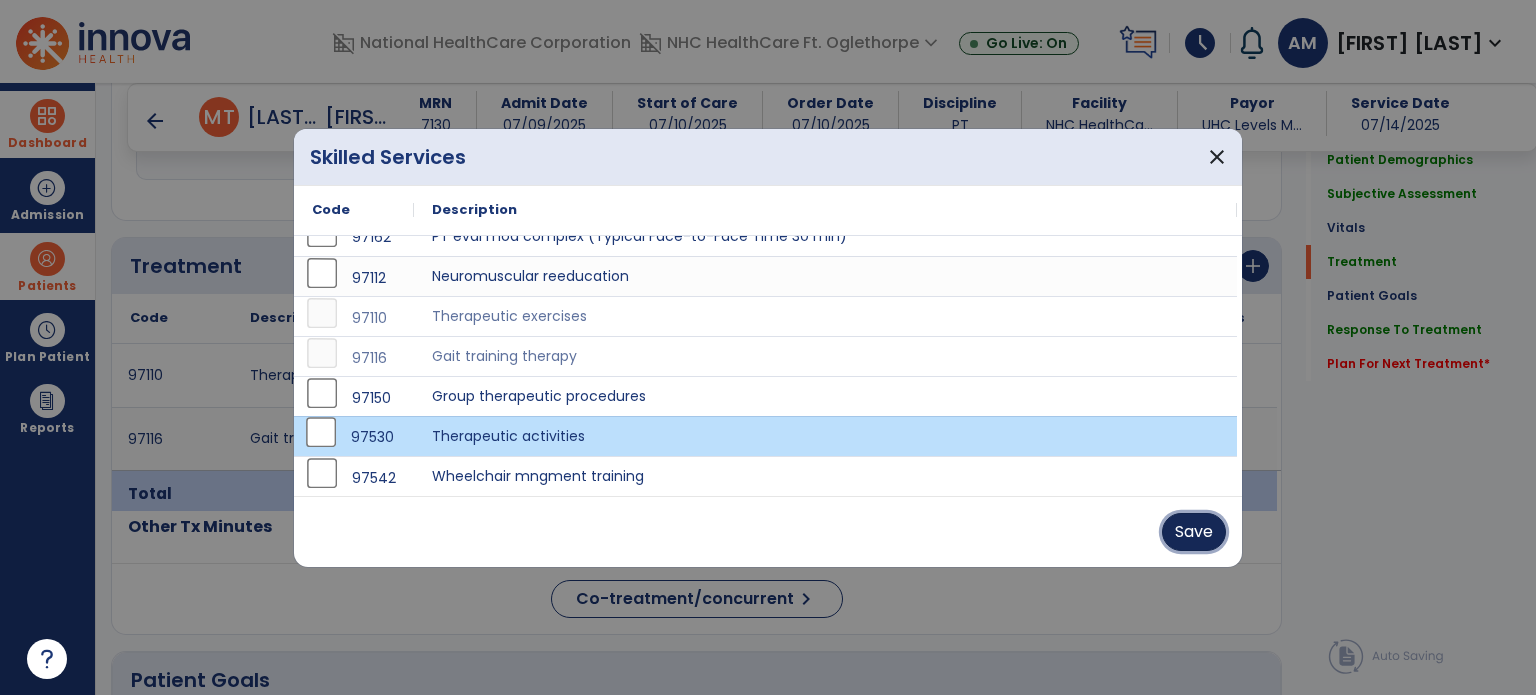 click on "Save" at bounding box center (1194, 532) 